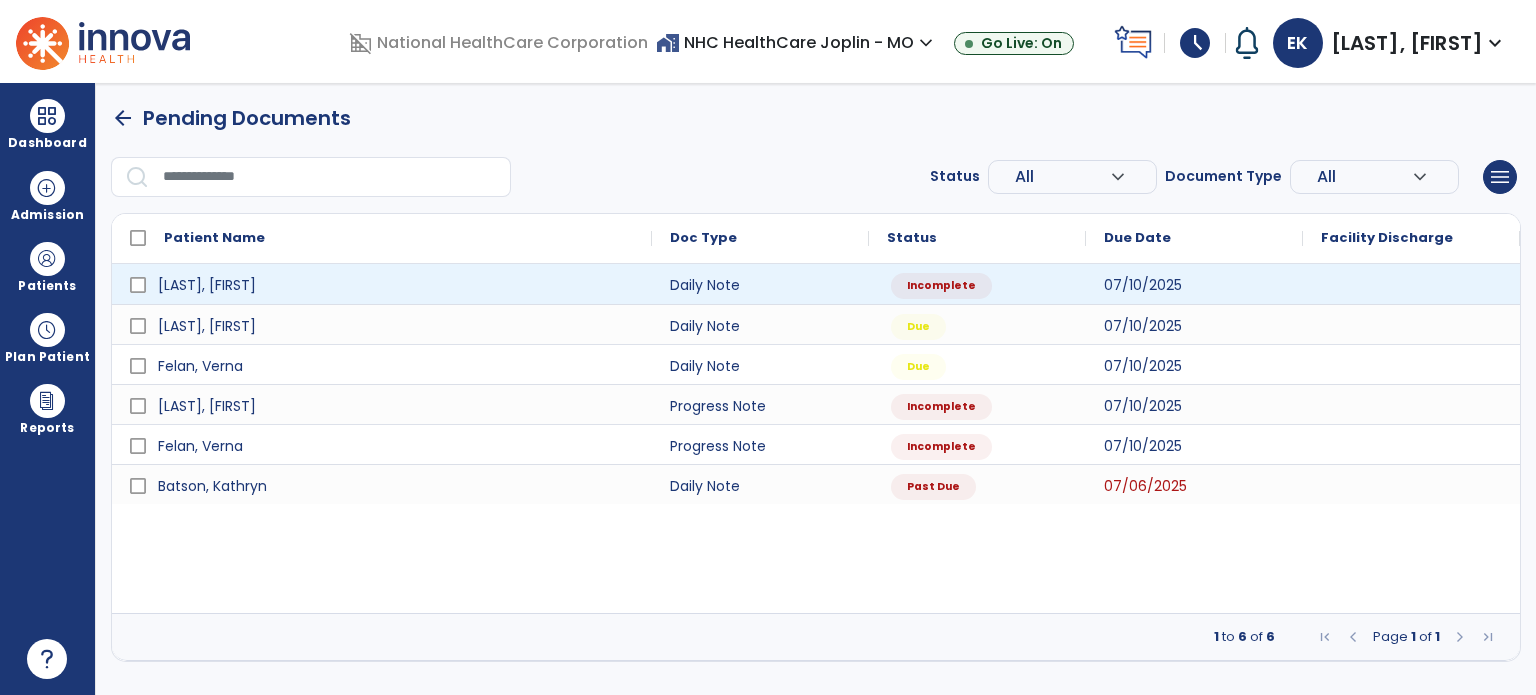 scroll, scrollTop: 0, scrollLeft: 0, axis: both 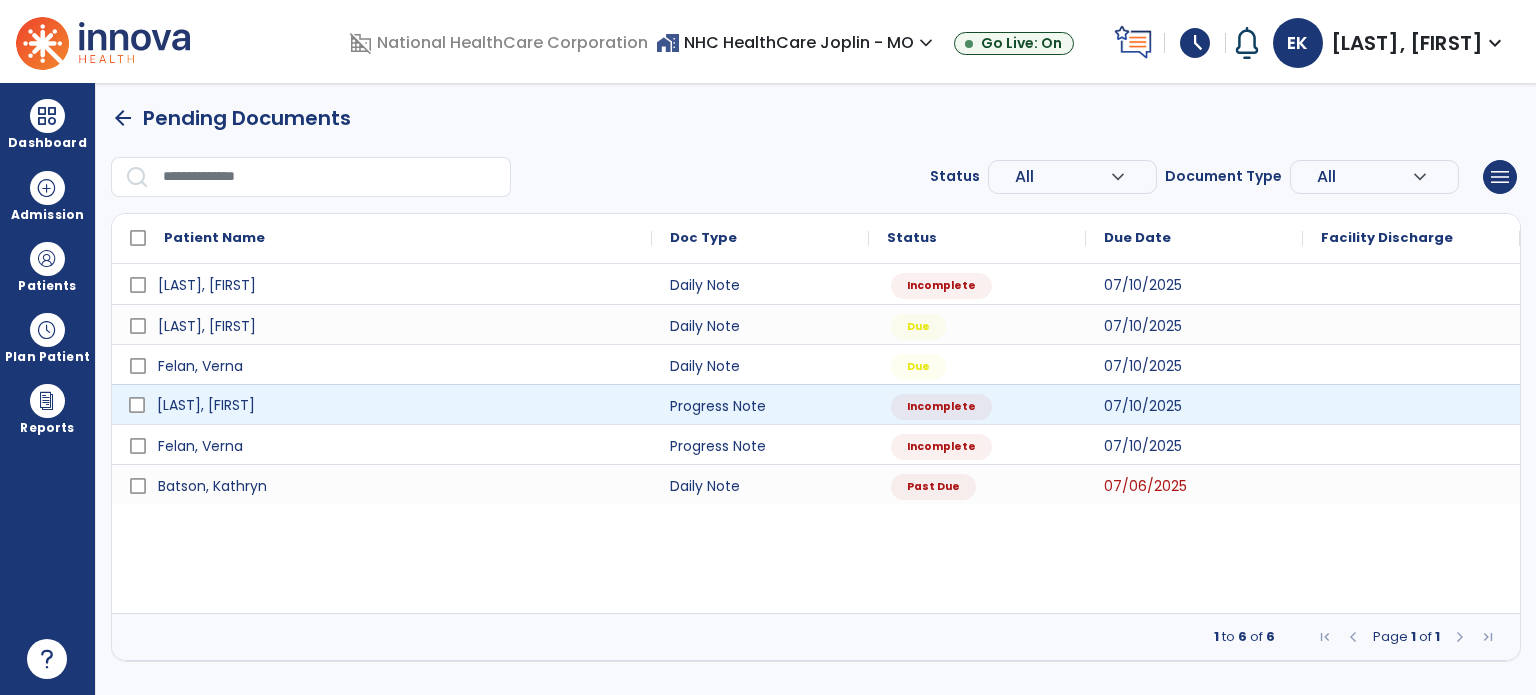 click on "[LAST], [FIRST]" at bounding box center [206, 405] 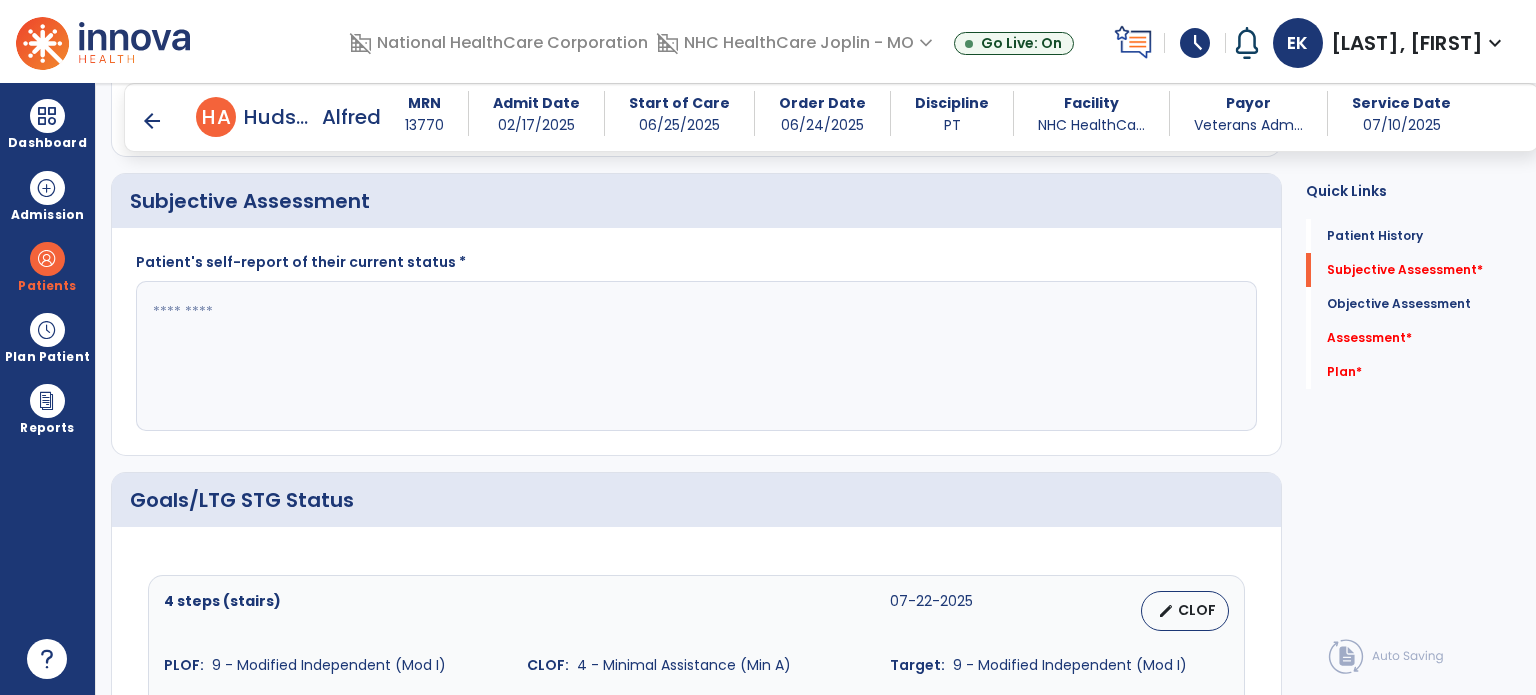 scroll, scrollTop: 399, scrollLeft: 0, axis: vertical 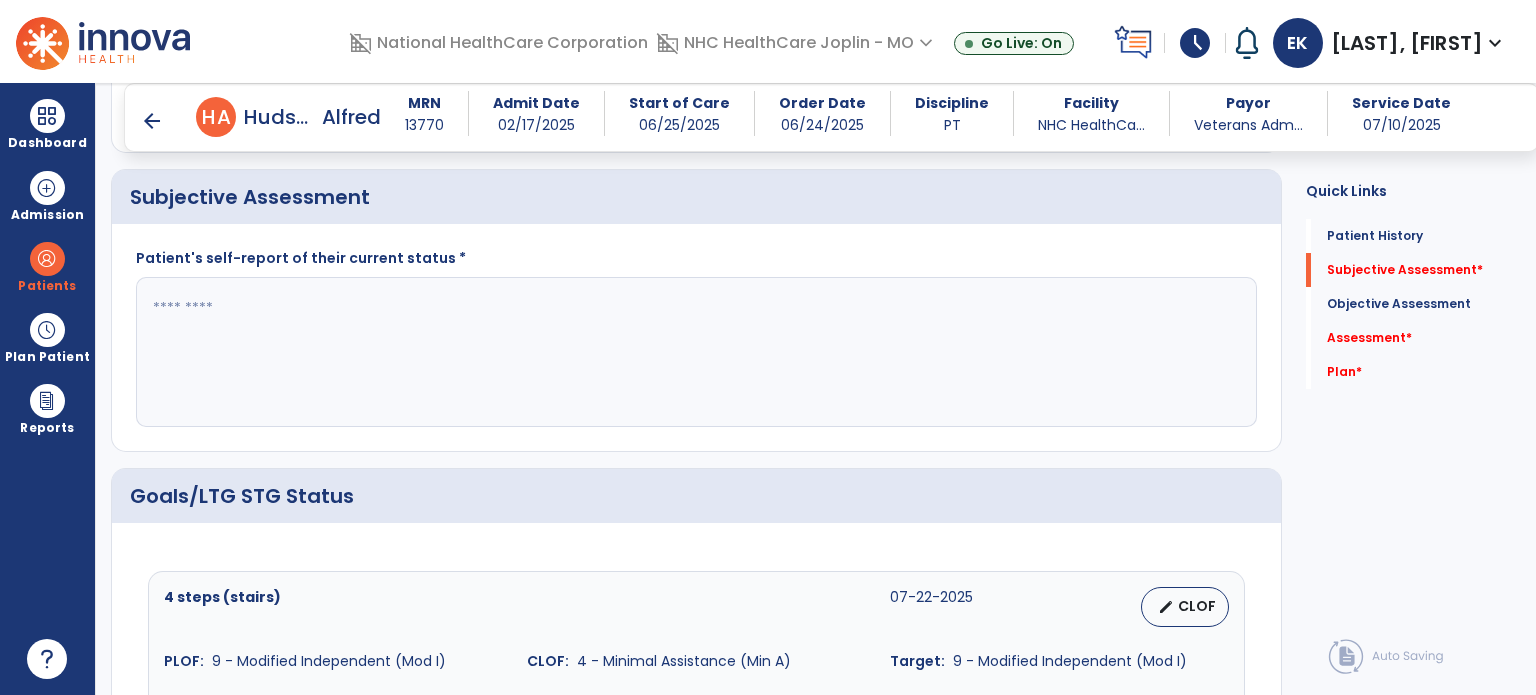 click 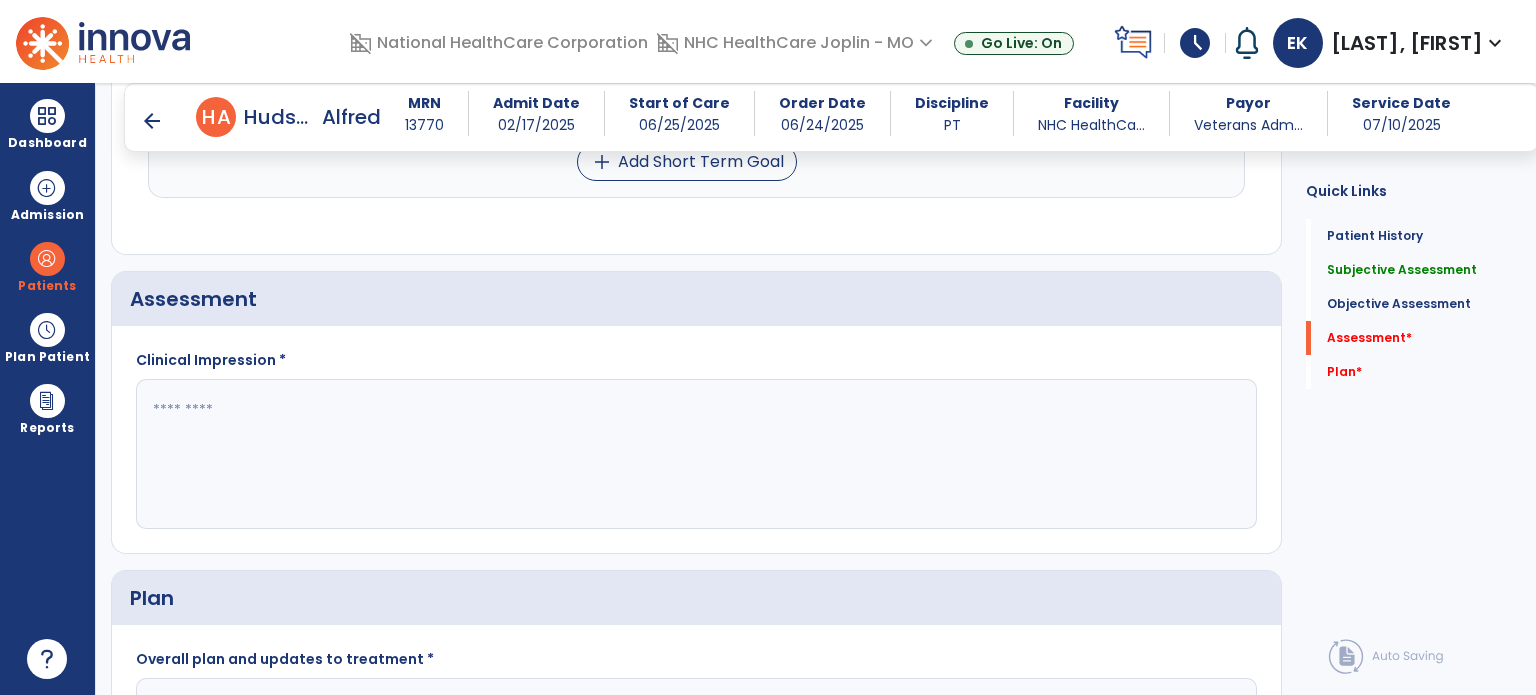 scroll, scrollTop: 2084, scrollLeft: 0, axis: vertical 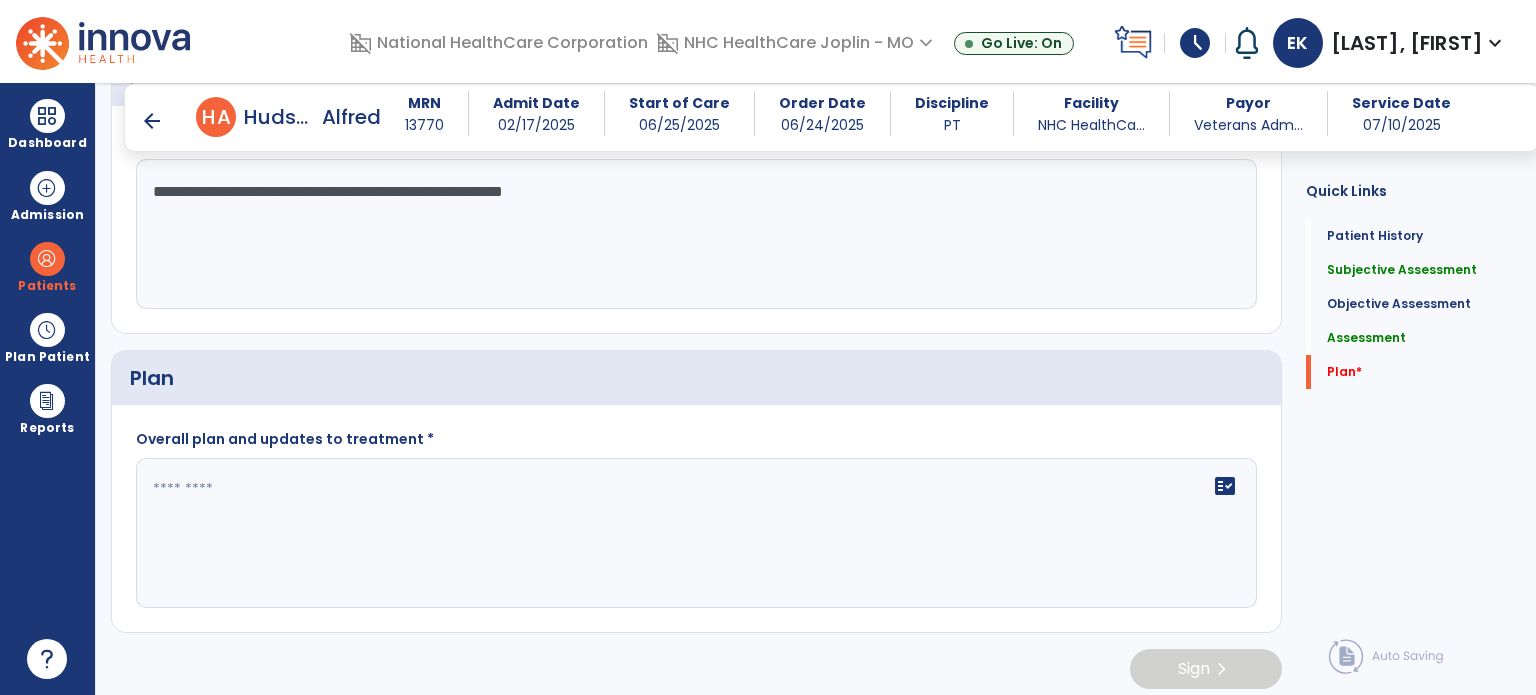 type on "**********" 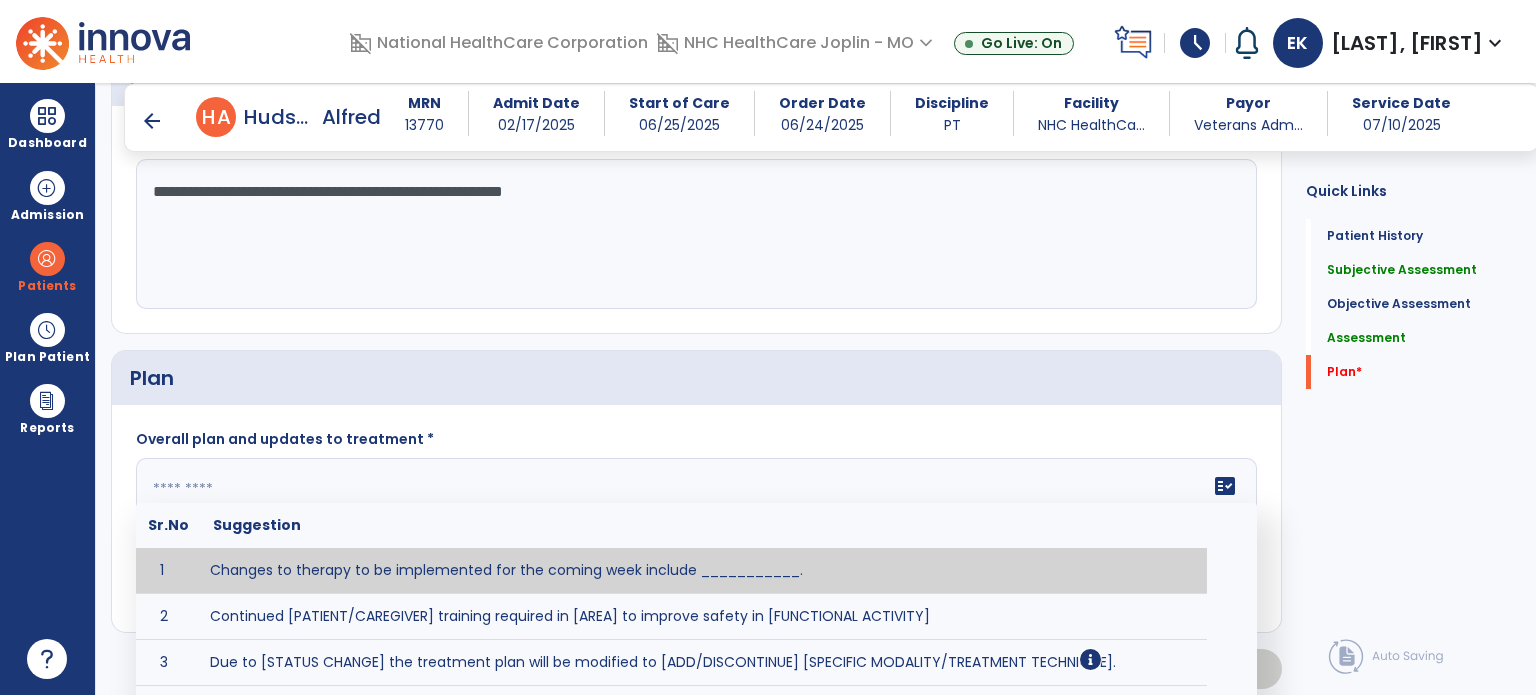 click 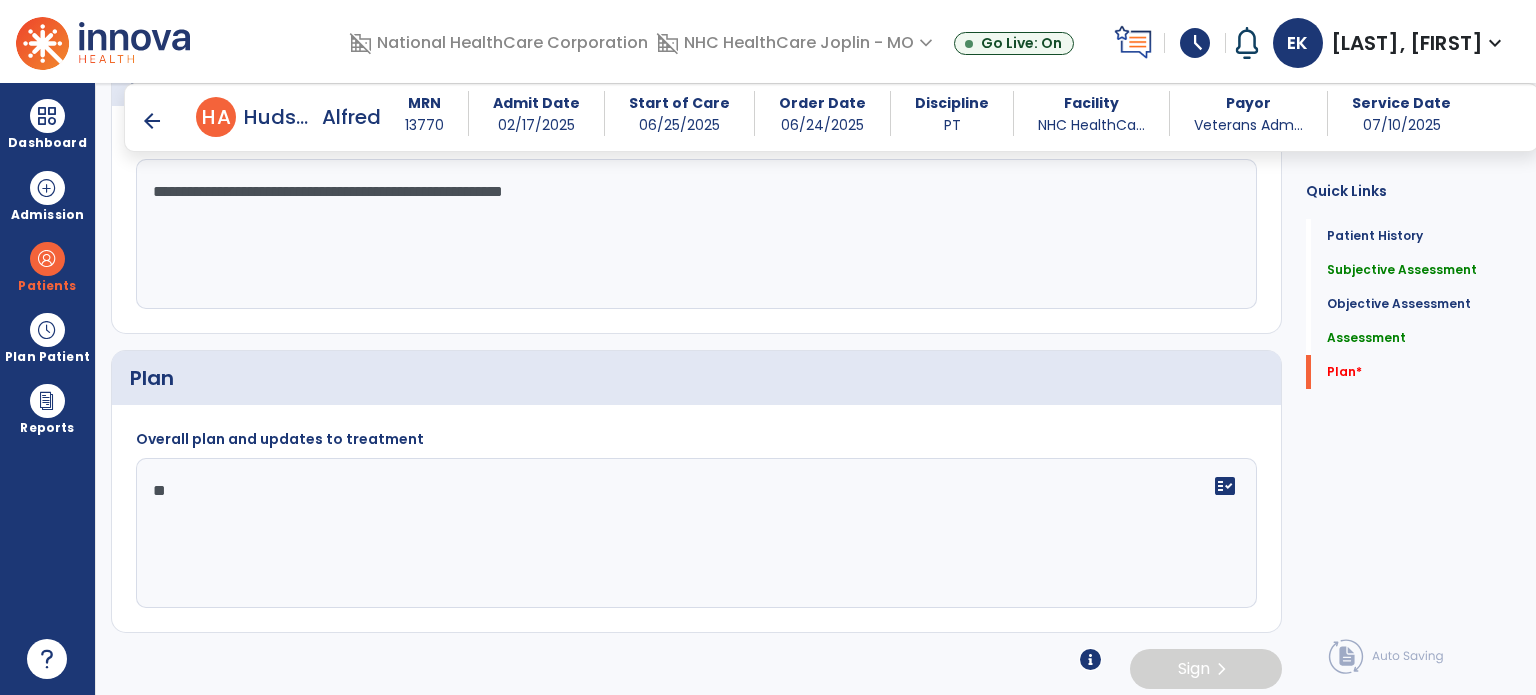 type on "*" 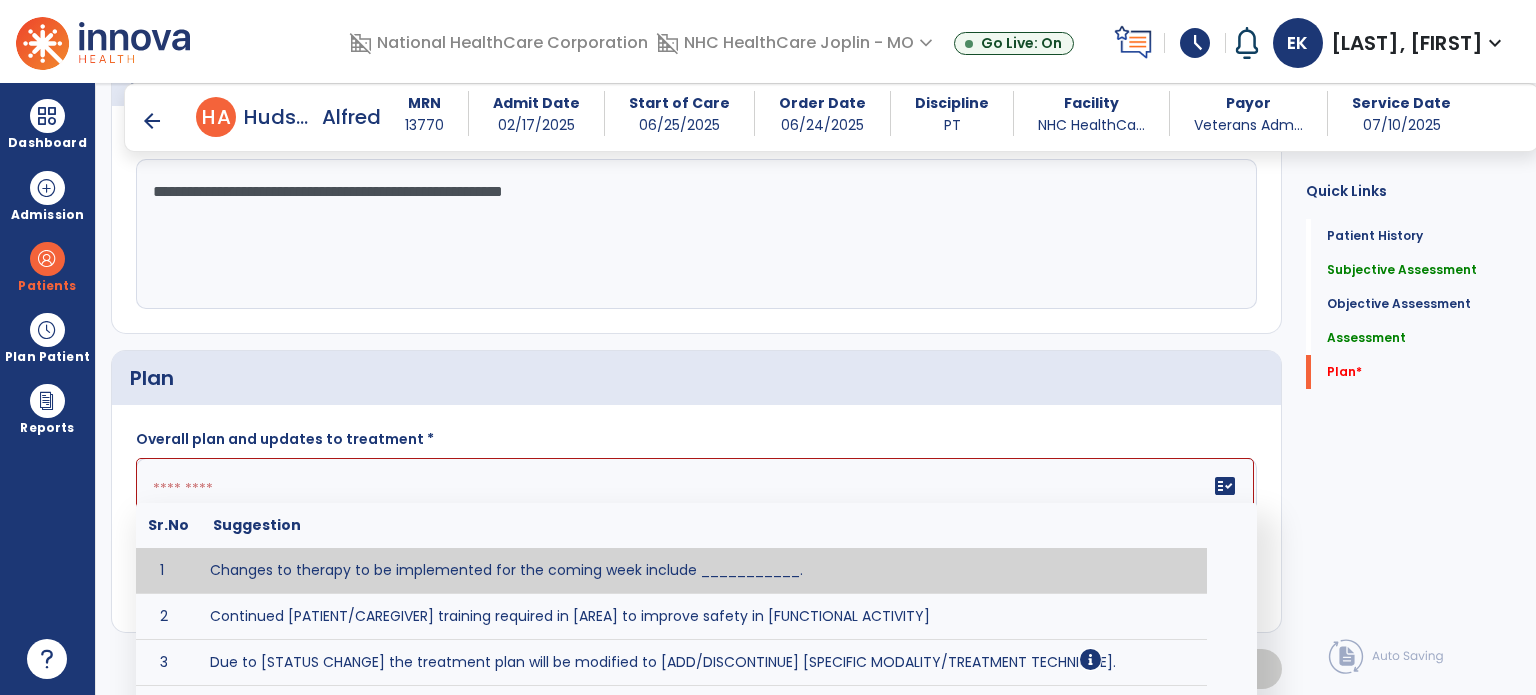 scroll, scrollTop: 2414, scrollLeft: 0, axis: vertical 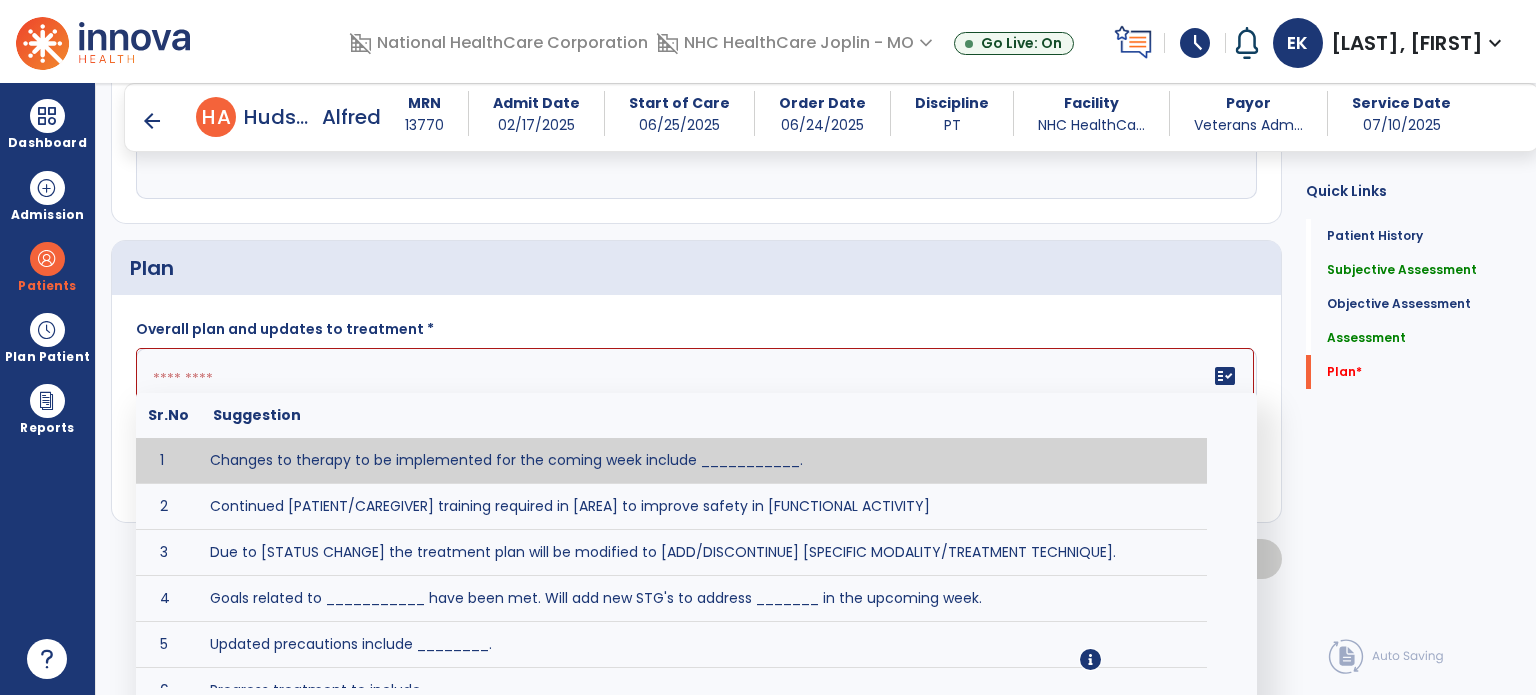 click 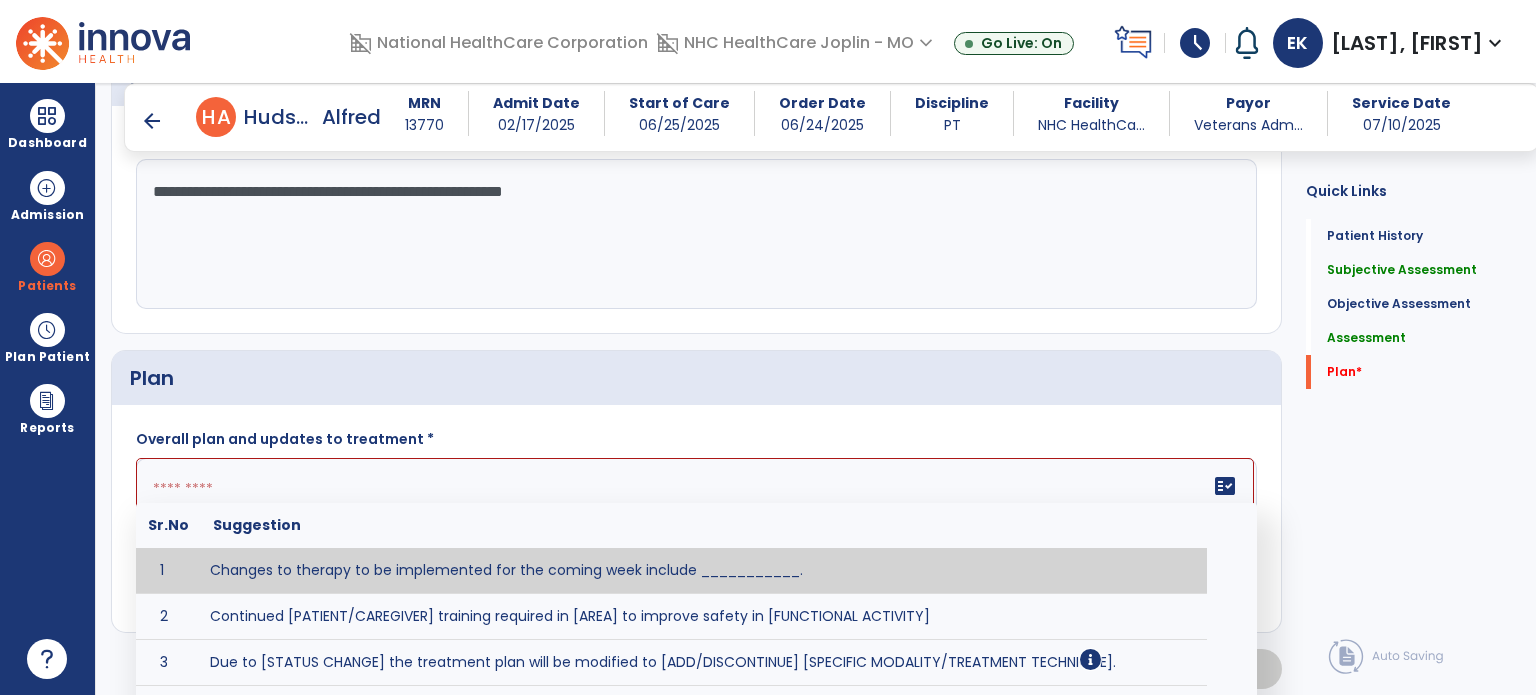 click on "Patient Demographics  Medical Diagnosis   Treatment Diagnosis   Precautions   Contraindications
Code
Description
Pdpm Clinical Category
J44.1 to" 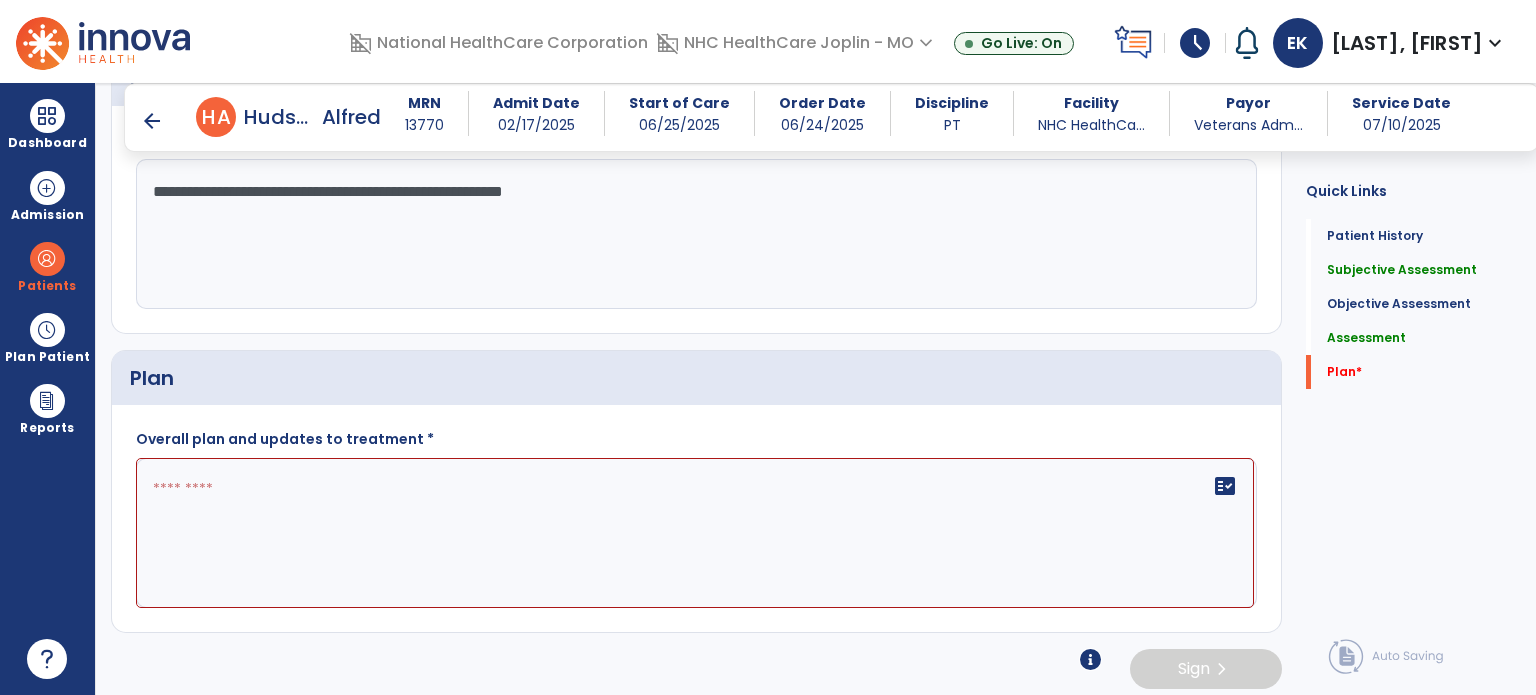 scroll, scrollTop: 2414, scrollLeft: 0, axis: vertical 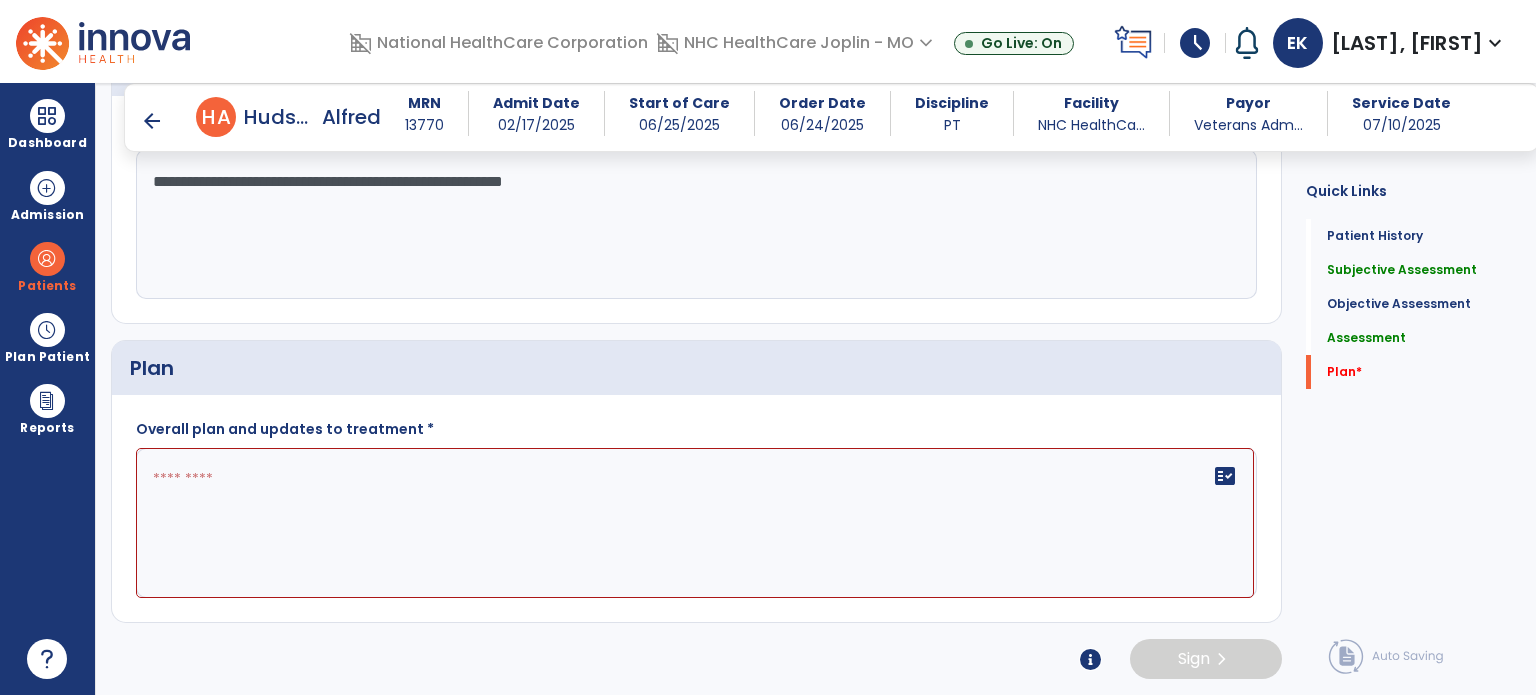 click on "fact_check" 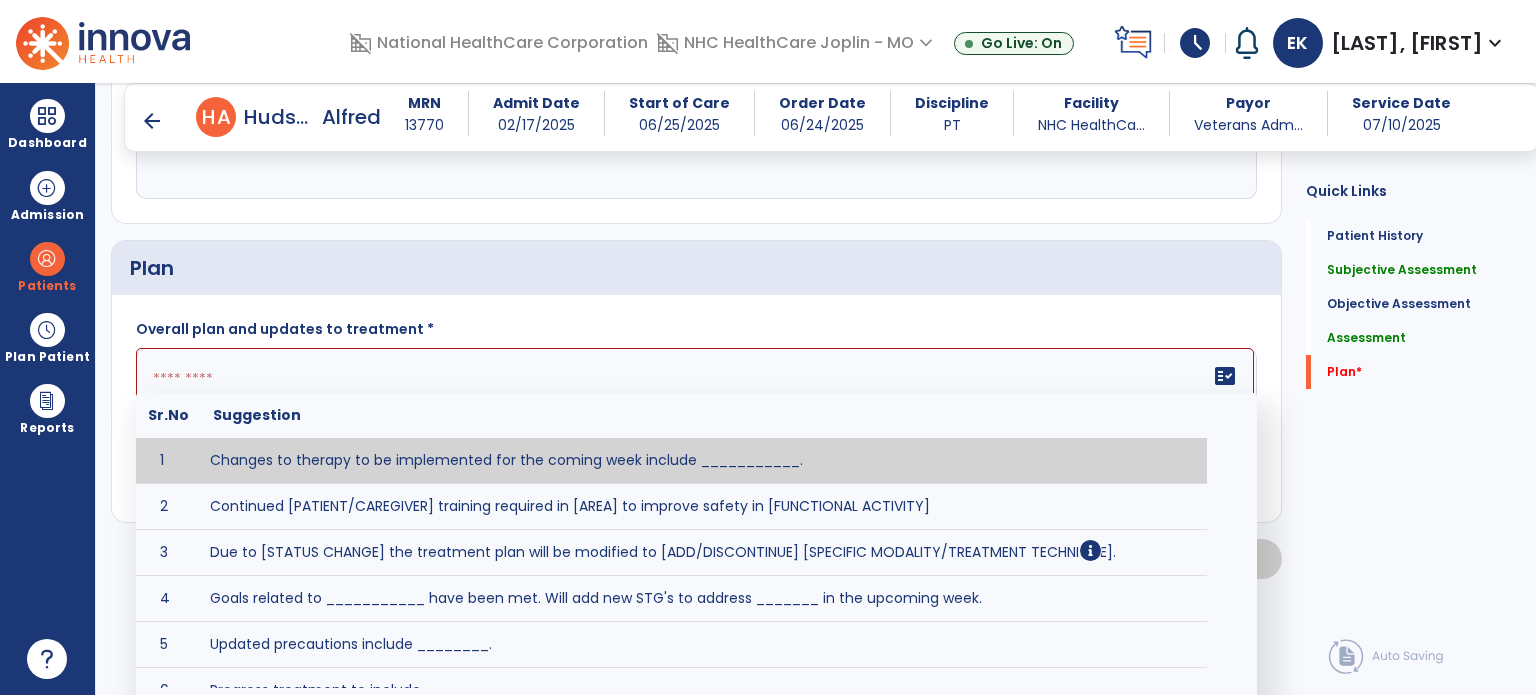 click 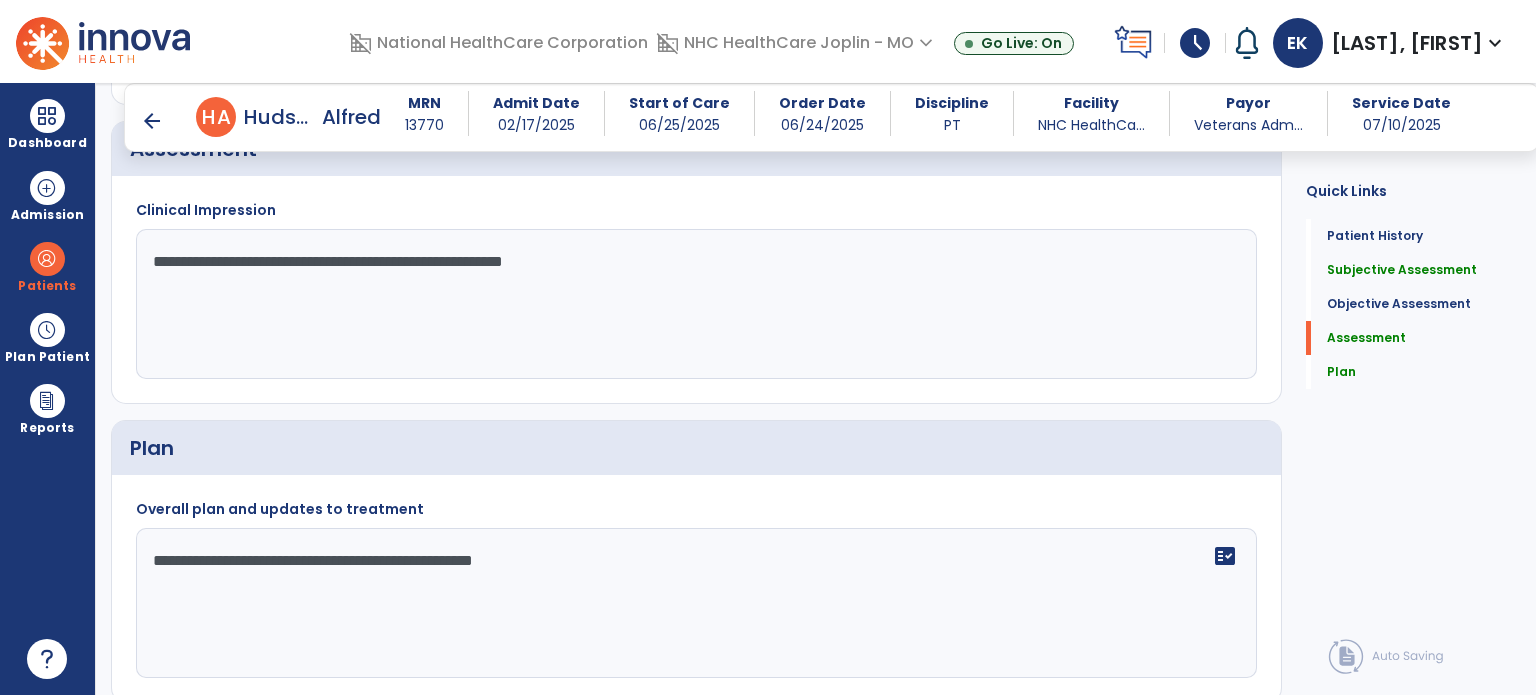 scroll, scrollTop: 2306, scrollLeft: 0, axis: vertical 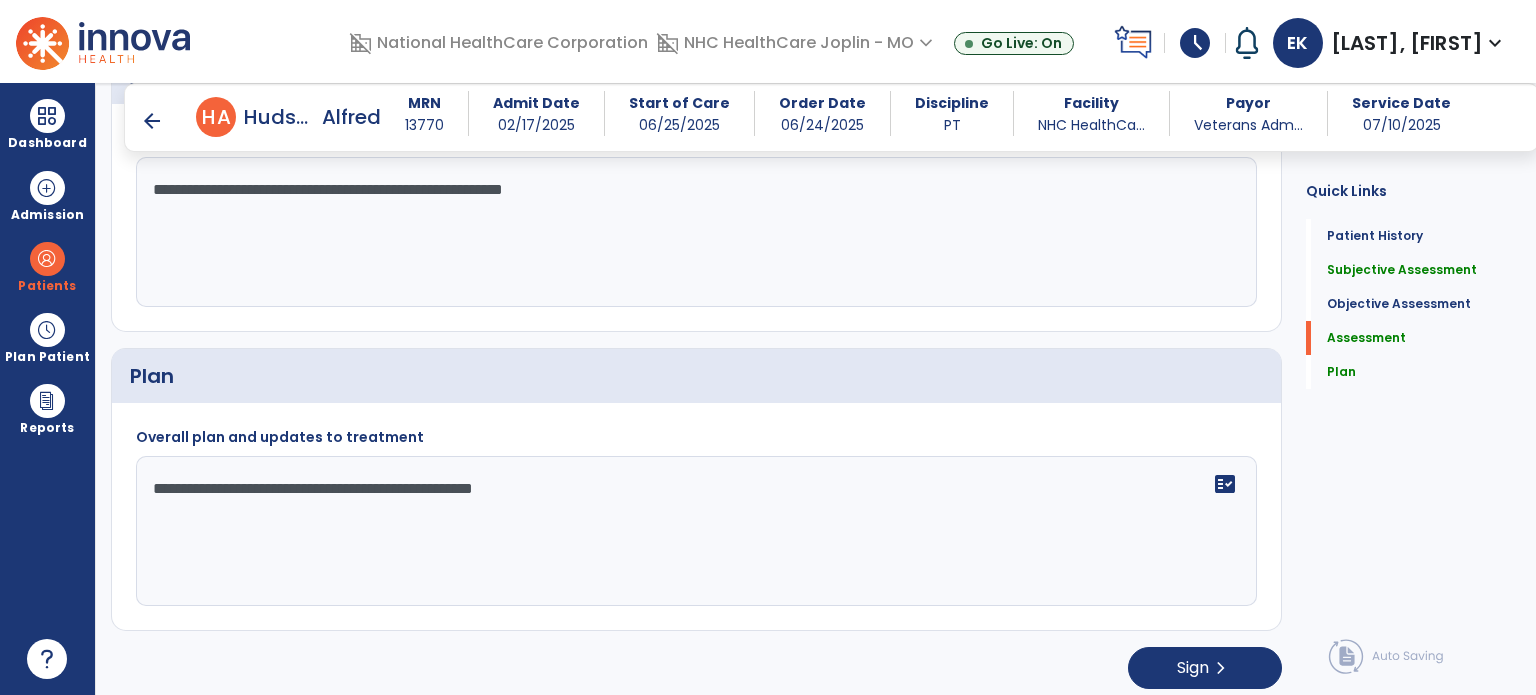 type on "**********" 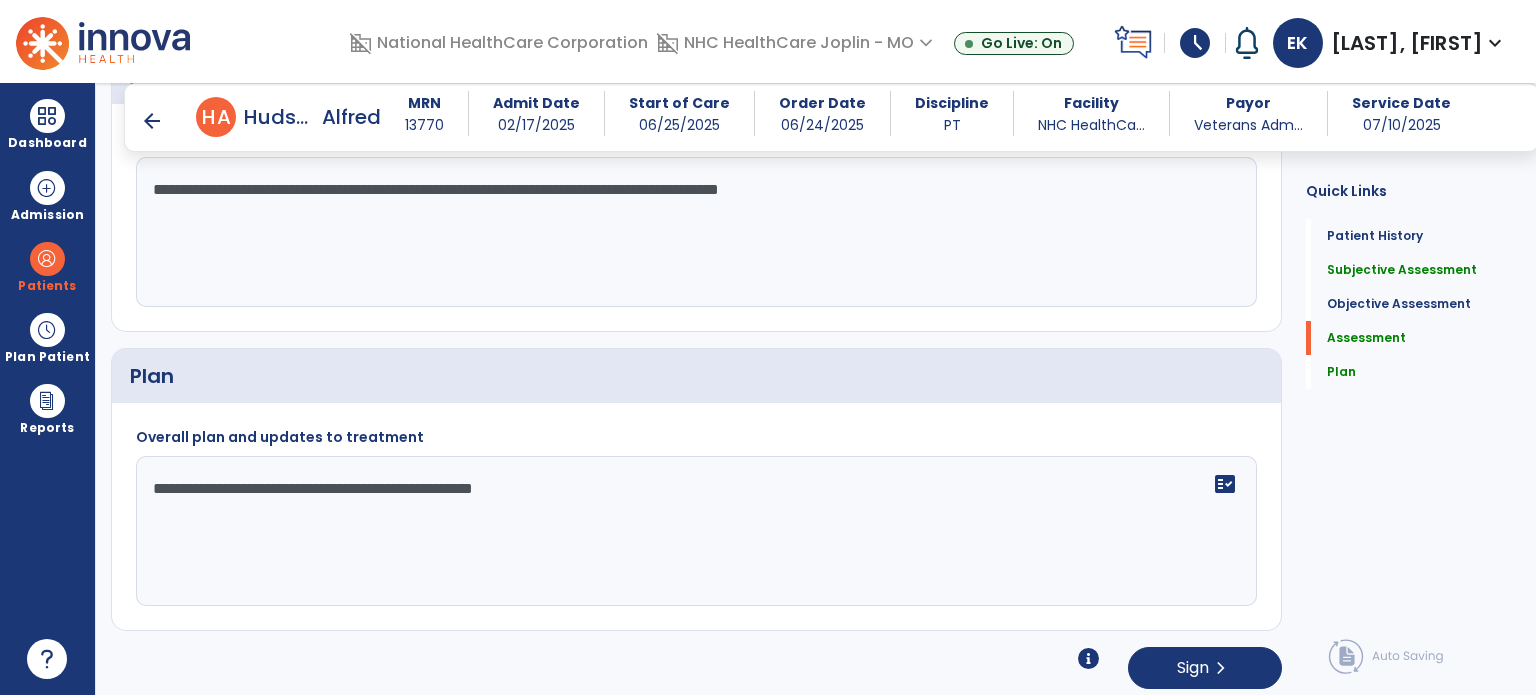 click on "**********" 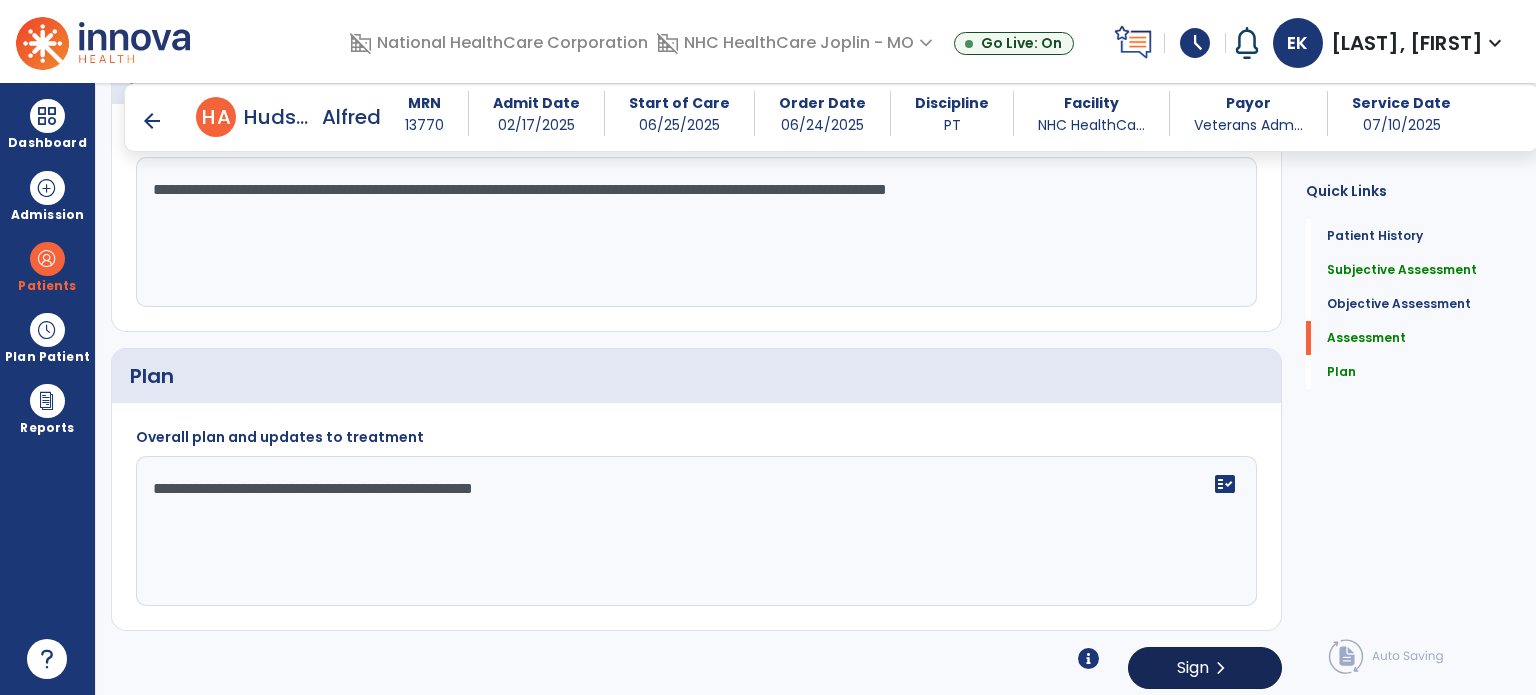 type on "**********" 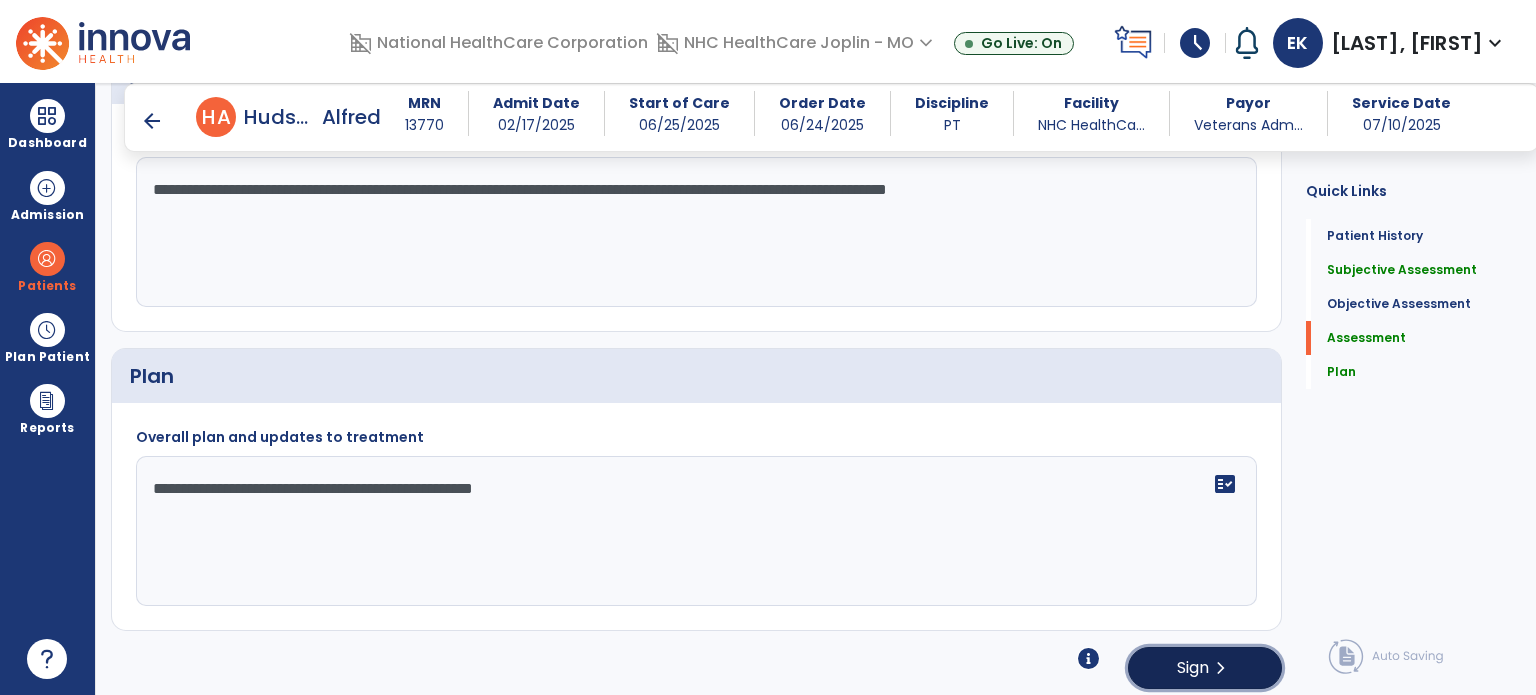 click on "Sign  chevron_right" 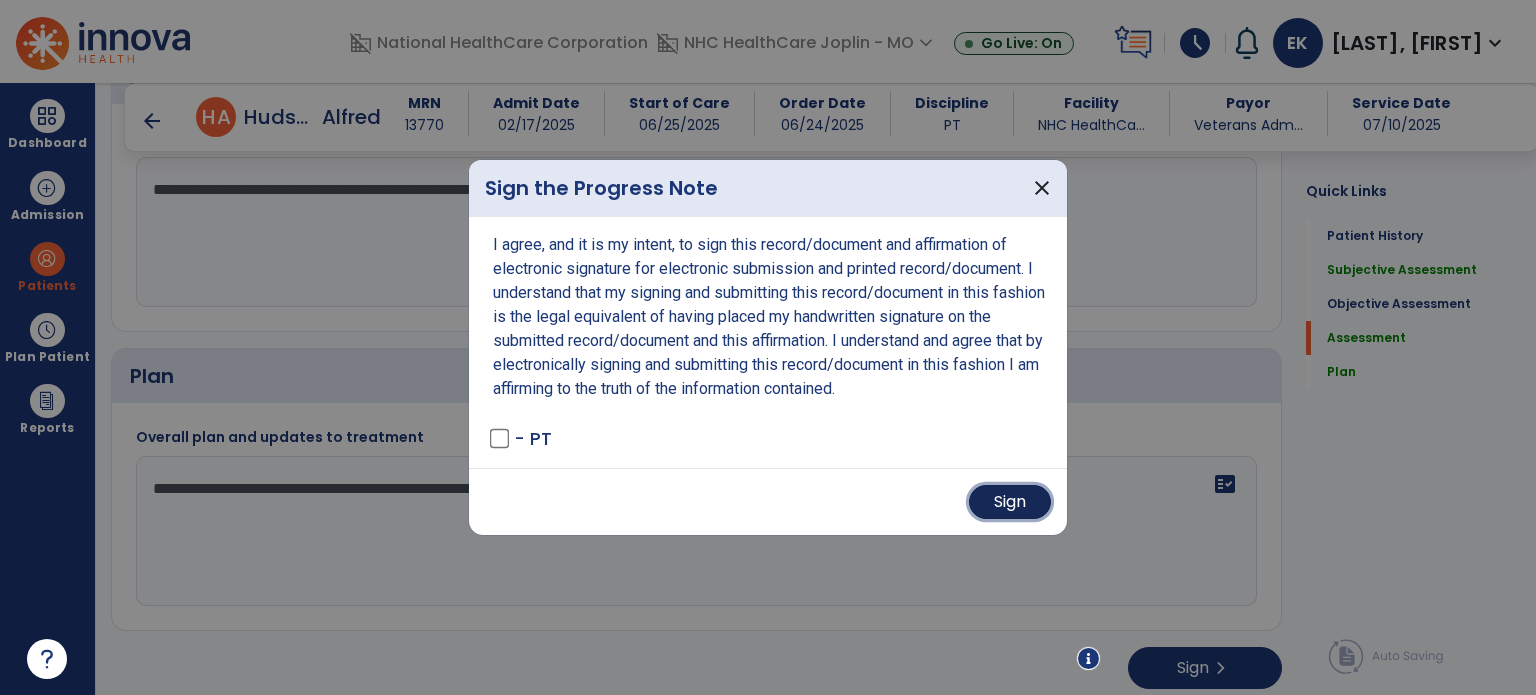 click on "Sign" at bounding box center (1010, 502) 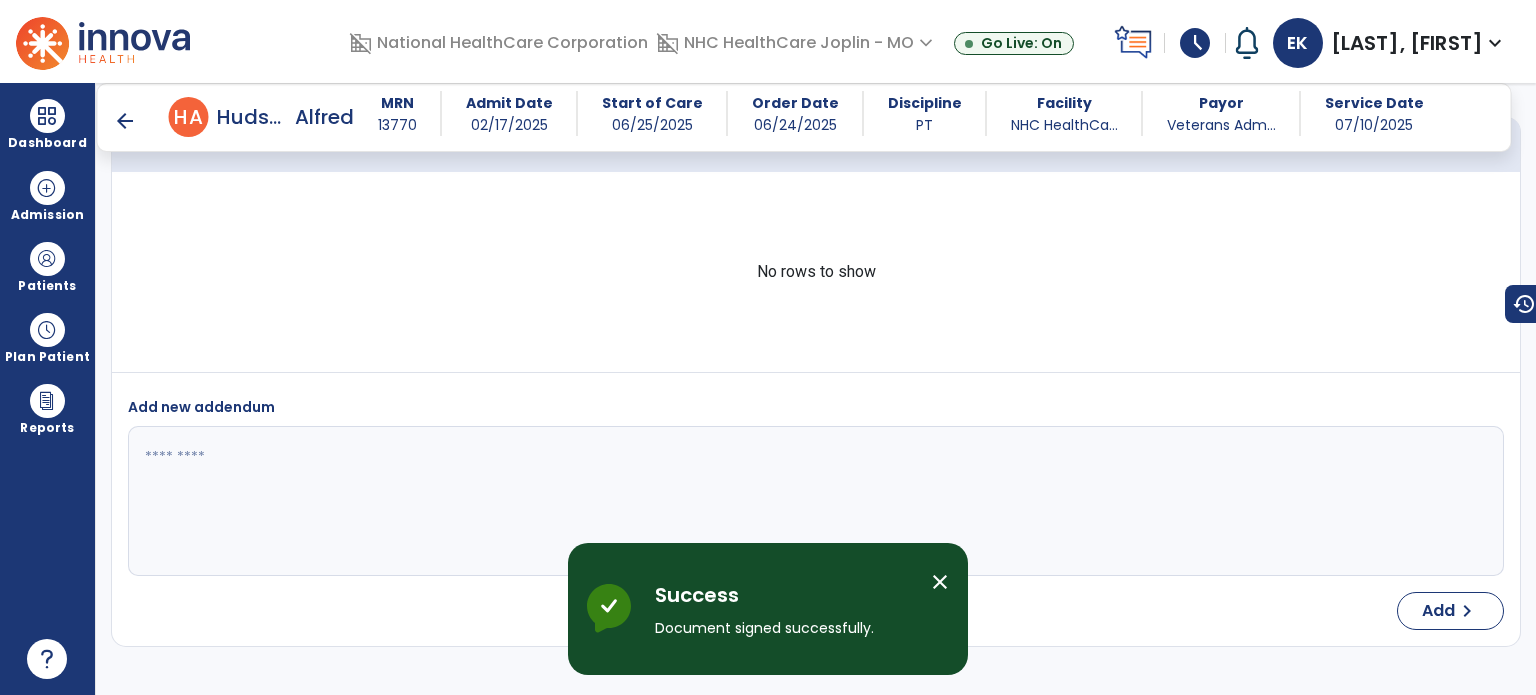 scroll, scrollTop: 2580, scrollLeft: 0, axis: vertical 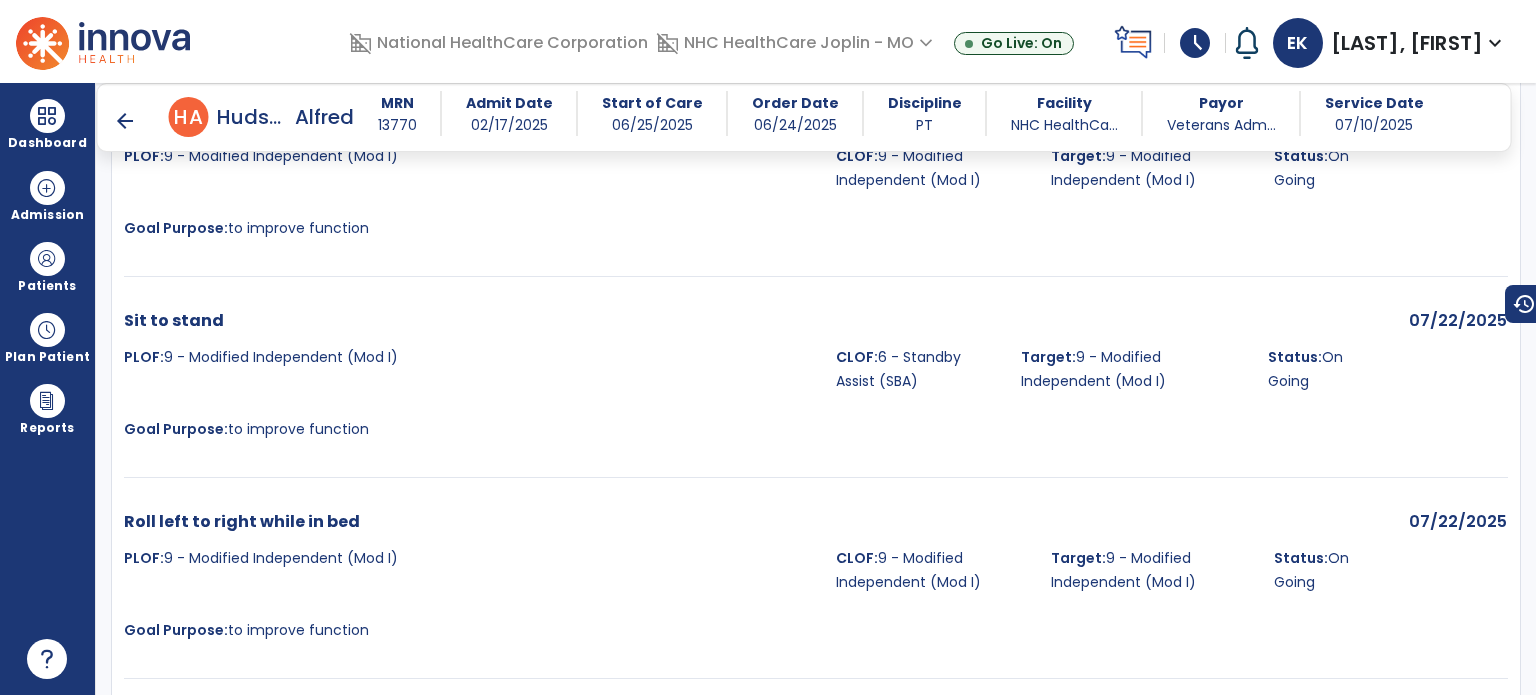 click on "arrow_back" at bounding box center [125, 121] 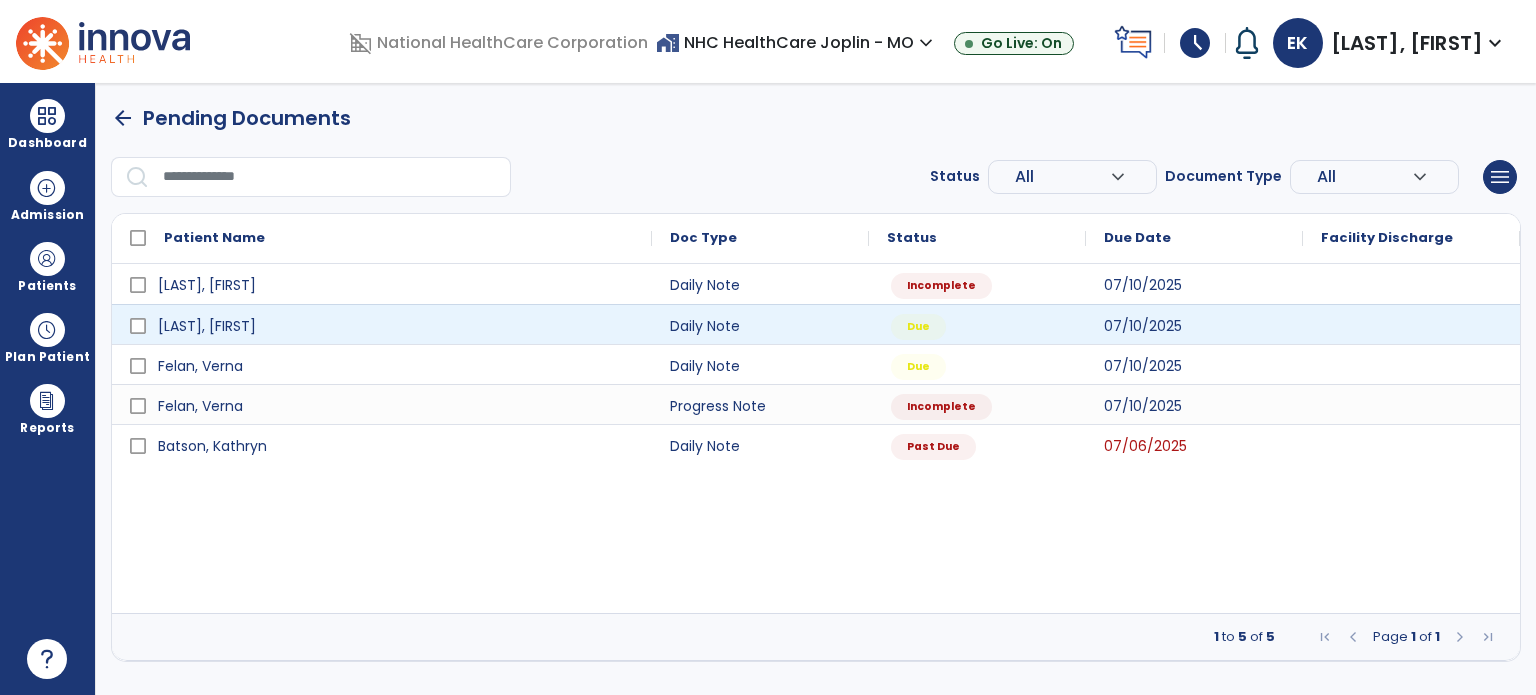 scroll, scrollTop: 0, scrollLeft: 0, axis: both 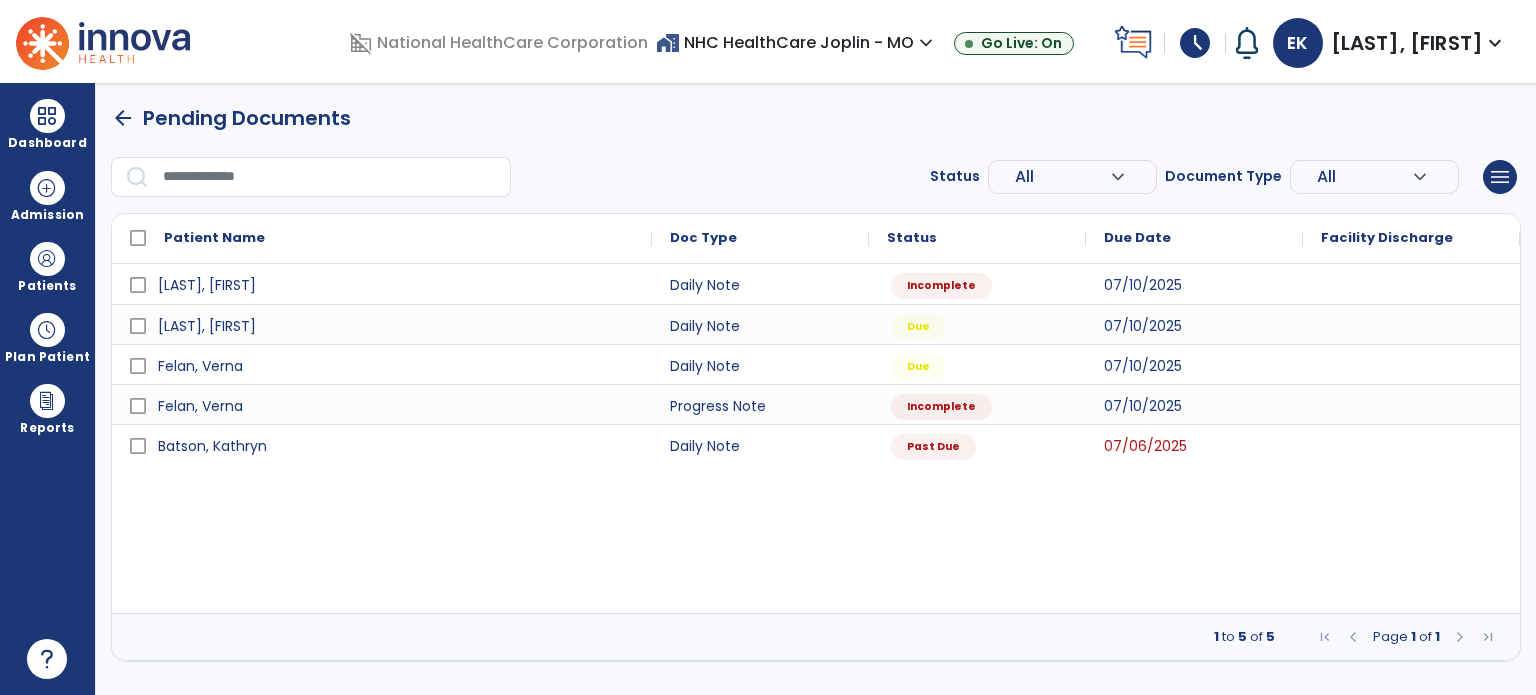 click on "Progress Note Incomplete 07/10/2025
Daily Note Due 07/10/2025
Daily Note Due 07/10/2025
Progress Note Incomplete 07/10/2025
Daily Note Past Due 07/06/2025" at bounding box center (816, 438) 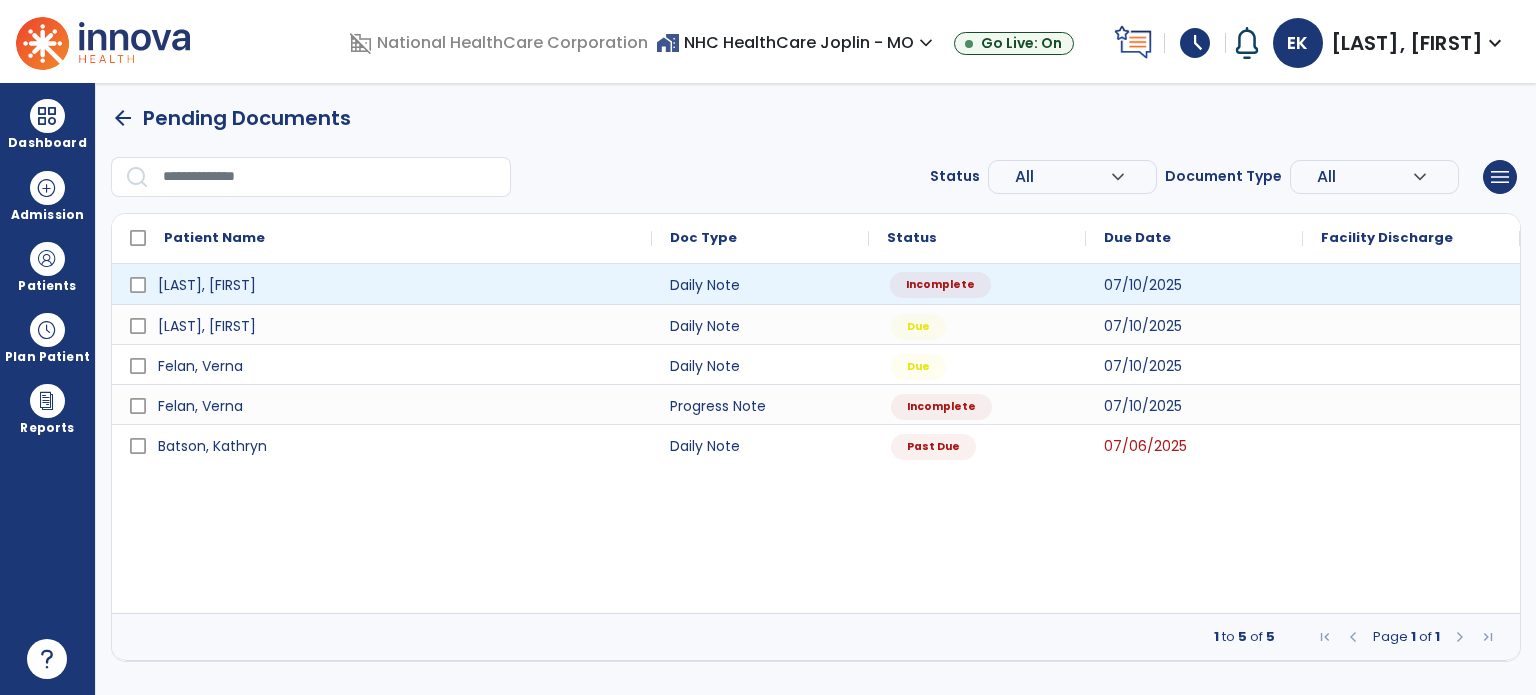 click on "Incomplete" at bounding box center (940, 285) 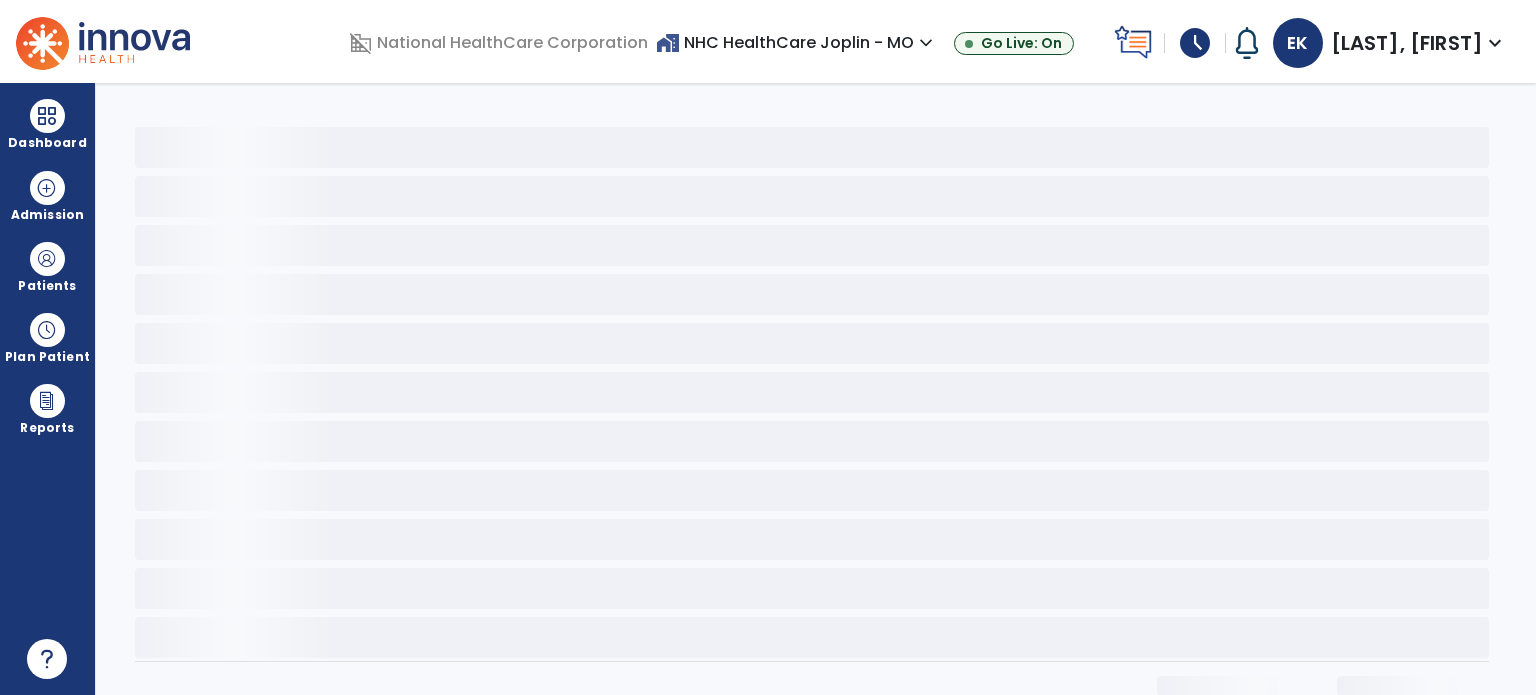 select on "*" 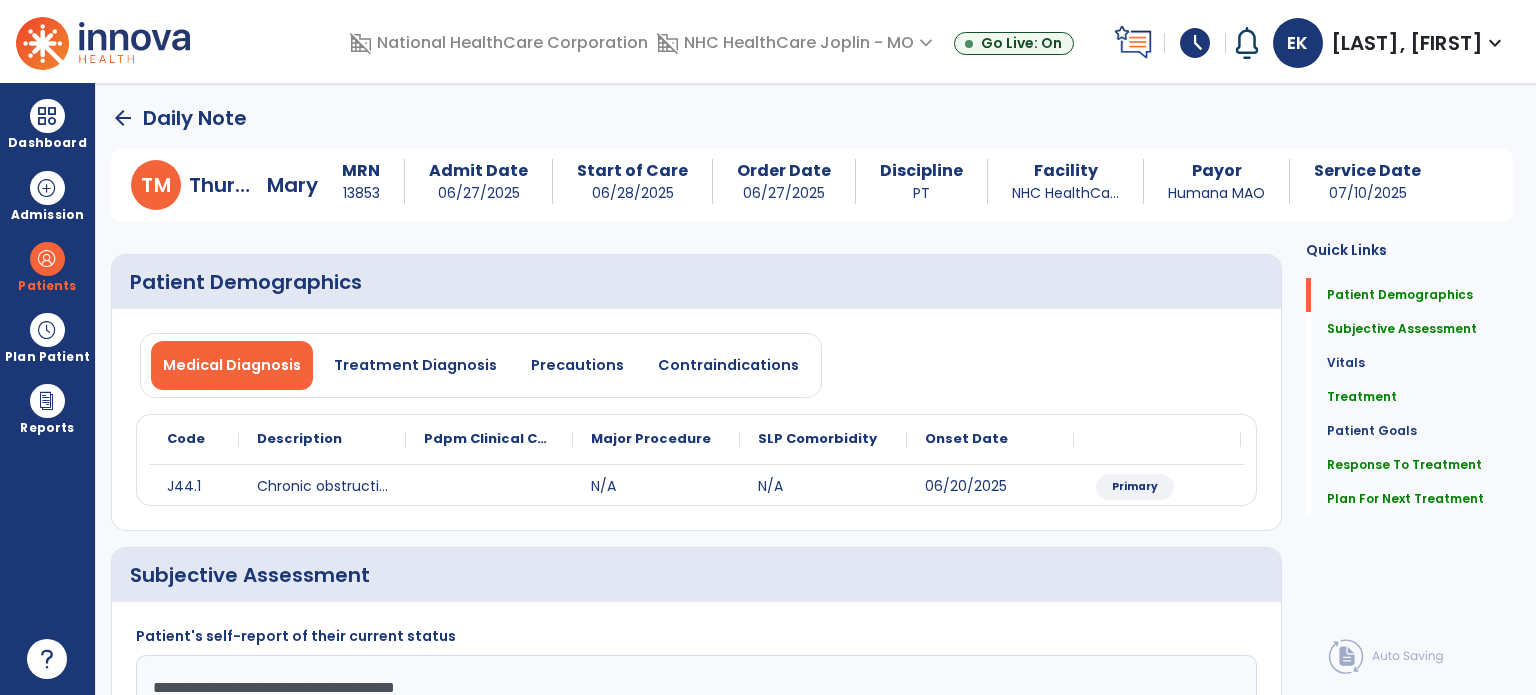 click on "Quick Links  Patient Demographics   Patient Demographics   Subjective Assessment   Subjective Assessment   Vitals   Vitals   Treatment   Treatment   Patient Goals   Patient Goals   Response To Treatment   Response To Treatment   Plan For Next Treatment   Plan For Next Treatment" 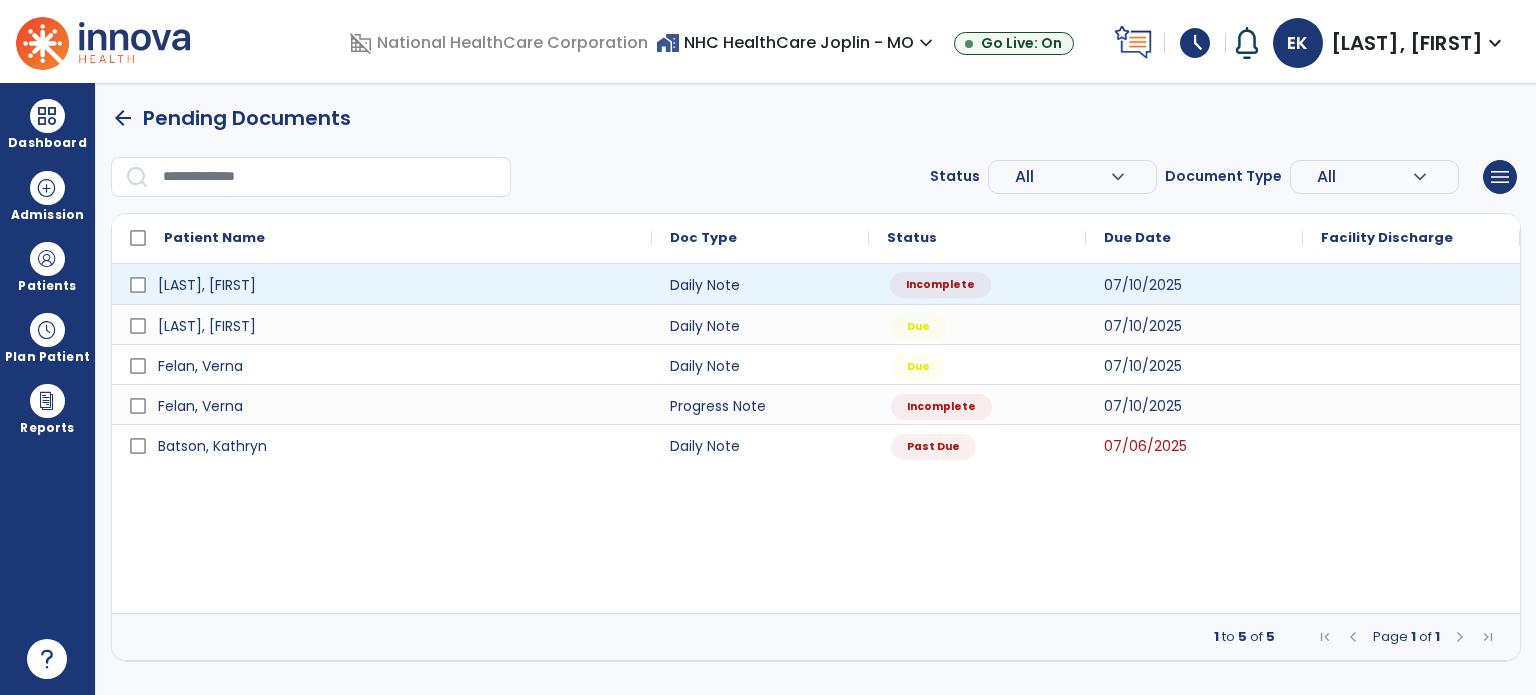 click on "Incomplete" at bounding box center (940, 285) 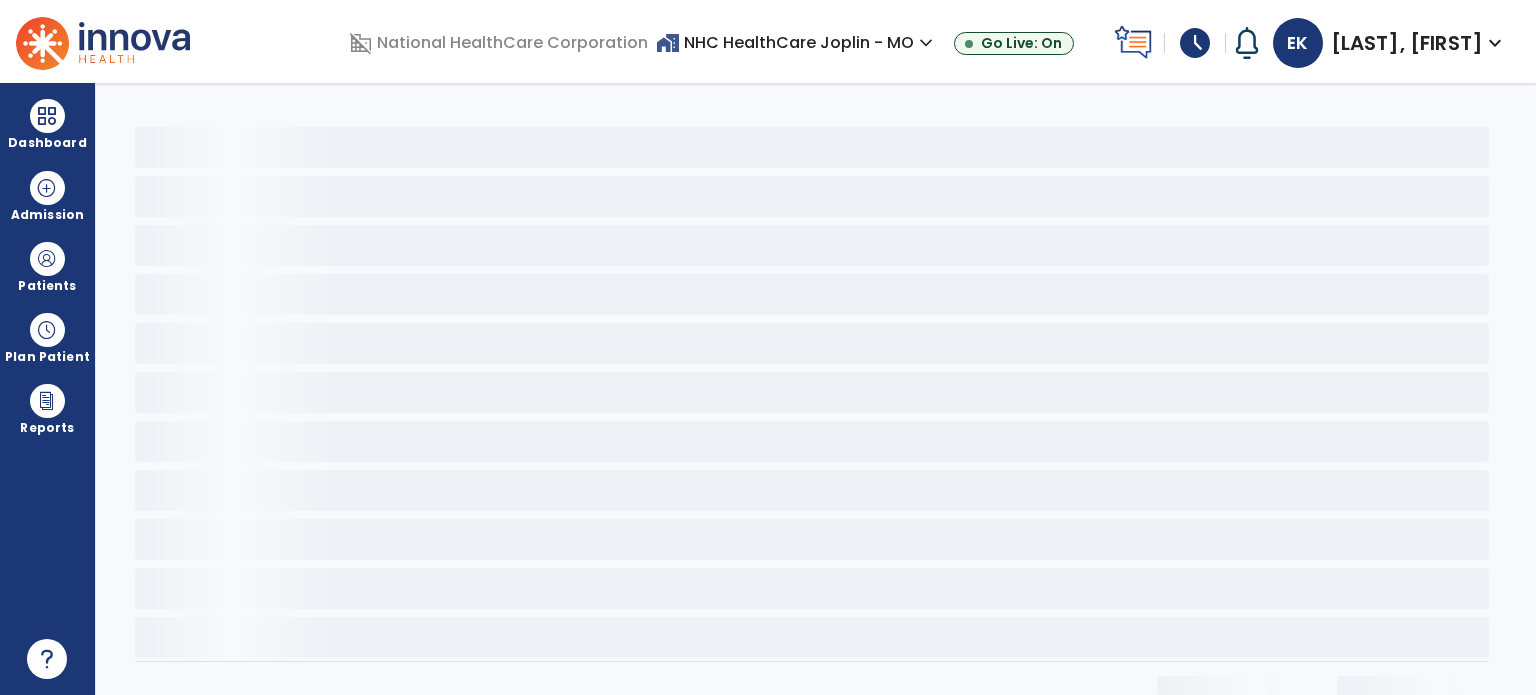 select on "*" 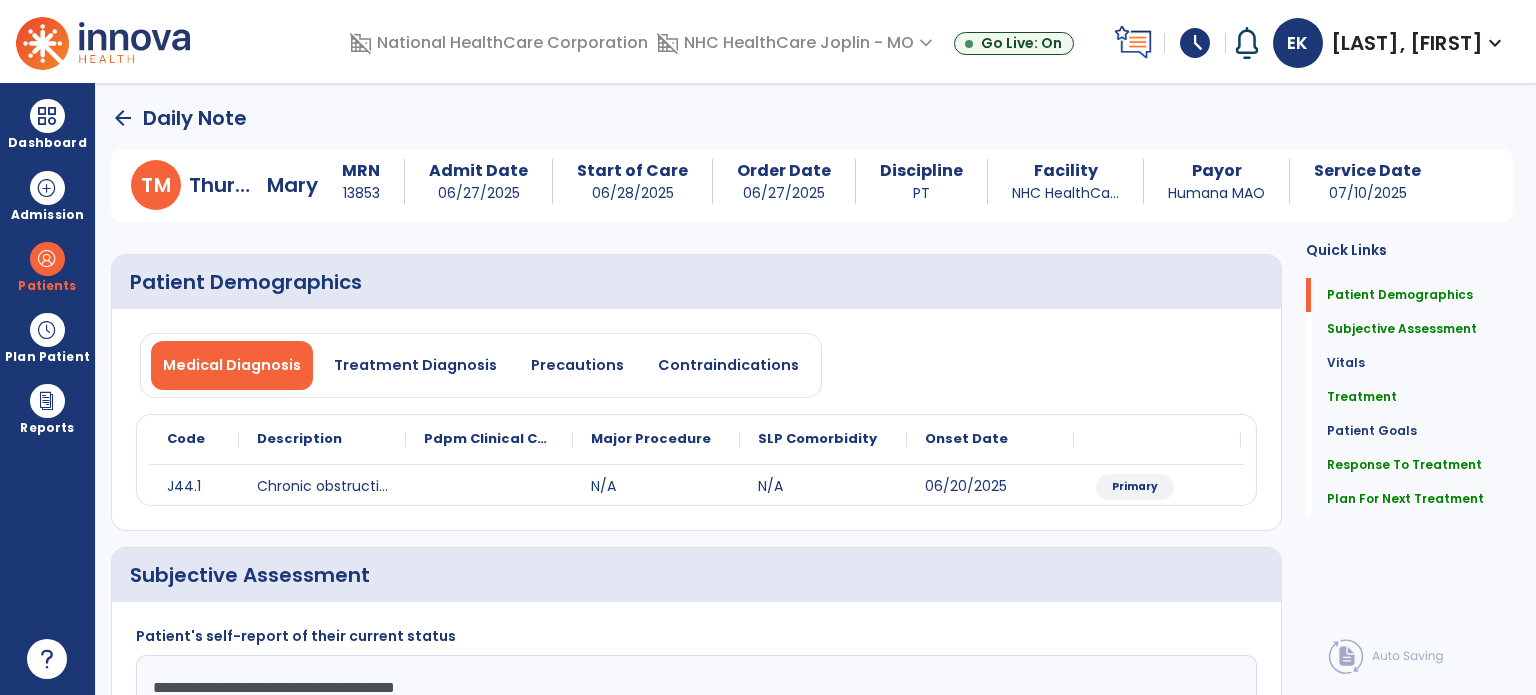 click on "schedule" at bounding box center (1195, 43) 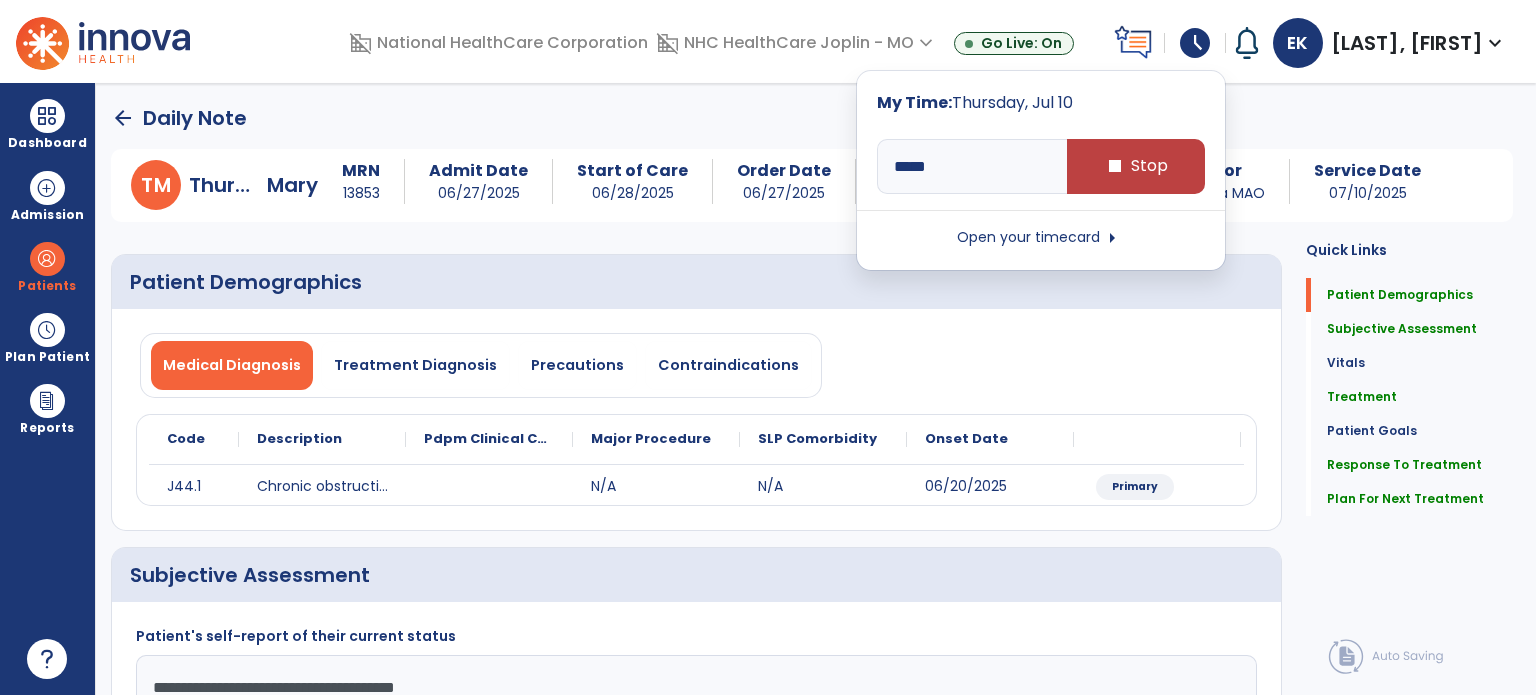 click on "arrow_back   Daily Note   T  M  [LAST], [FIRST] MRN [NUMBER] Admit Date [DATE] Start of Care [DATE] Order Date [DATE] Discipline PT Facility NHC HealthCa... Payor Humana MAO Service Date [DATE] Patient Demographics  Medical Diagnosis   Treatment Diagnosis   Precautions   Contraindications
Code
Description" at bounding box center (816, 389) 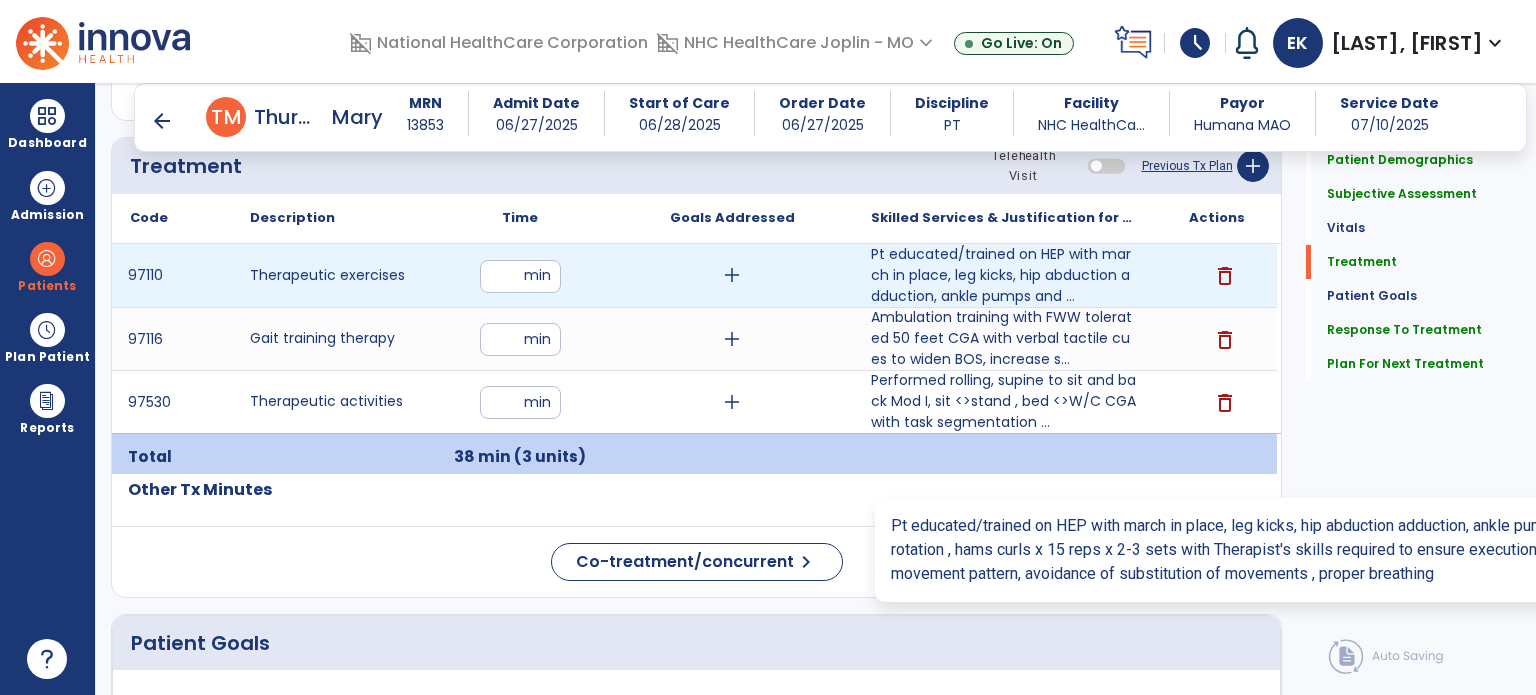 scroll, scrollTop: 1122, scrollLeft: 0, axis: vertical 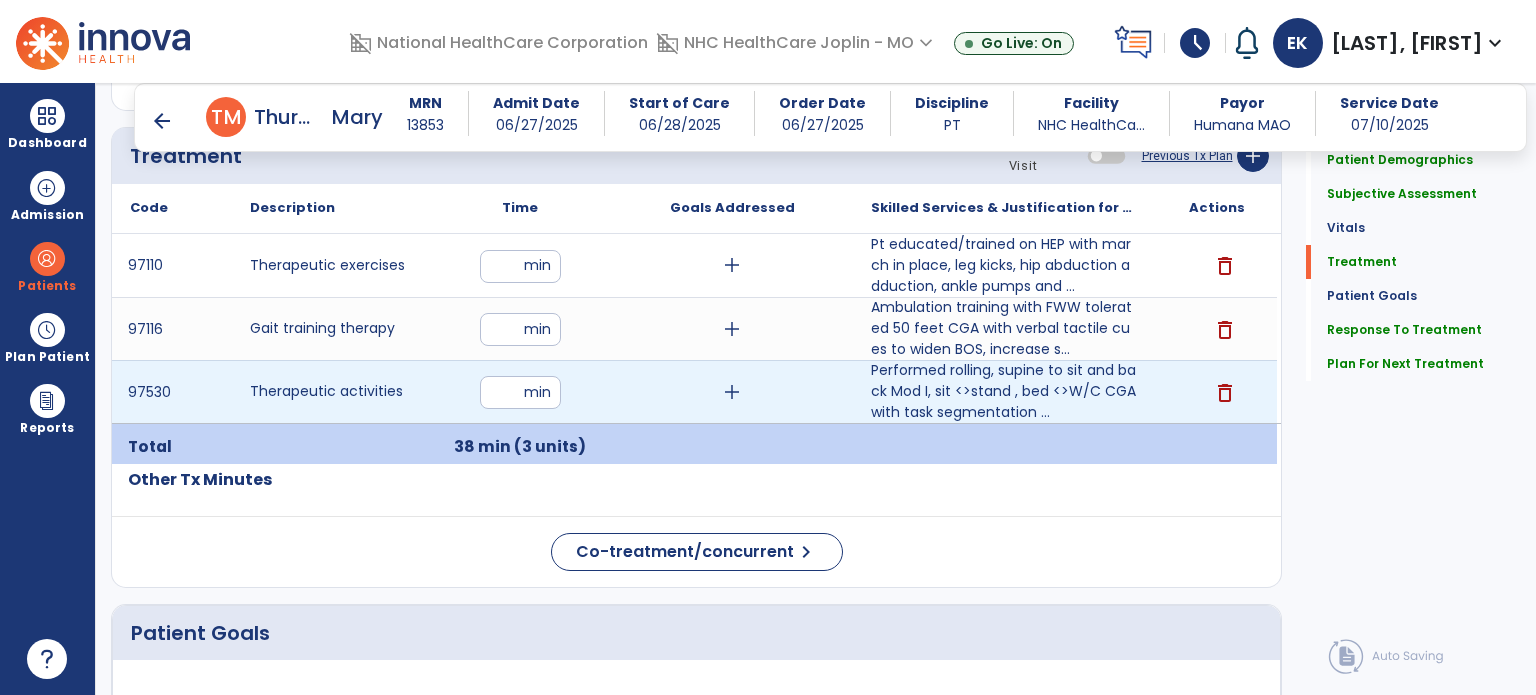 click on "**" at bounding box center (520, 392) 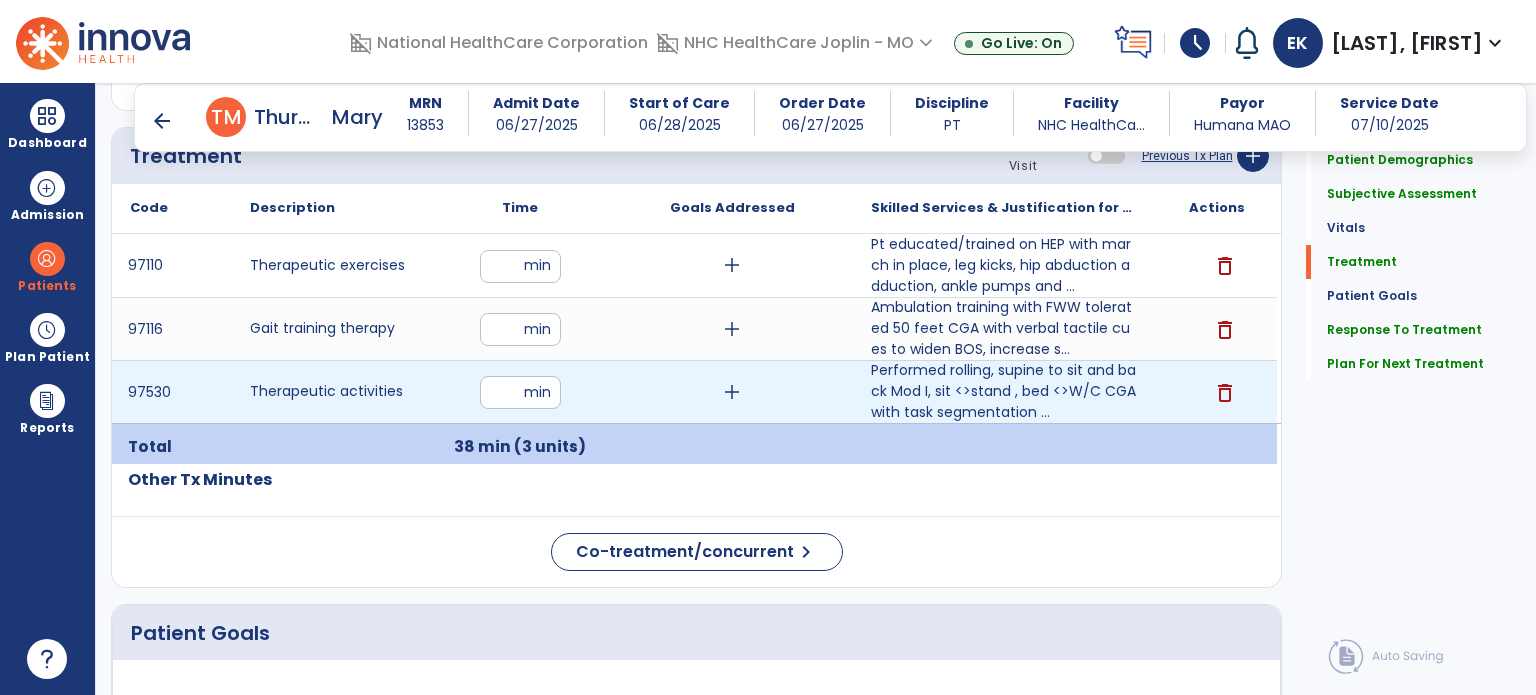 type on "**" 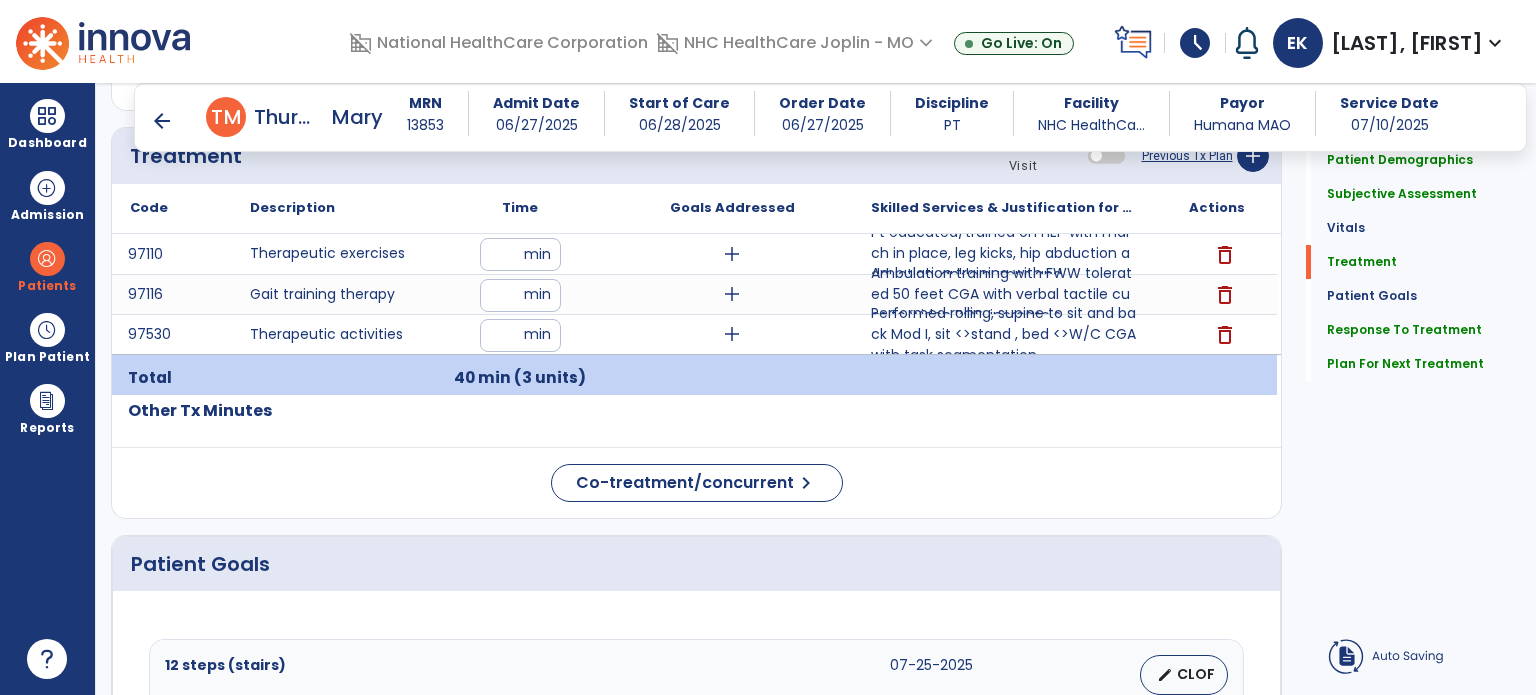 click on "Code
Description
Time" 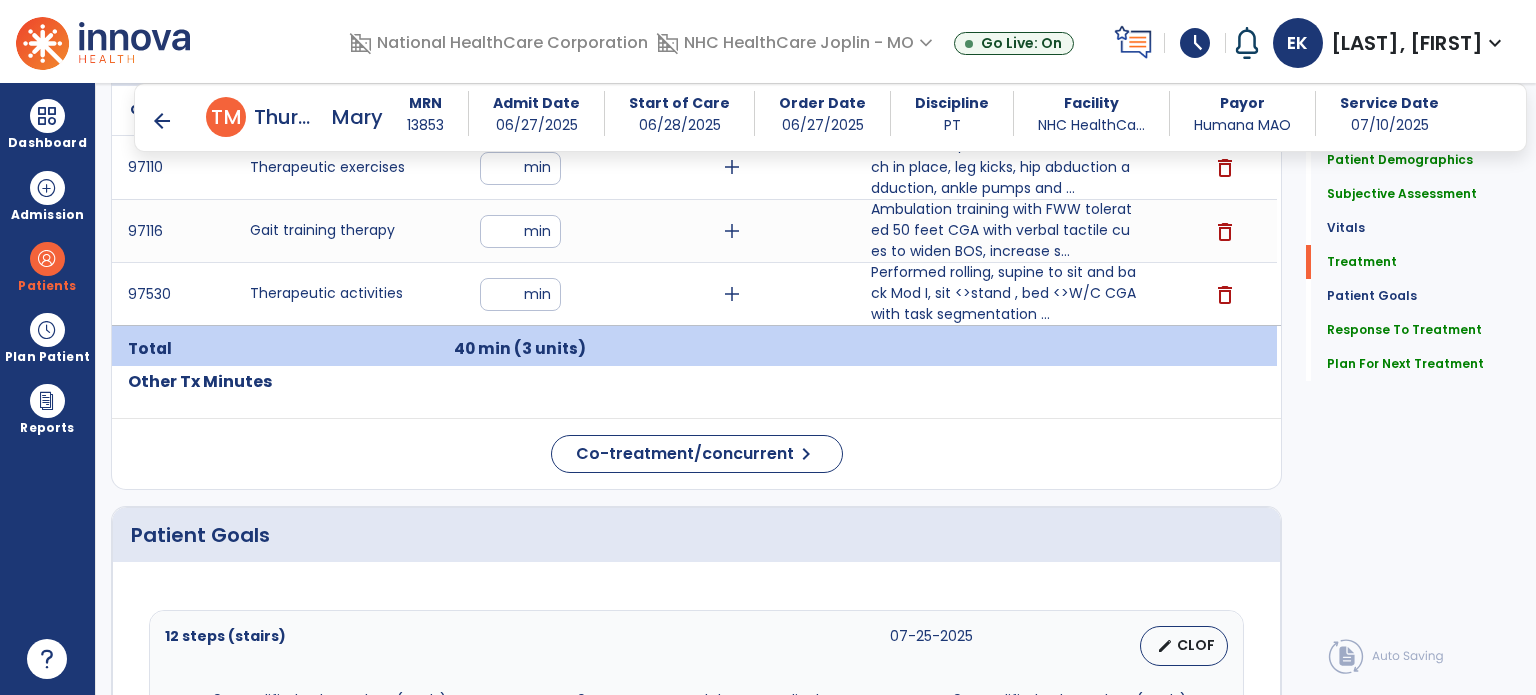 scroll, scrollTop: 1218, scrollLeft: 0, axis: vertical 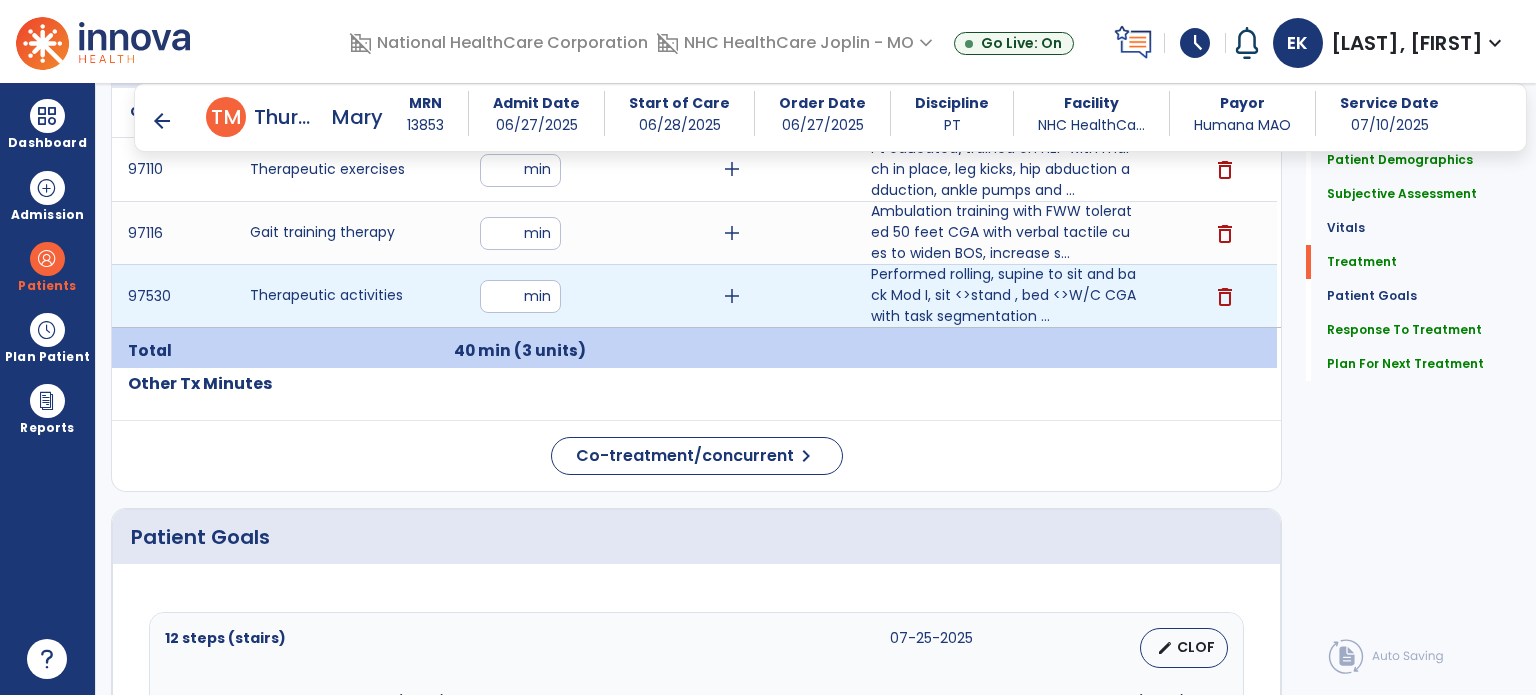 click on "**" at bounding box center (520, 296) 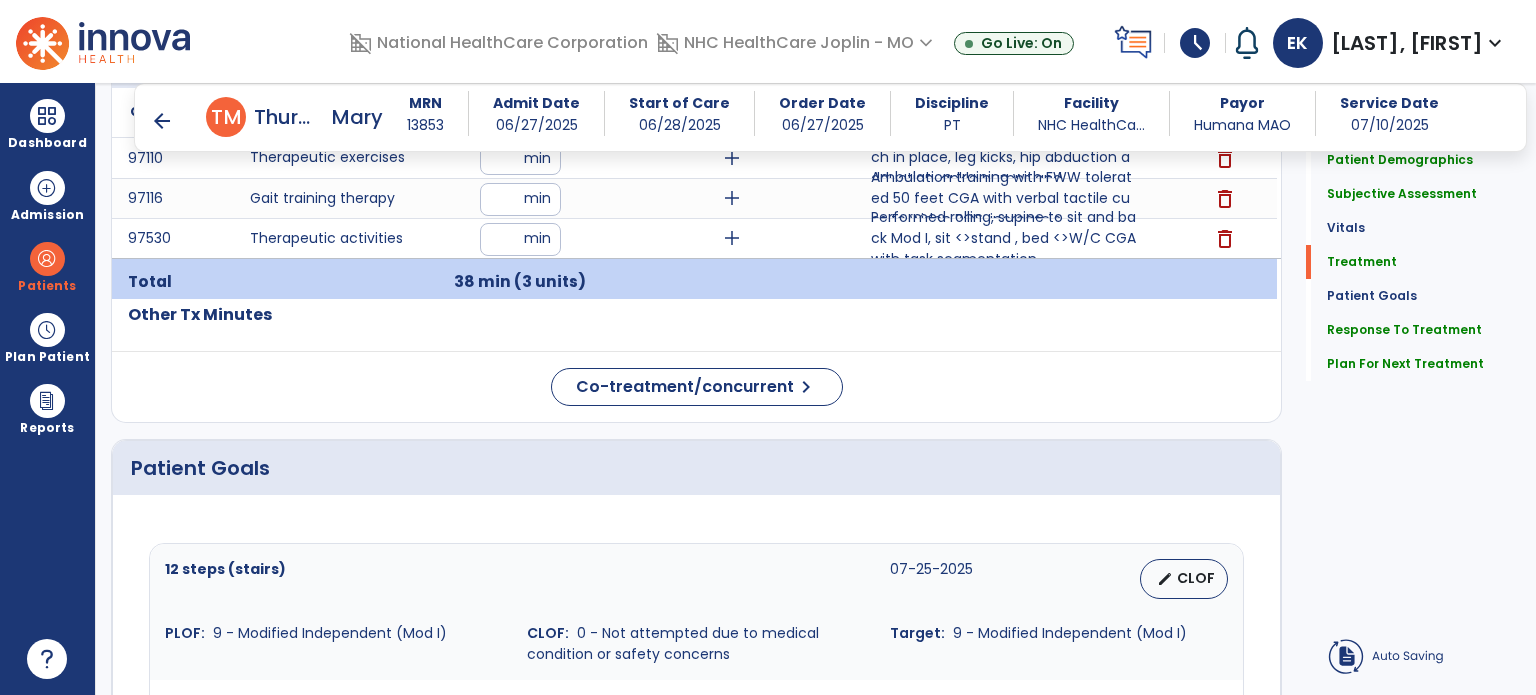 click on "Code
Description
Time" 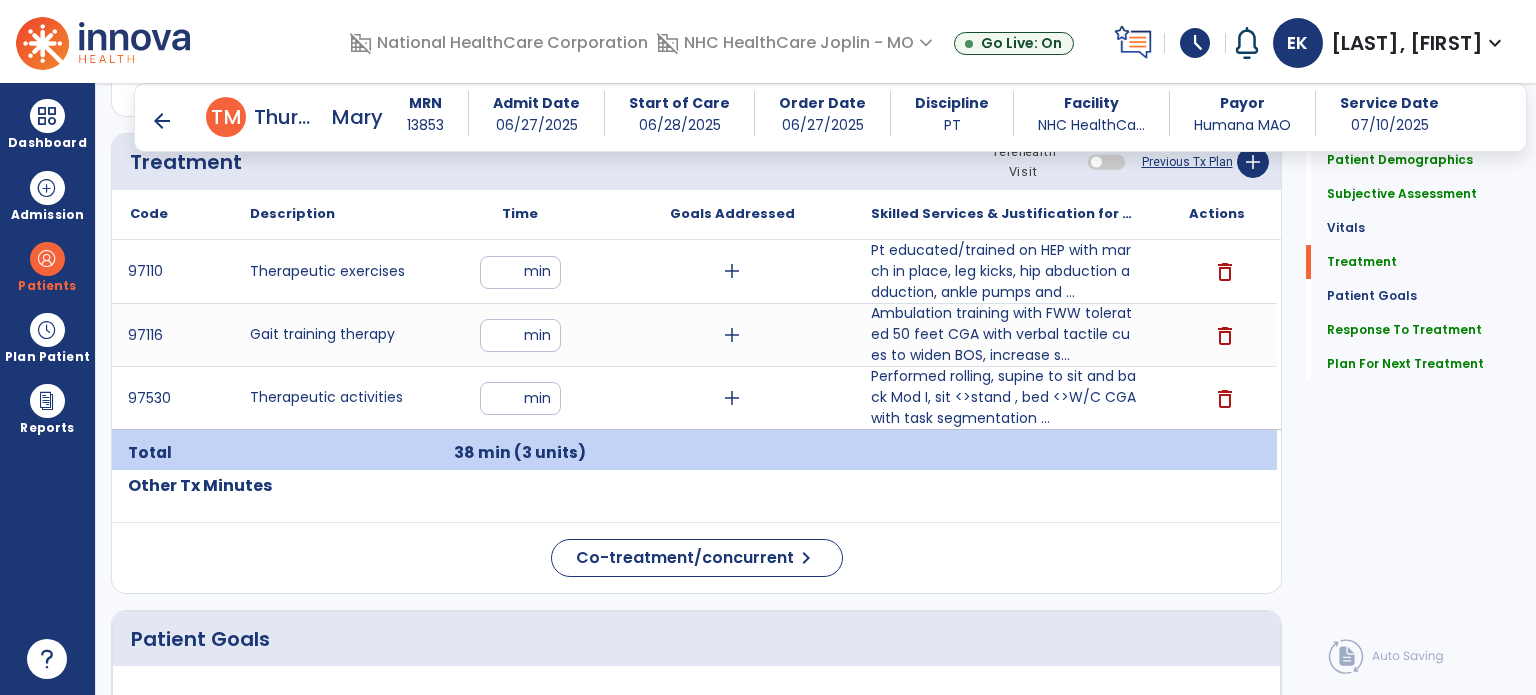 scroll, scrollTop: 1118, scrollLeft: 0, axis: vertical 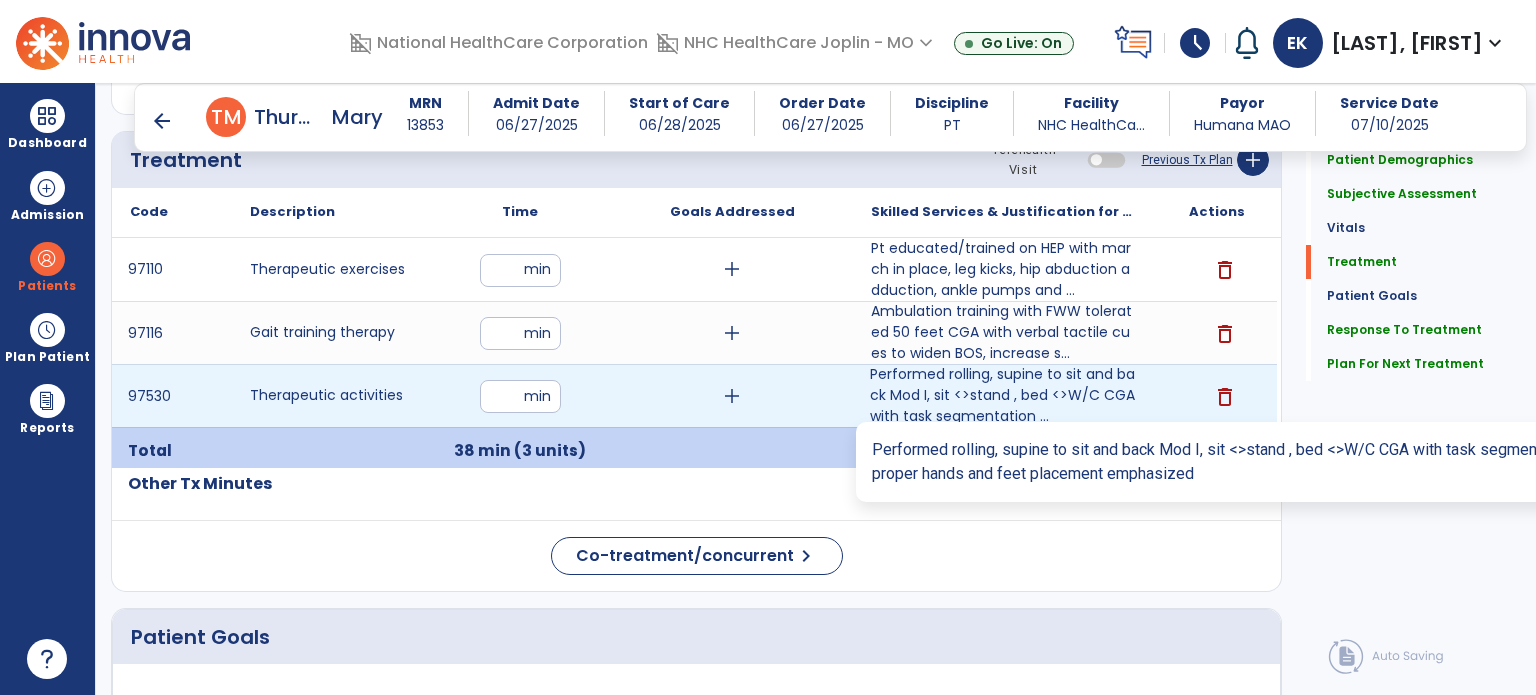 click on "Performed rolling, supine to sit and back Mod I, sit <>stand , bed <>W/C CGA with task segmentation ..." at bounding box center (1004, 395) 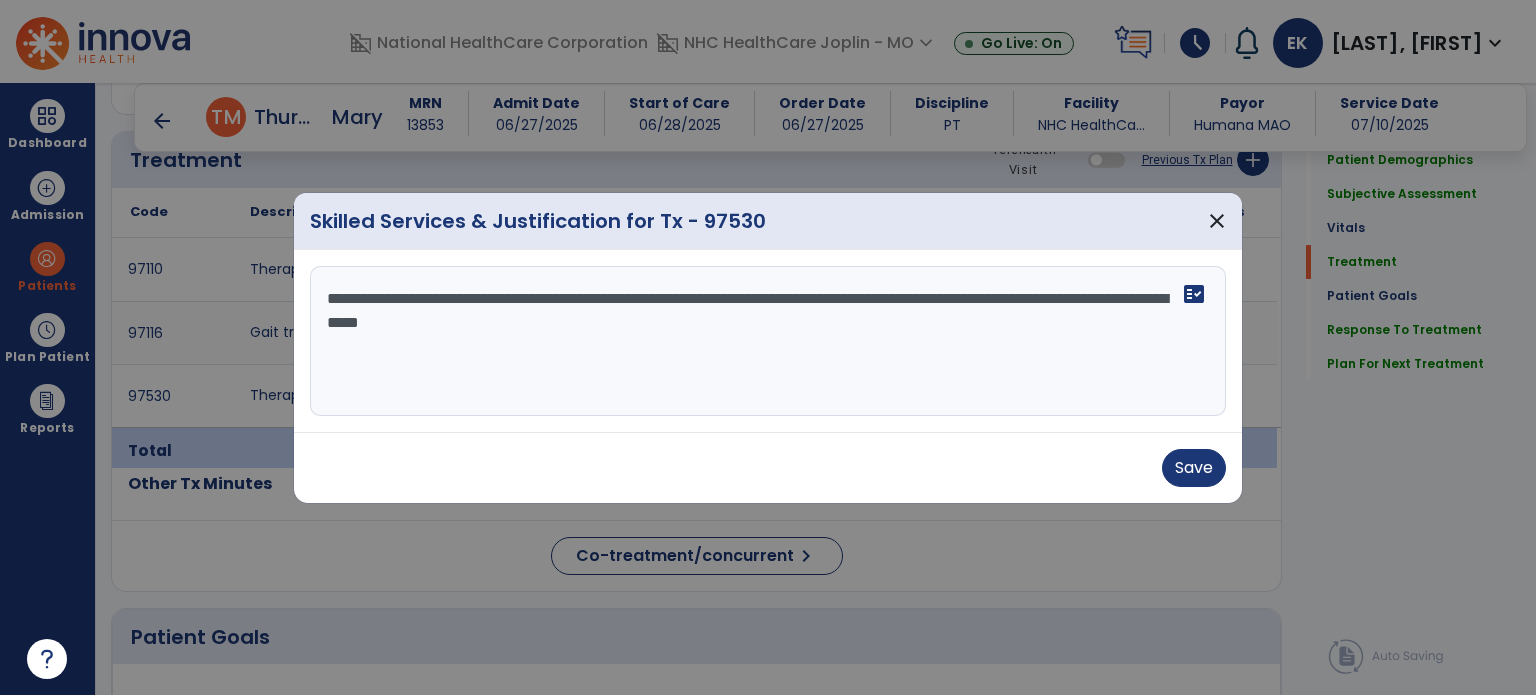 click on "**********" at bounding box center [768, 341] 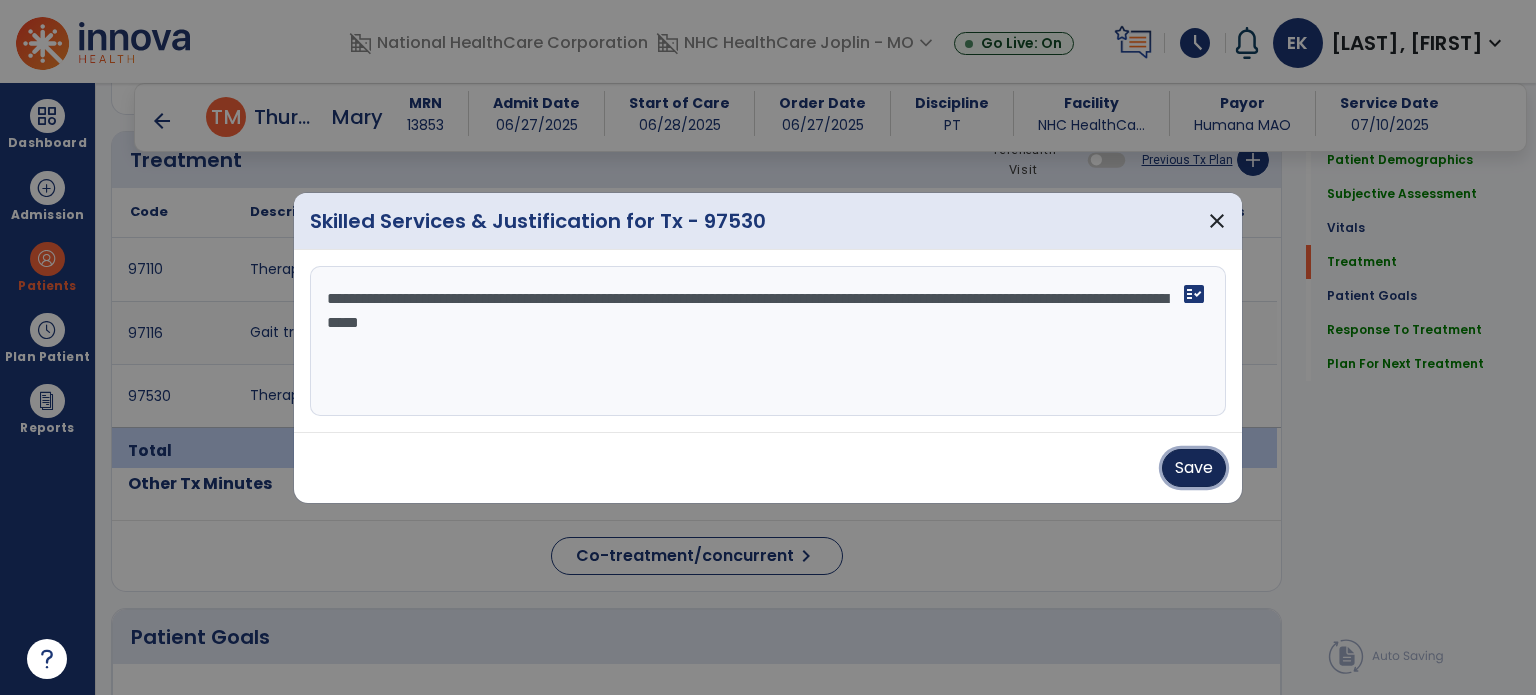 click on "Save" at bounding box center (1194, 468) 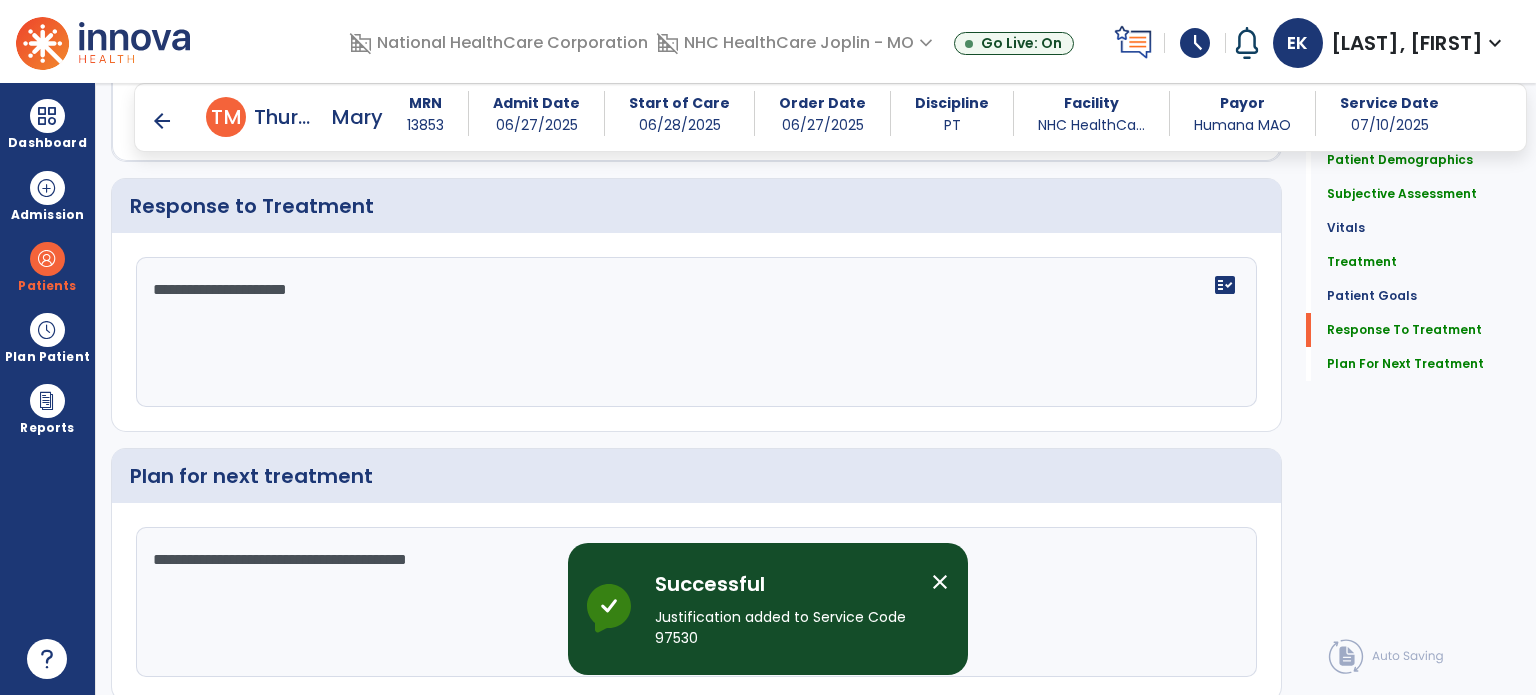scroll, scrollTop: 3168, scrollLeft: 0, axis: vertical 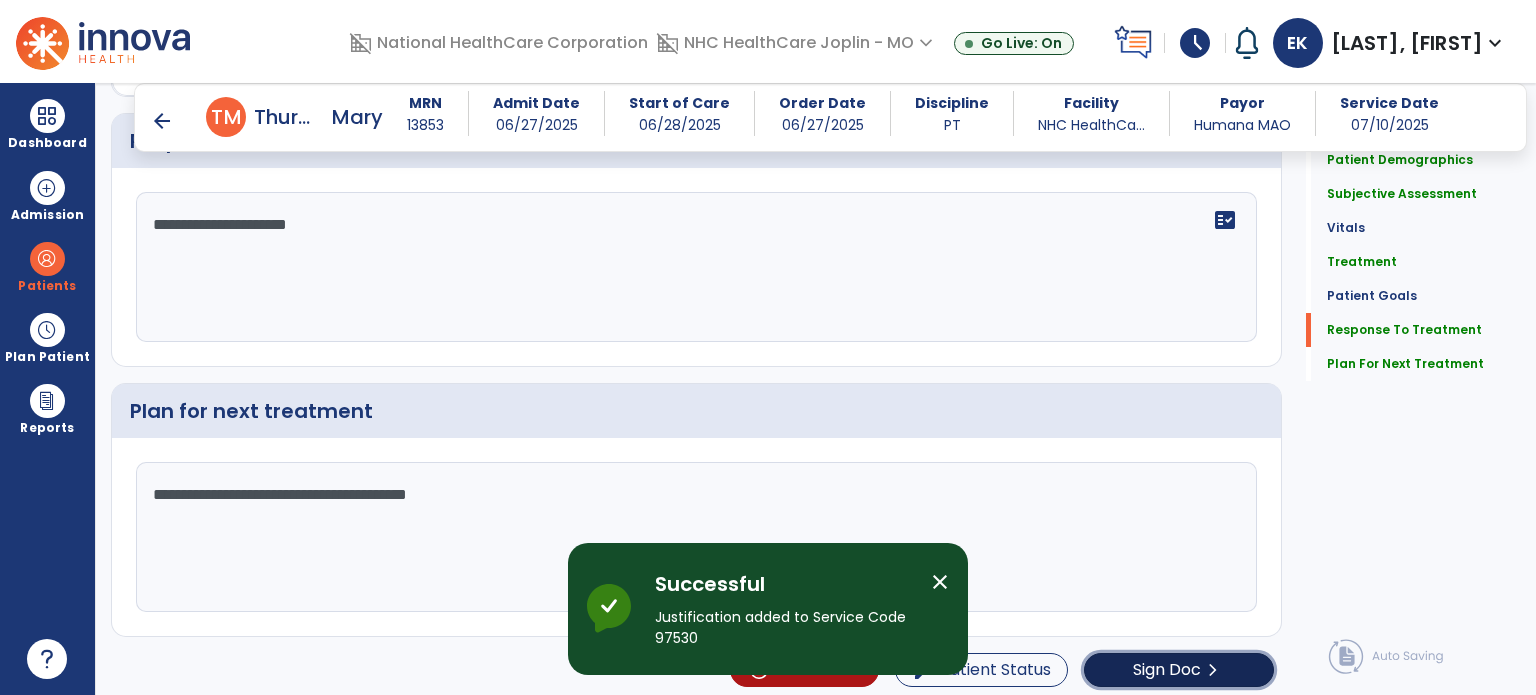 click on "Sign Doc" 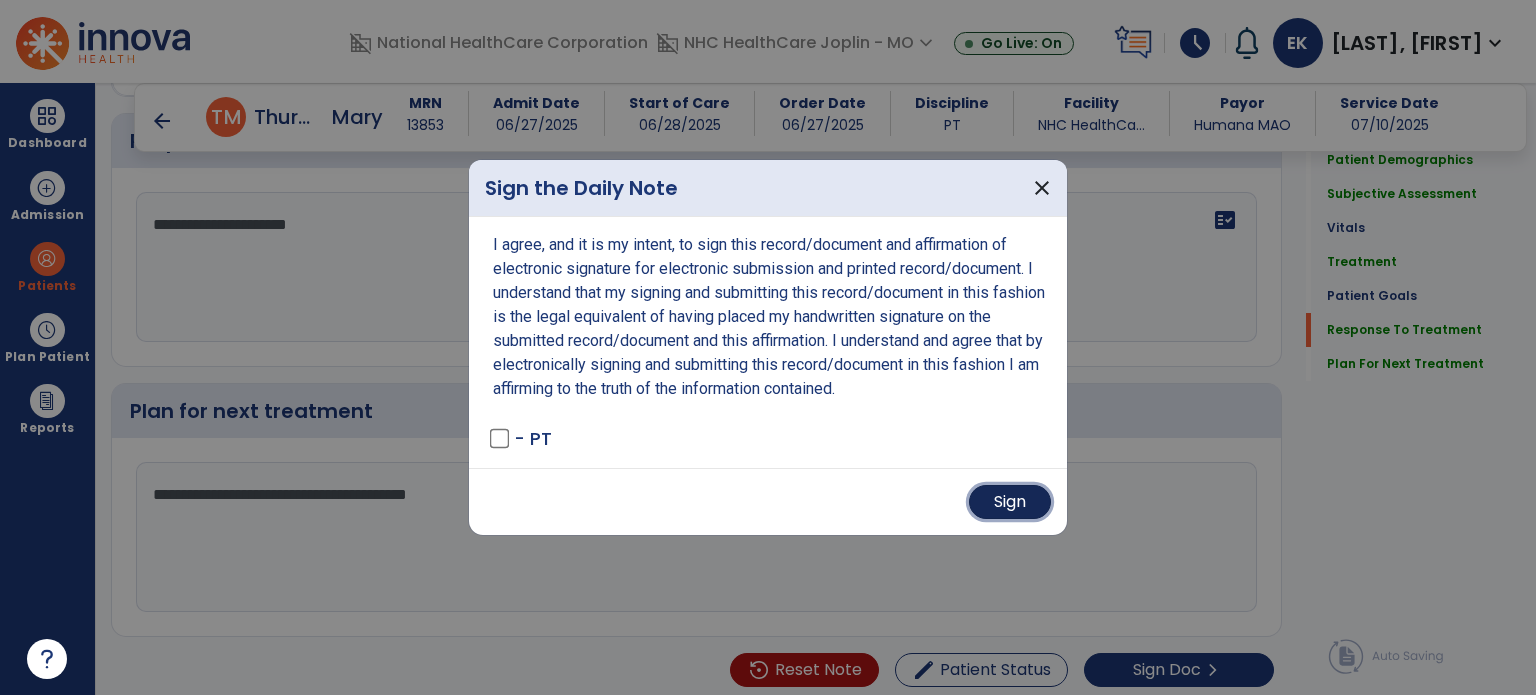 click on "Sign" at bounding box center [1010, 502] 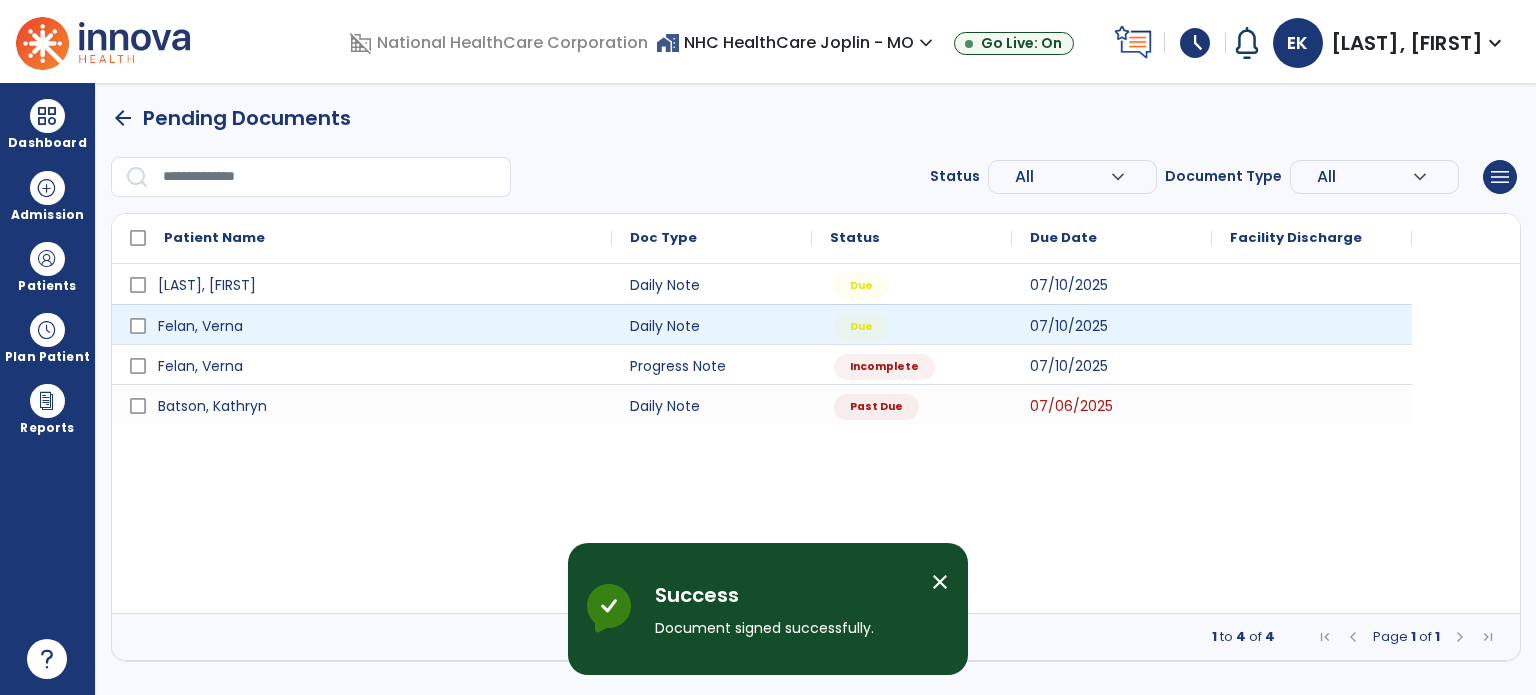 scroll, scrollTop: 0, scrollLeft: 0, axis: both 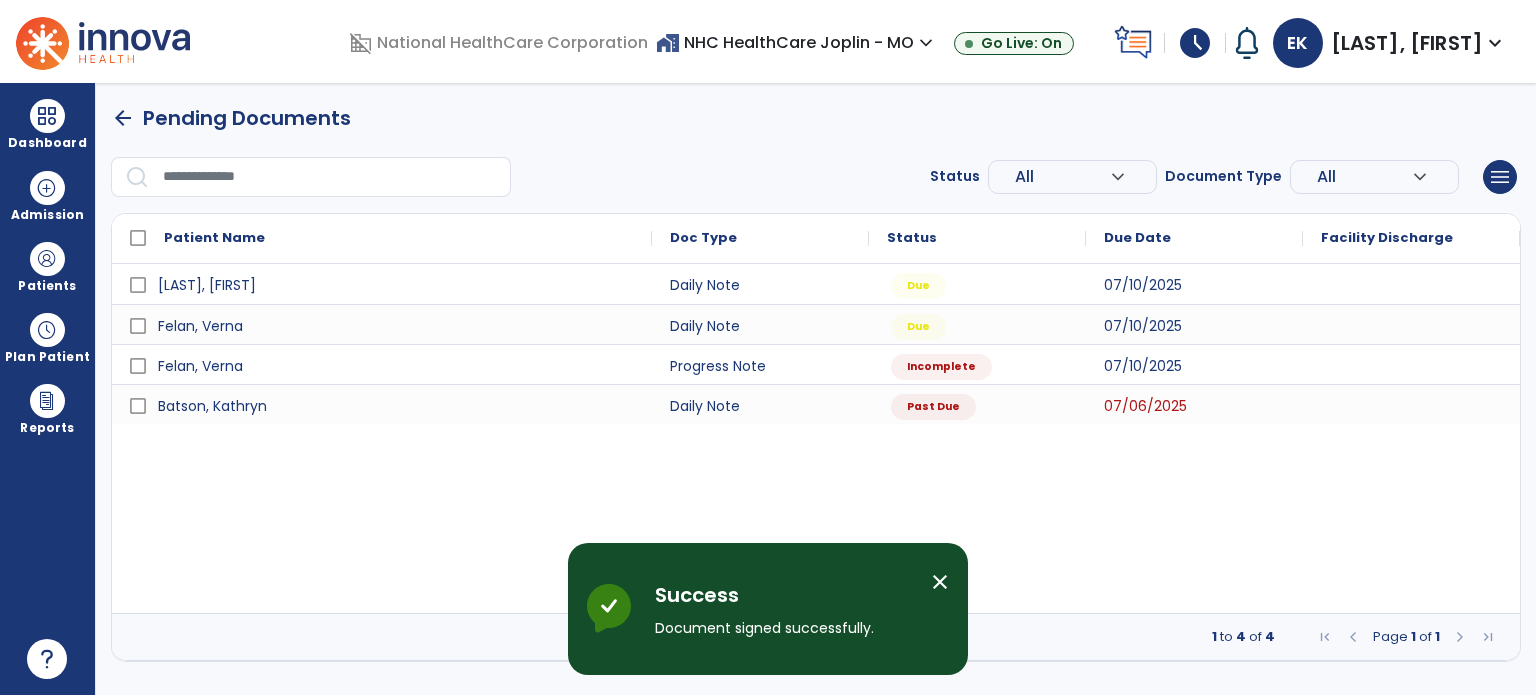 click on "close" at bounding box center [940, 582] 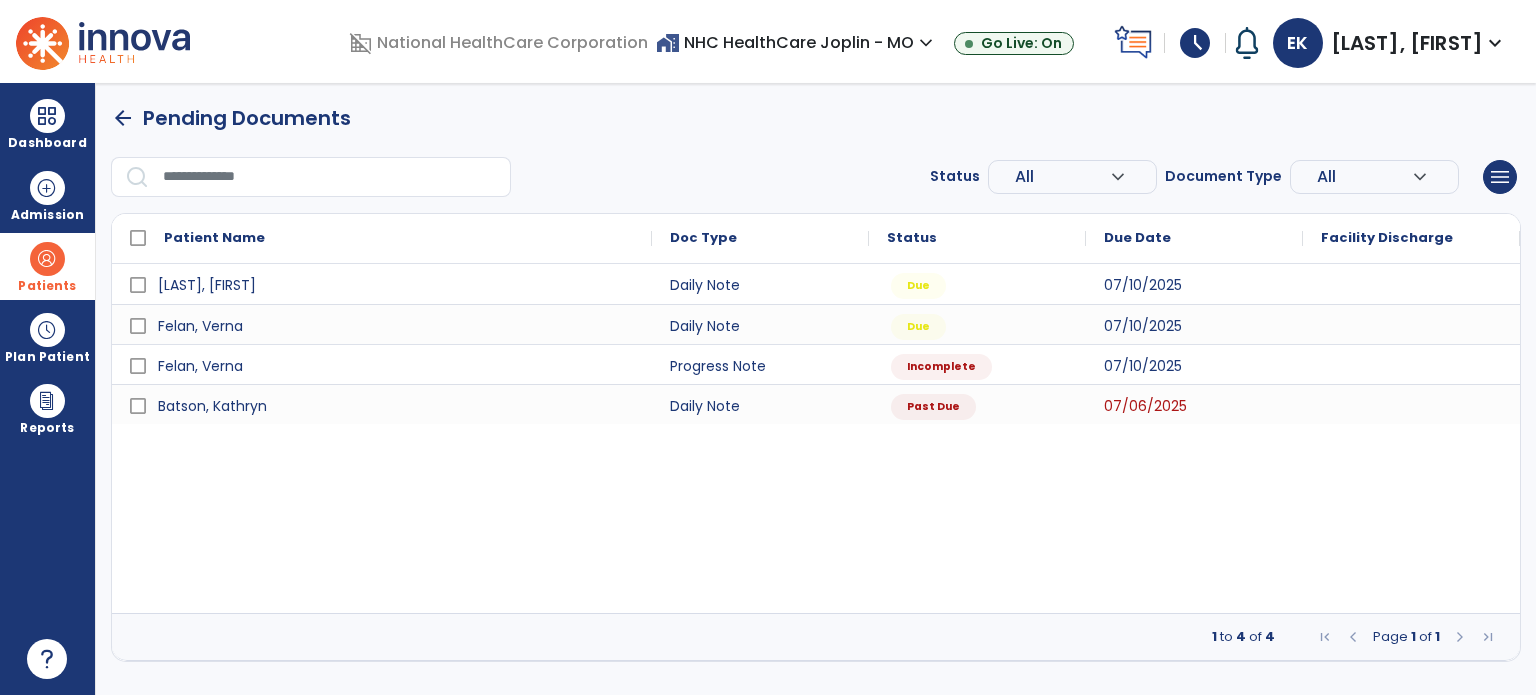 click at bounding box center [47, 259] 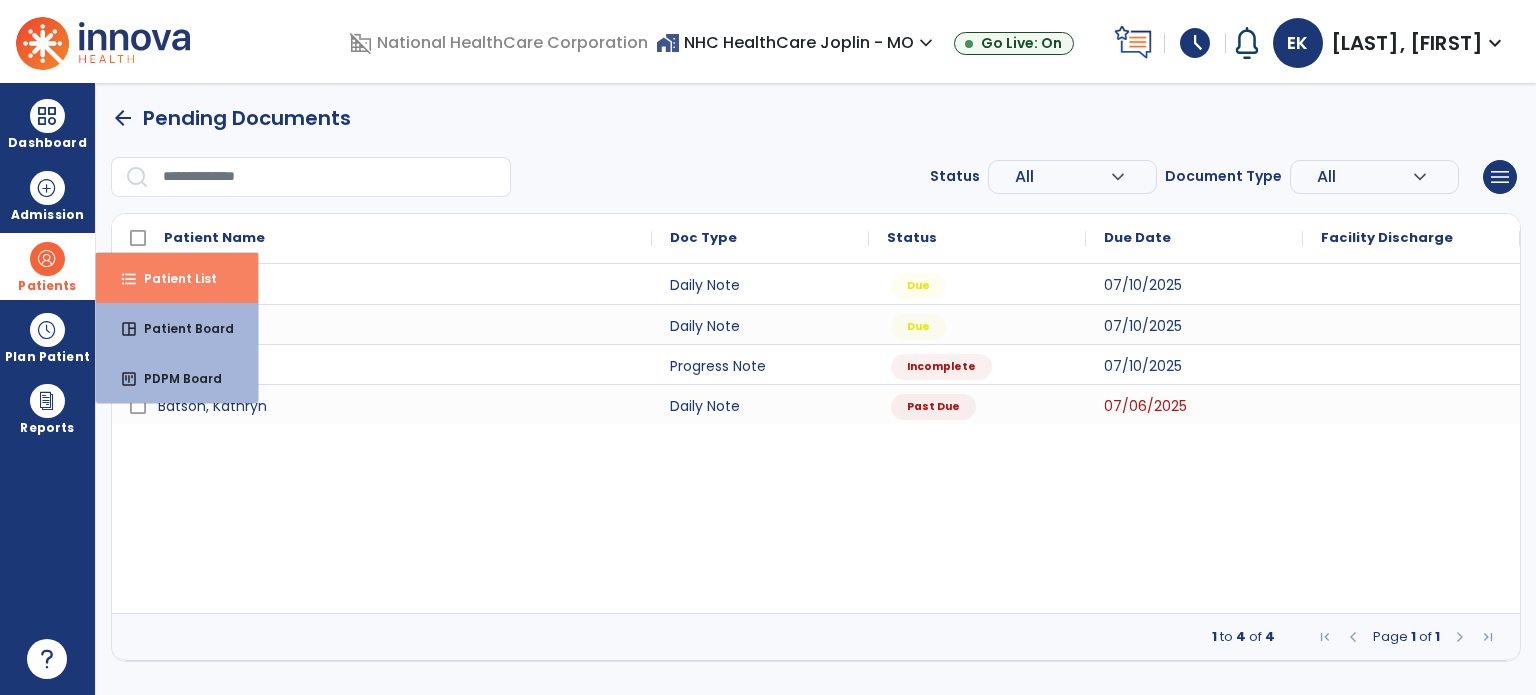 click on "format_list_bulleted  Patient List" at bounding box center (177, 278) 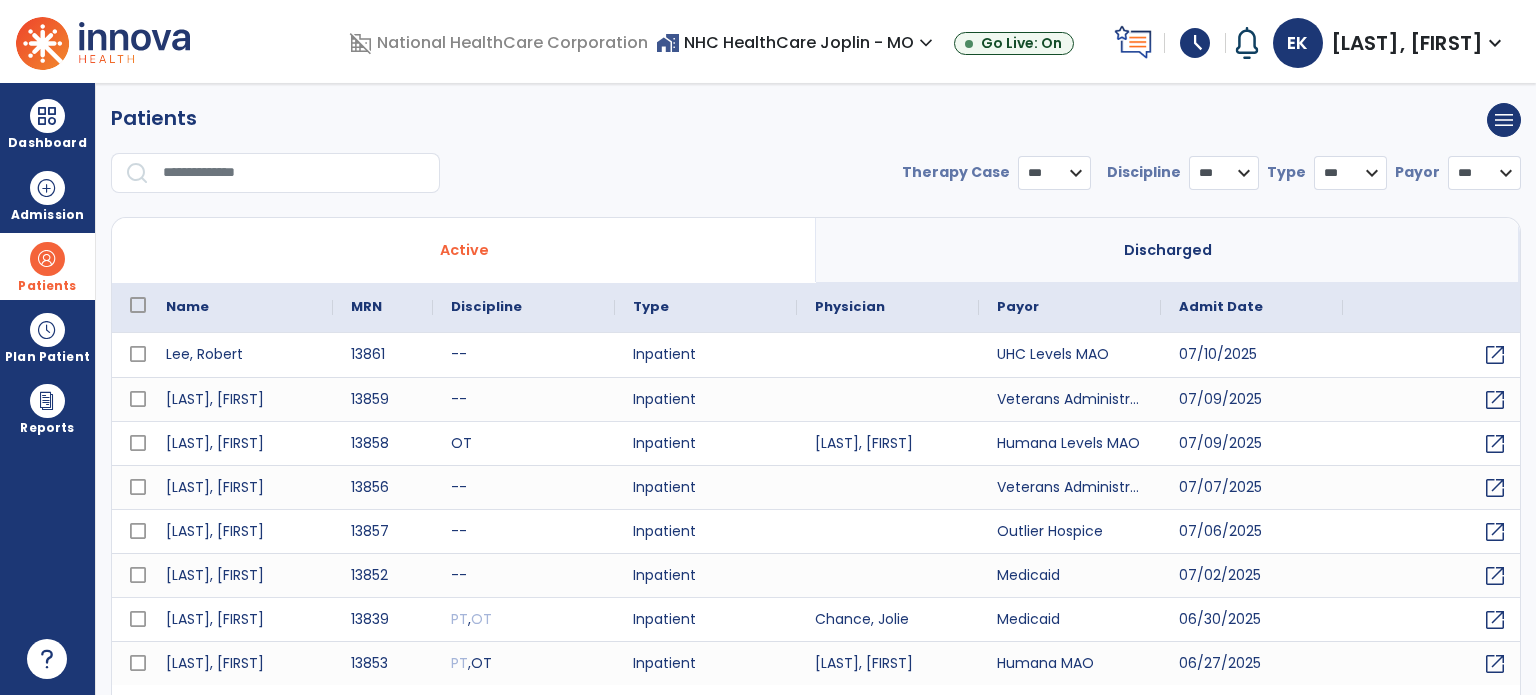 select on "***" 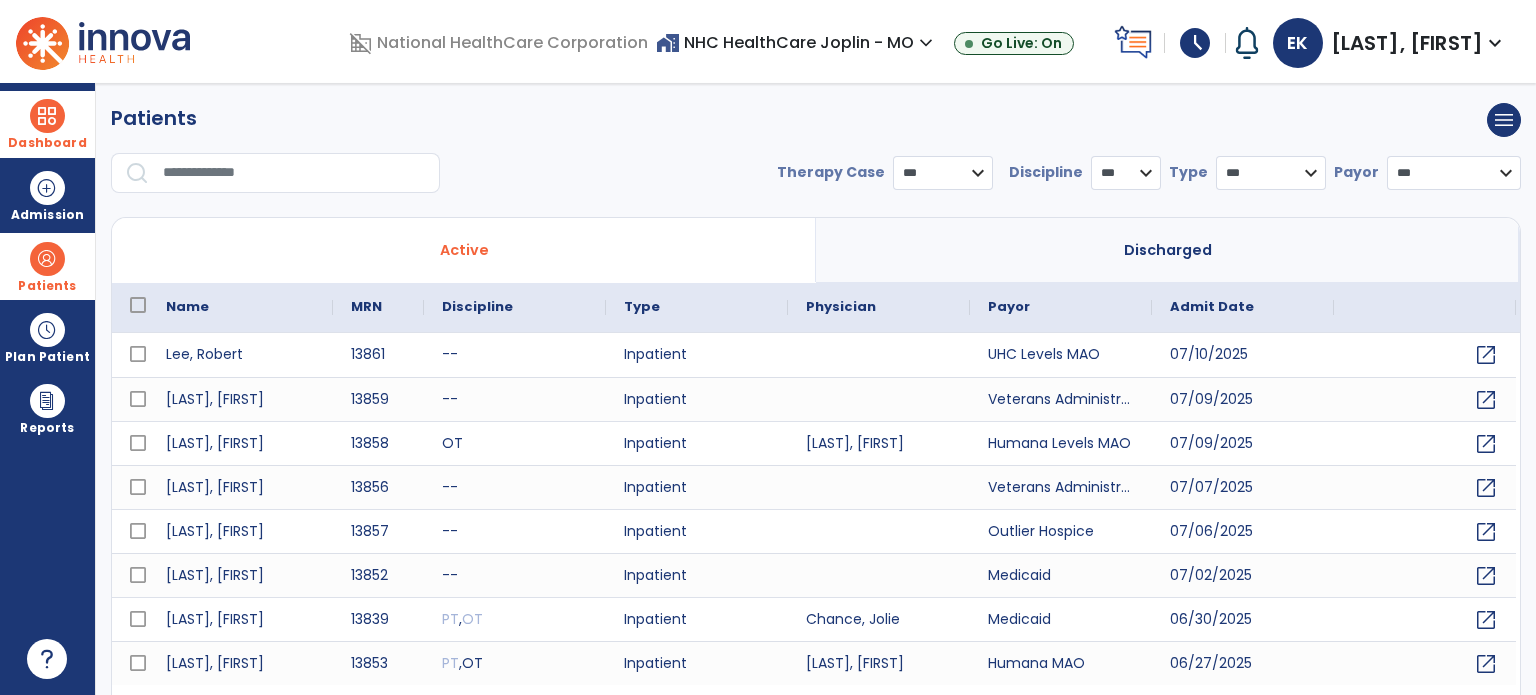 click at bounding box center (47, 116) 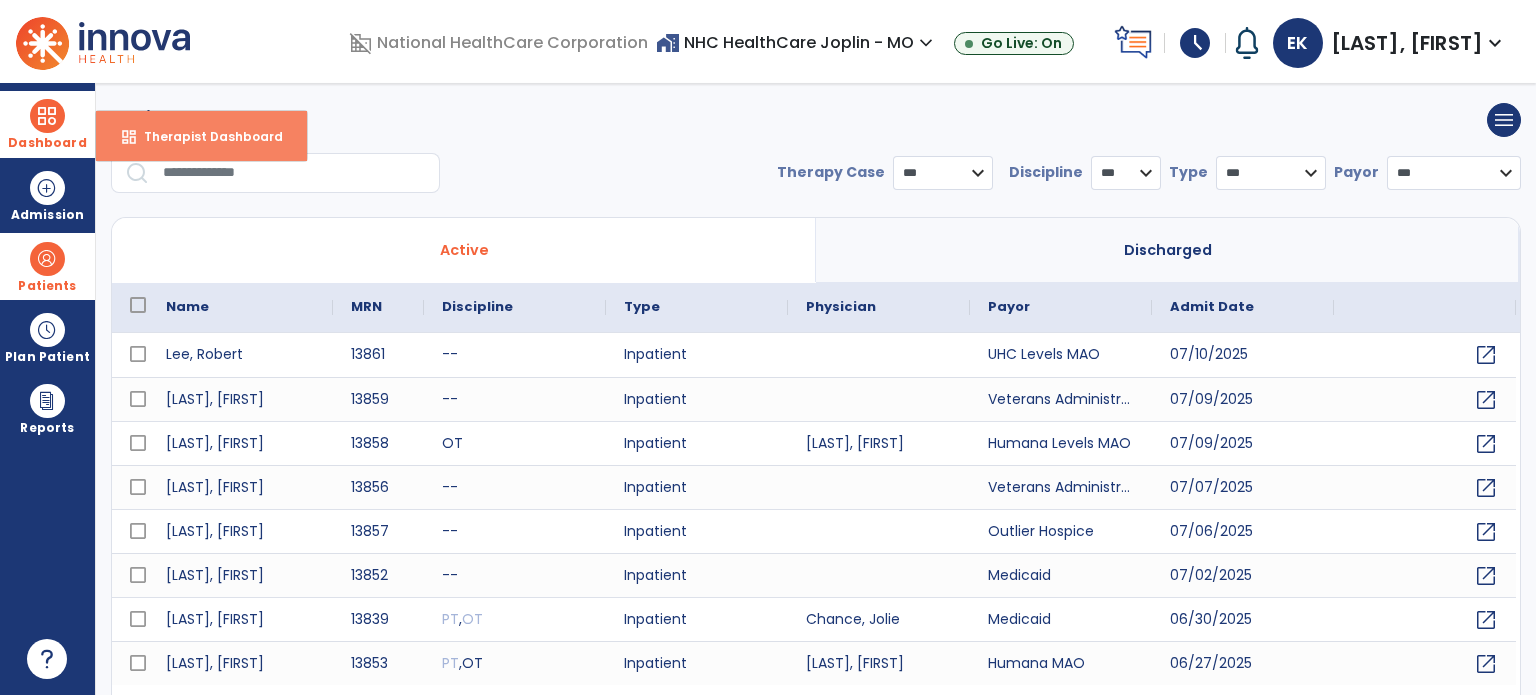 click on "Therapist Dashboard" at bounding box center [205, 136] 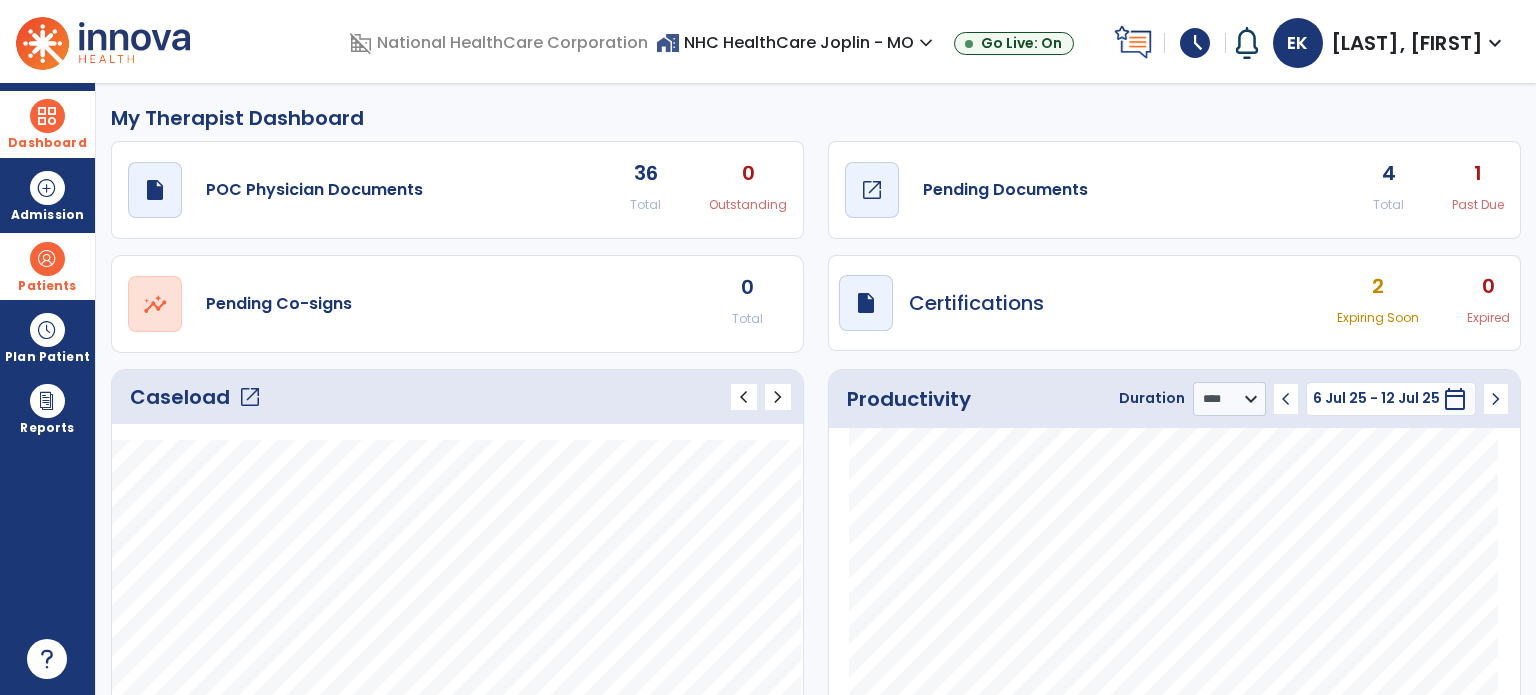 click on "Pending Documents" 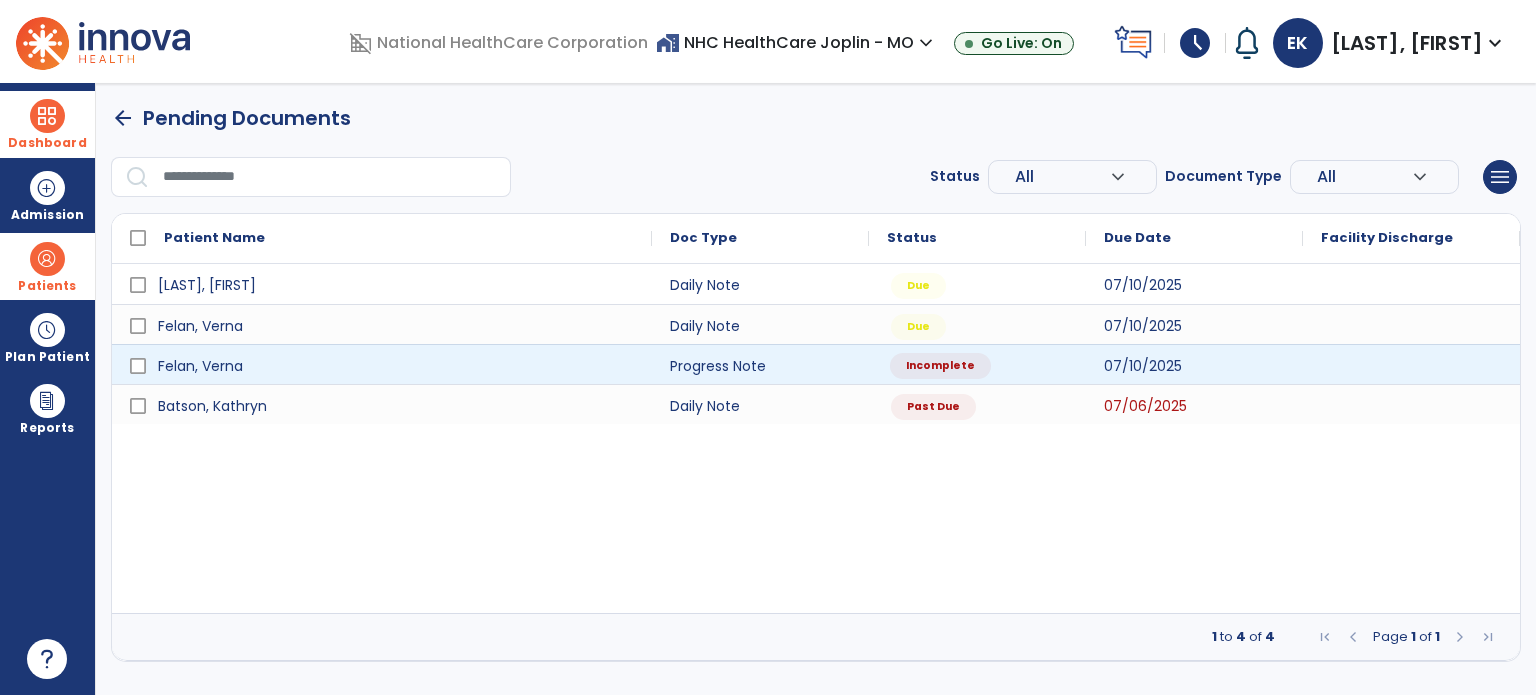 click on "Incomplete" at bounding box center (940, 366) 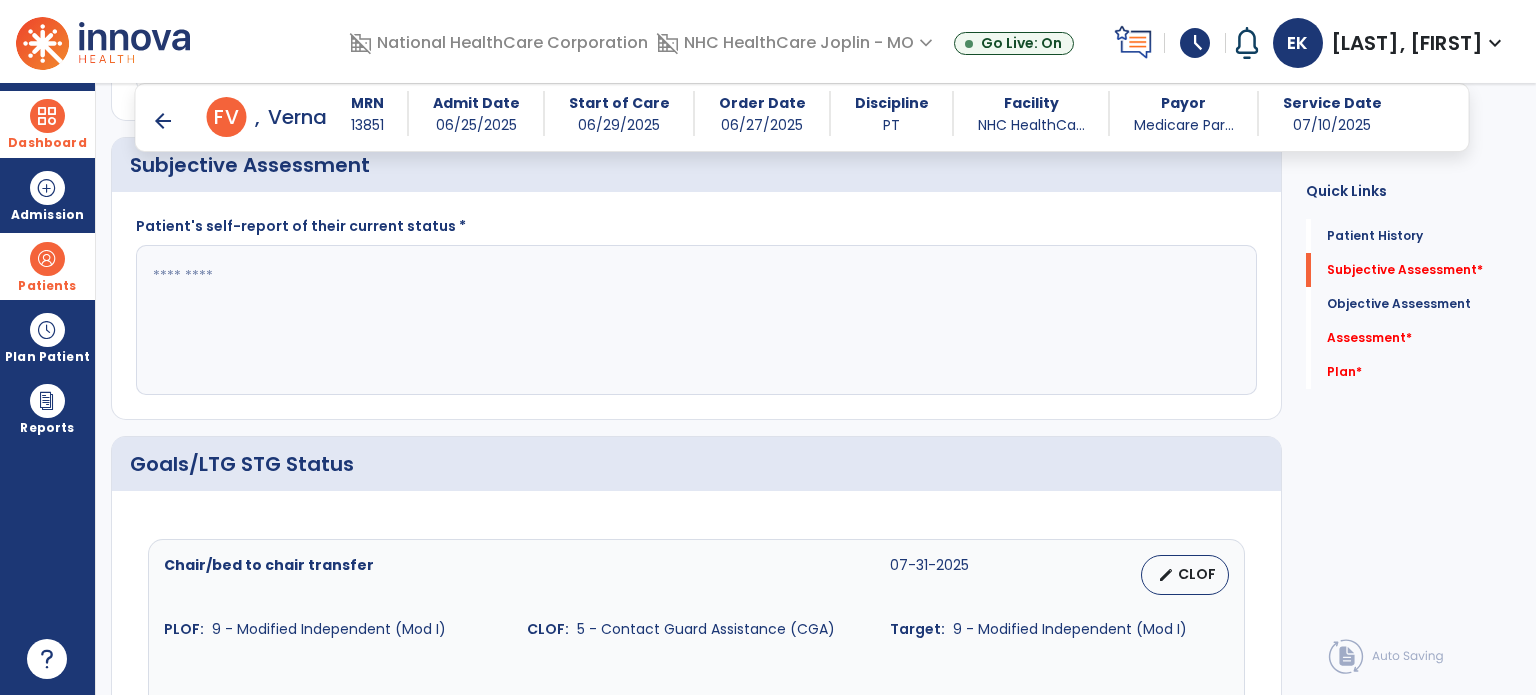 scroll, scrollTop: 434, scrollLeft: 0, axis: vertical 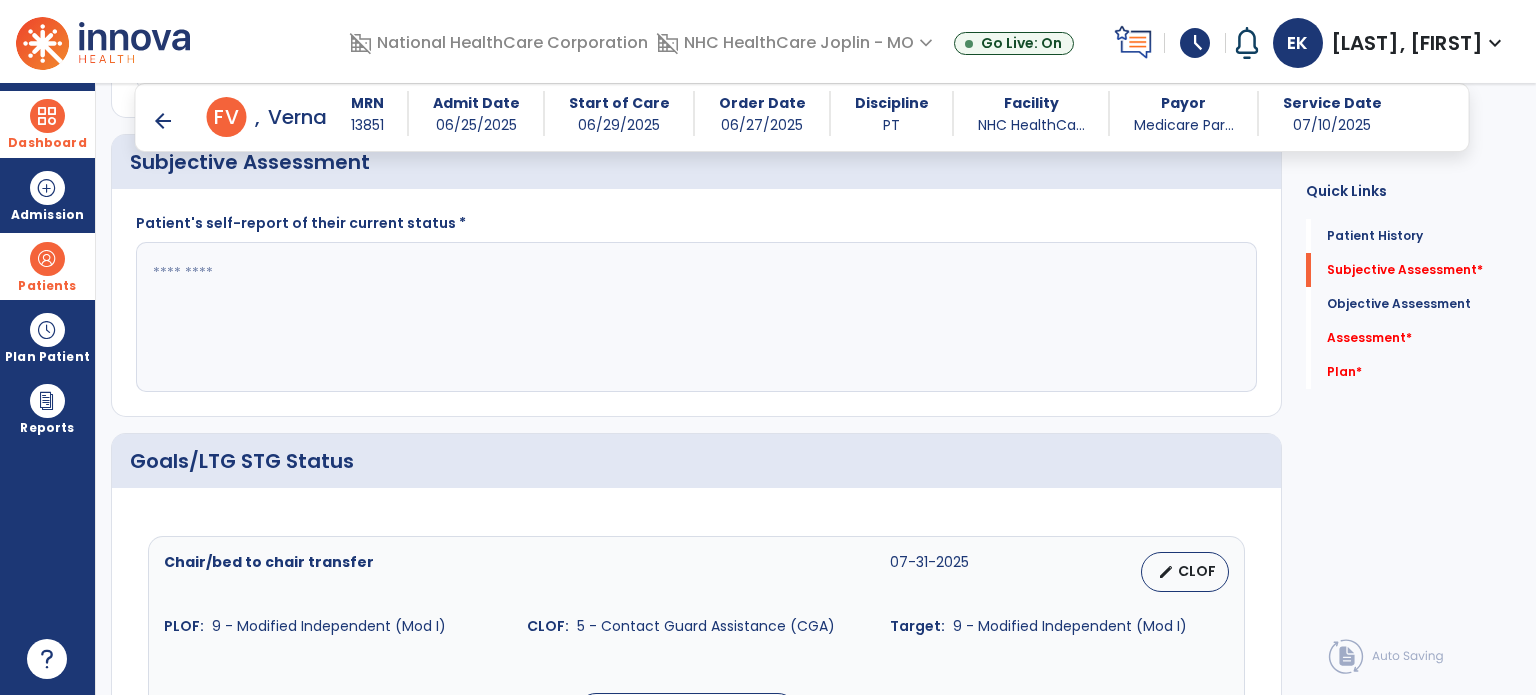 click 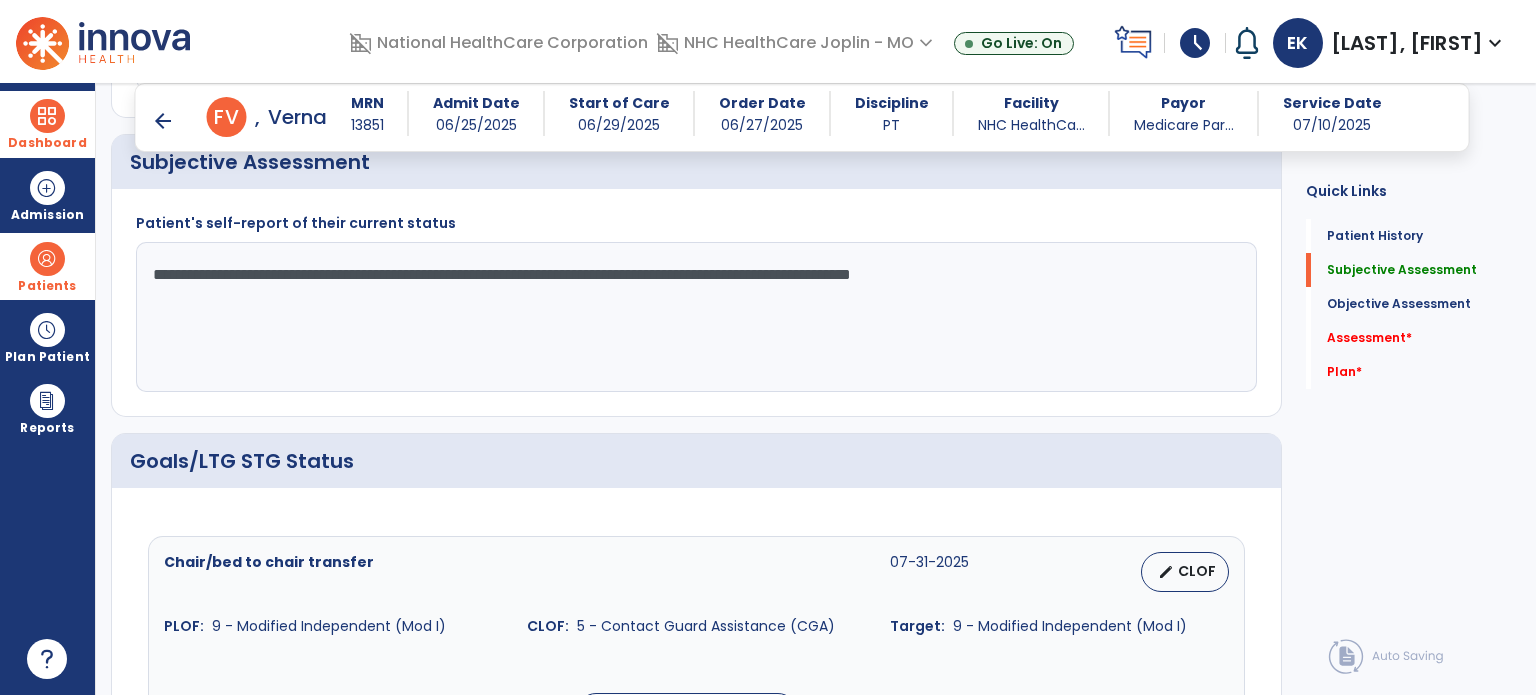 click on "**********" 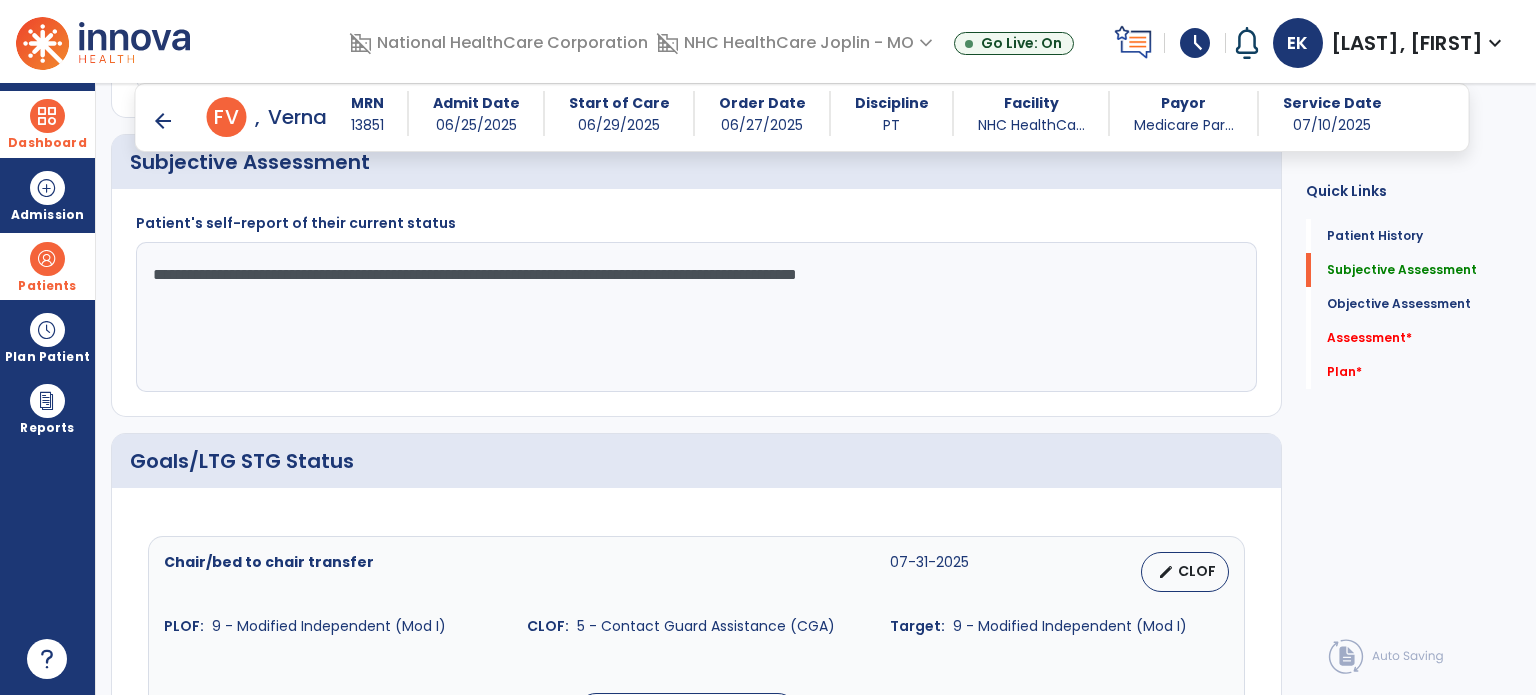 click on "**********" 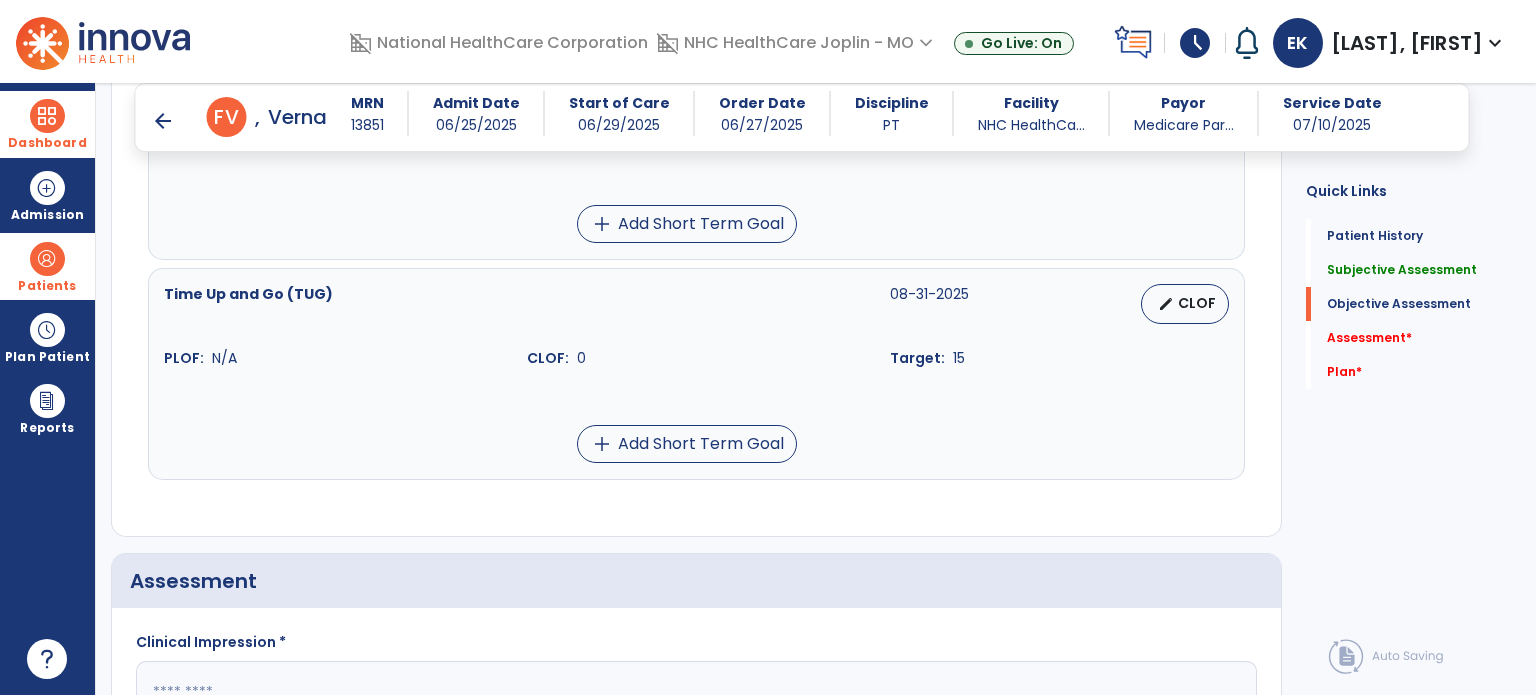 scroll, scrollTop: 2460, scrollLeft: 0, axis: vertical 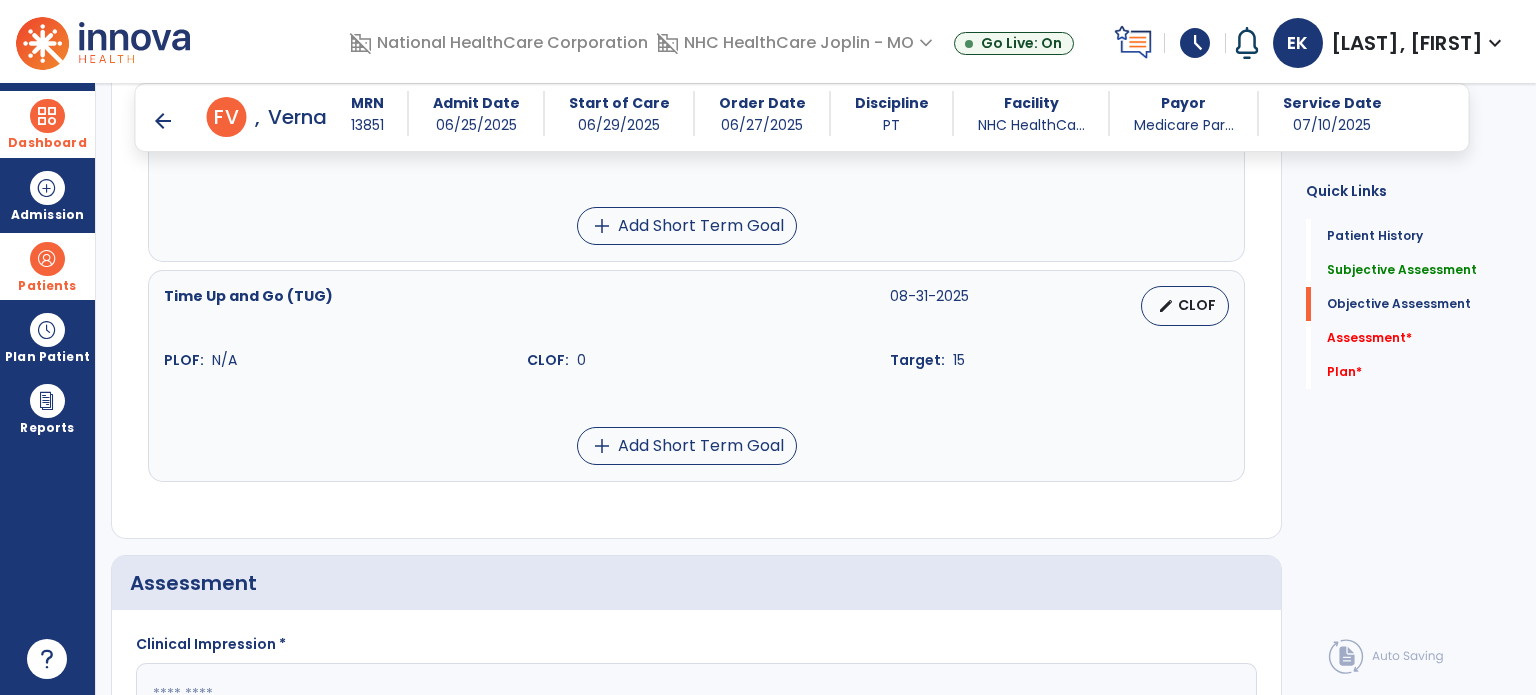 type on "**********" 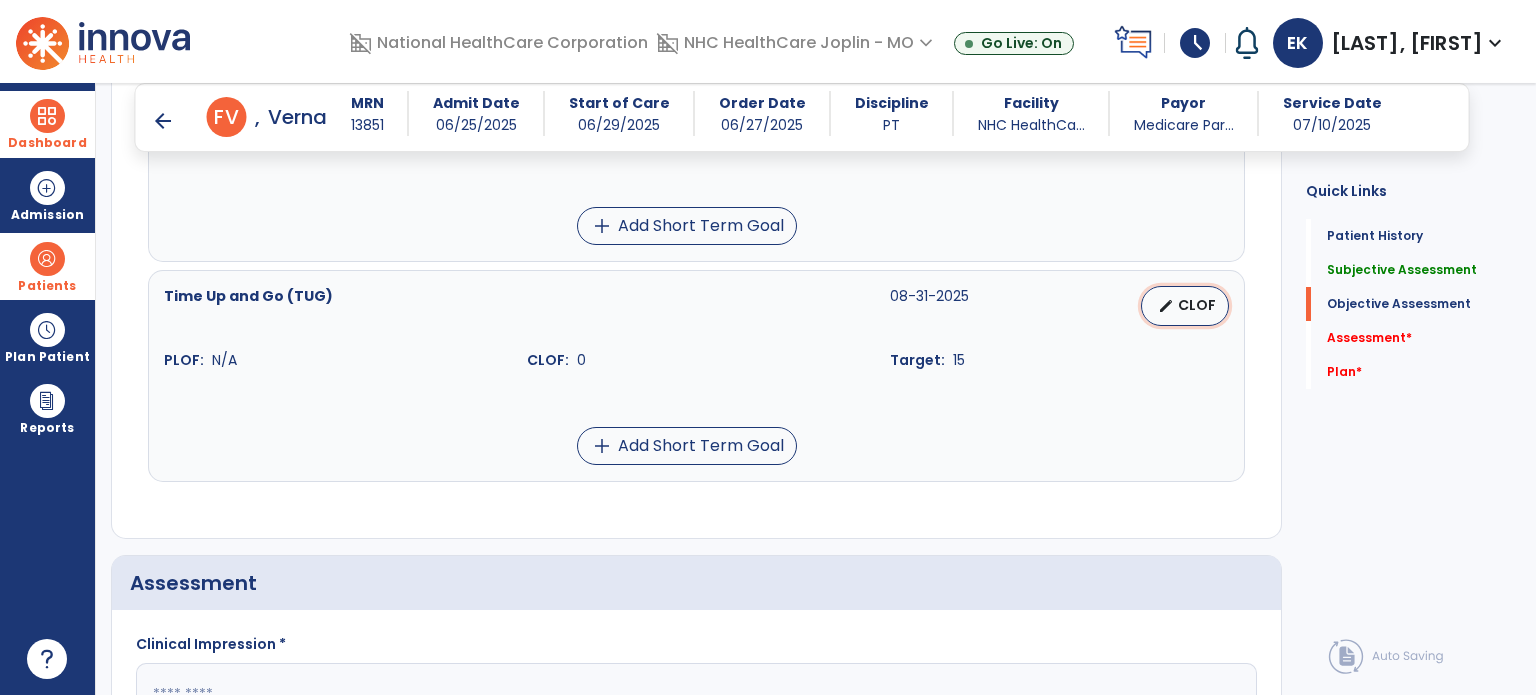 click on "CLOF" at bounding box center [1197, 305] 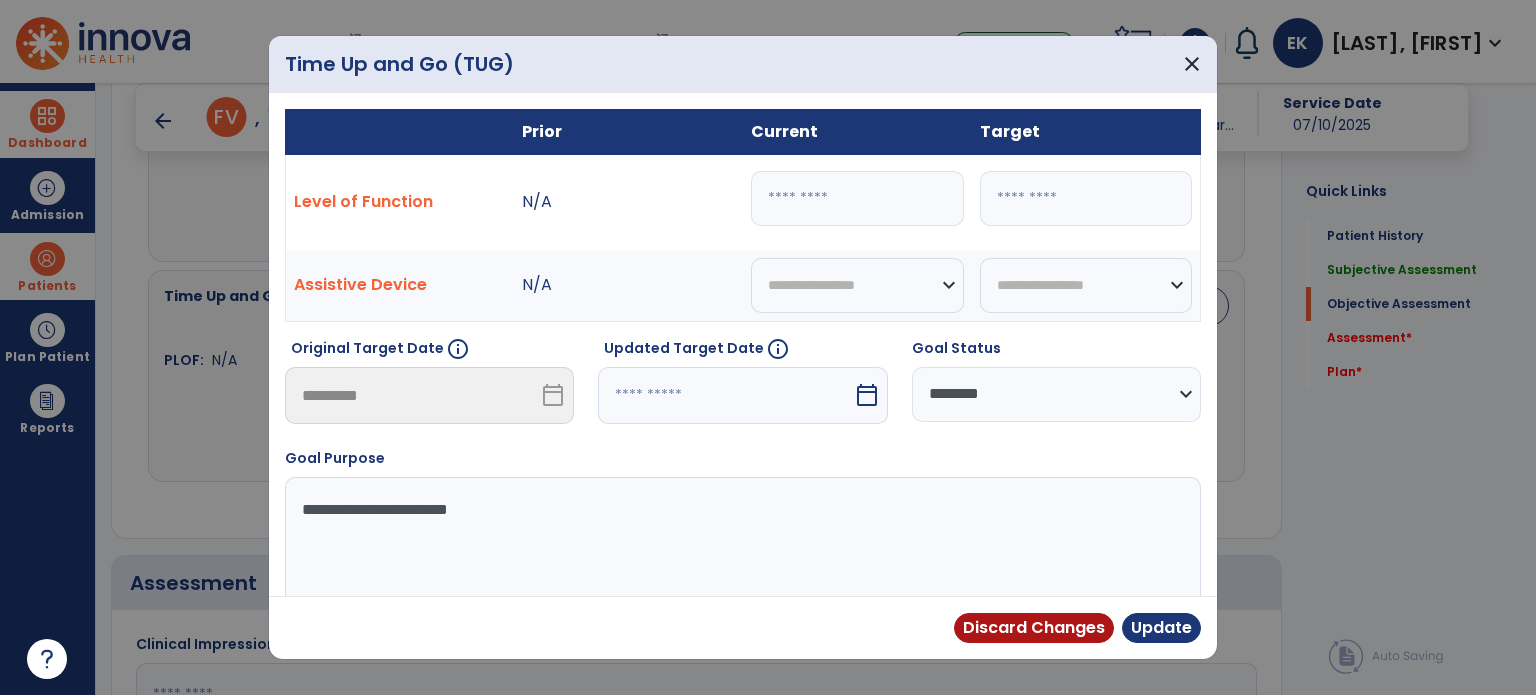 click on "*" at bounding box center [857, 198] 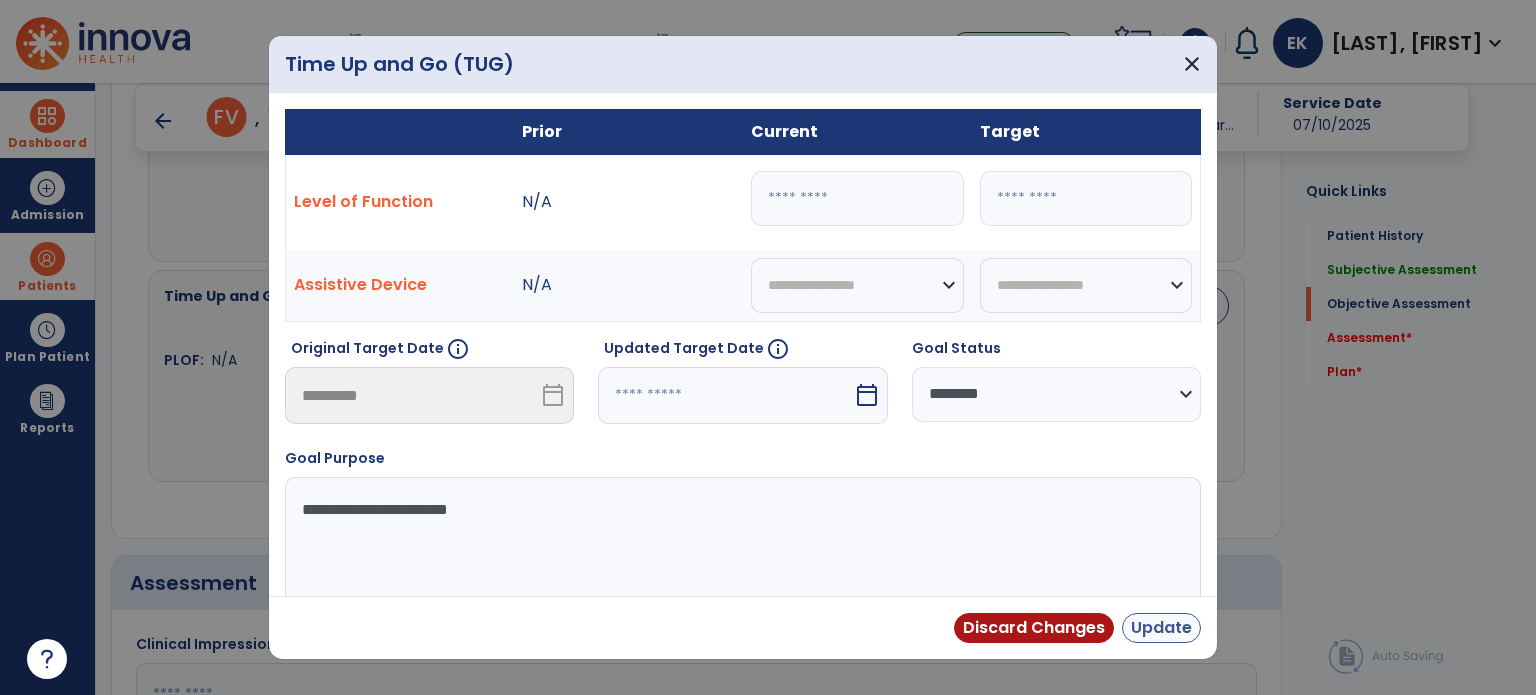 type on "**" 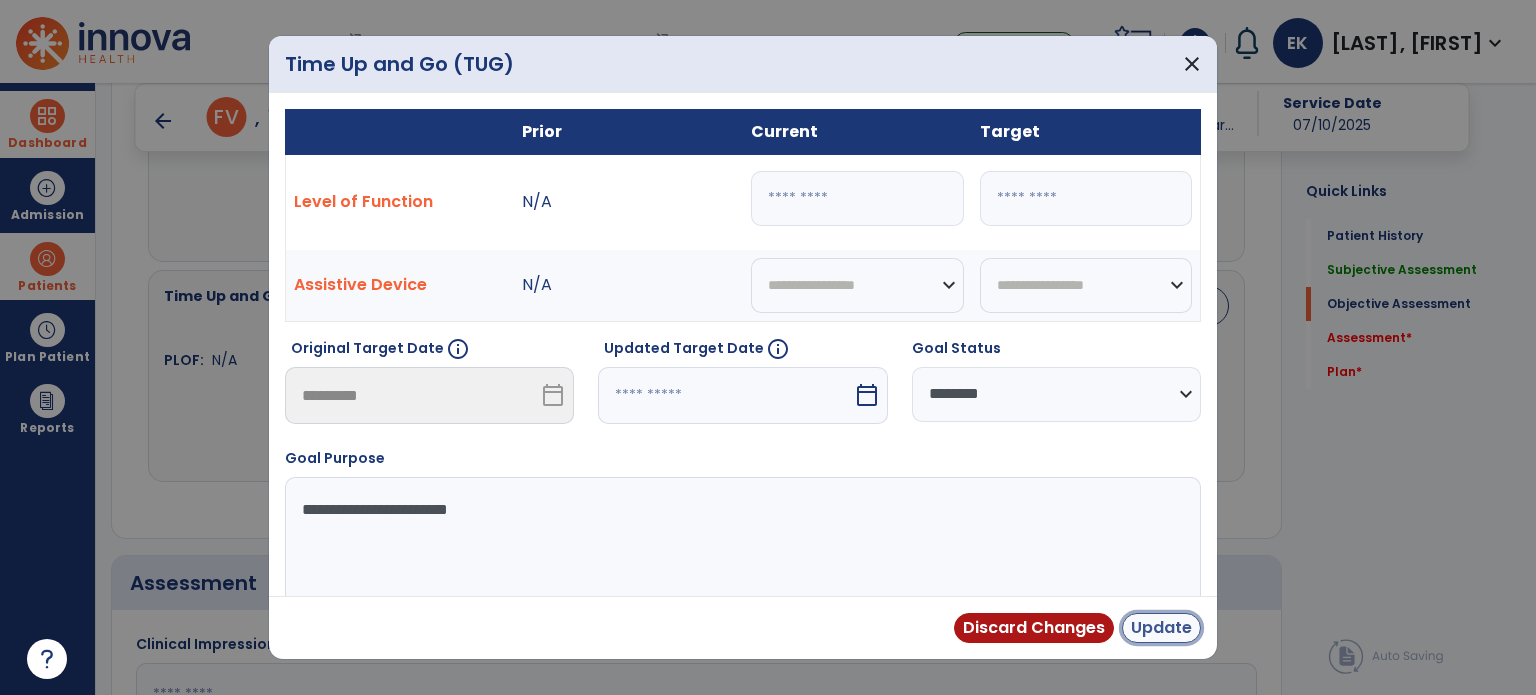 click on "Update" at bounding box center (1161, 628) 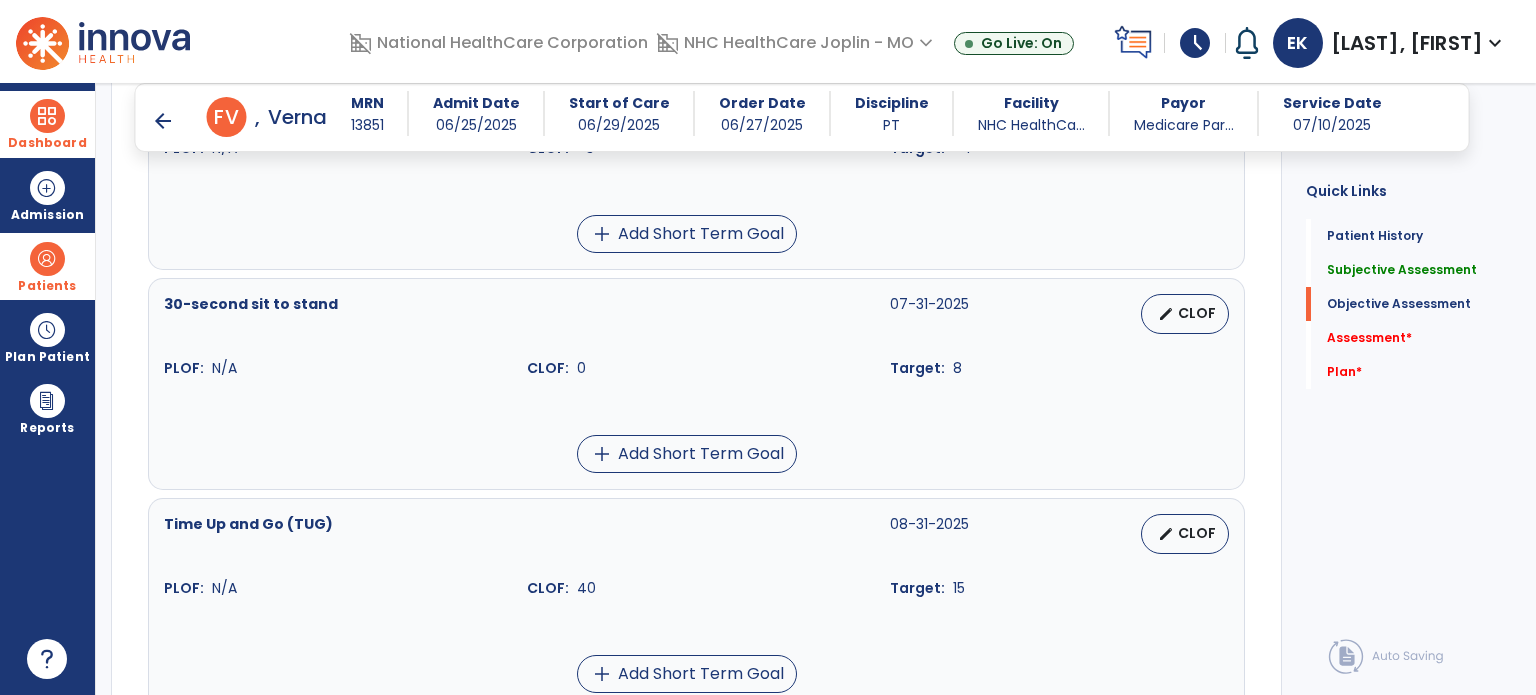 scroll, scrollTop: 2176, scrollLeft: 0, axis: vertical 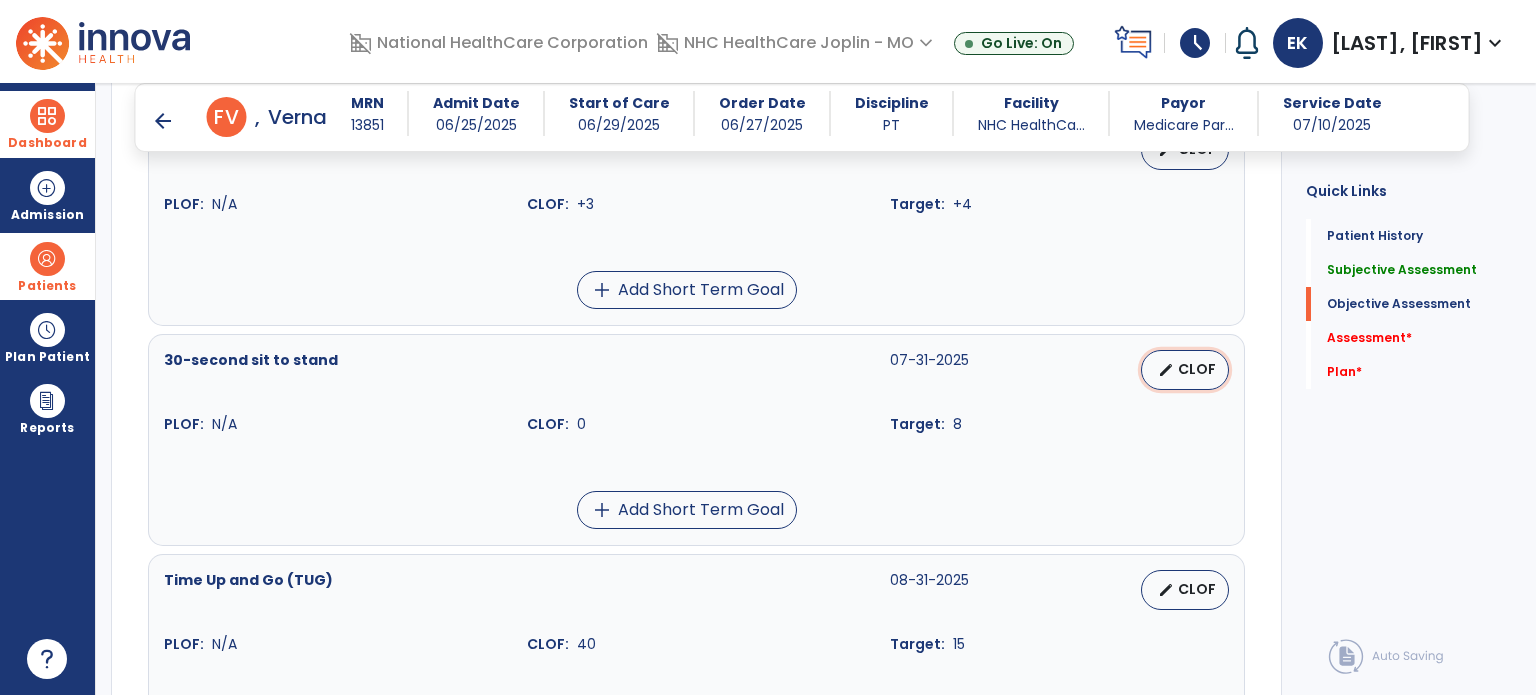 click on "edit   CLOF" at bounding box center (1185, 370) 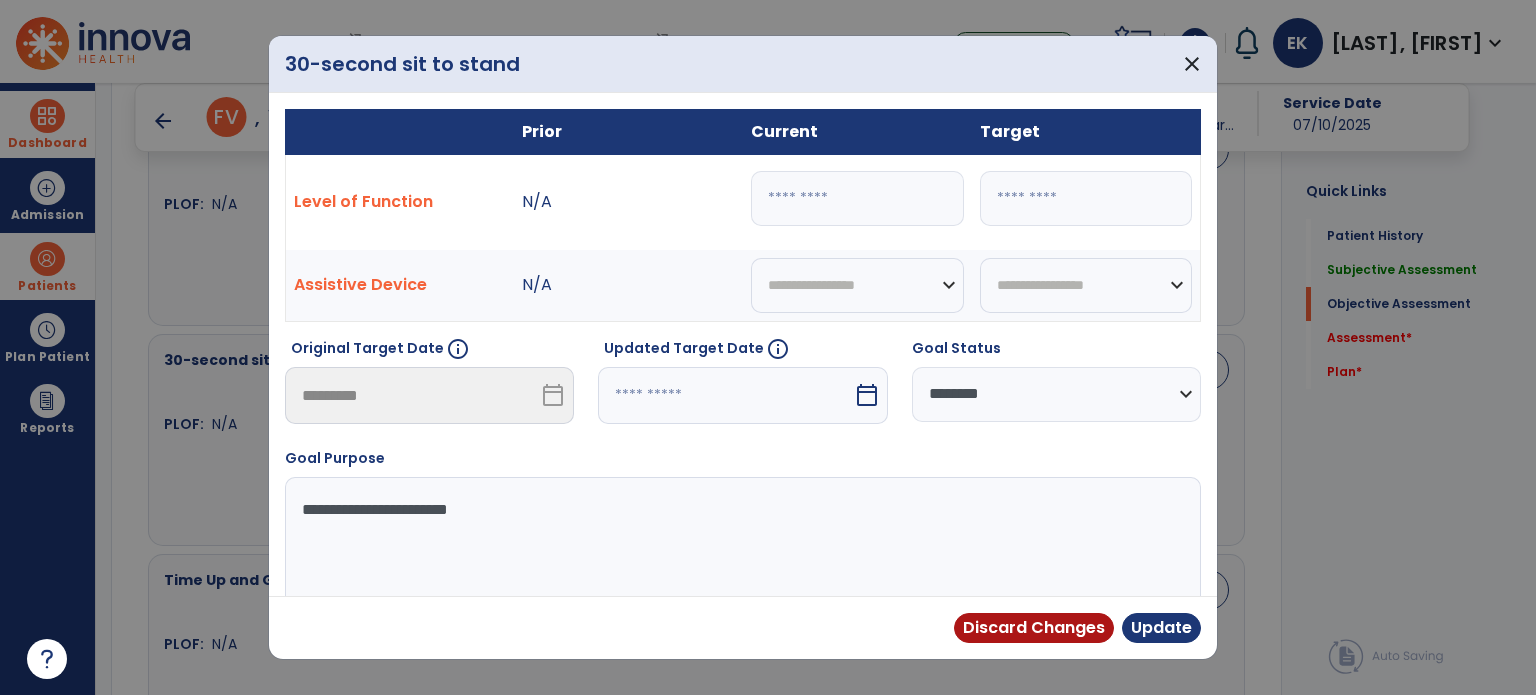 click on "*" at bounding box center [857, 198] 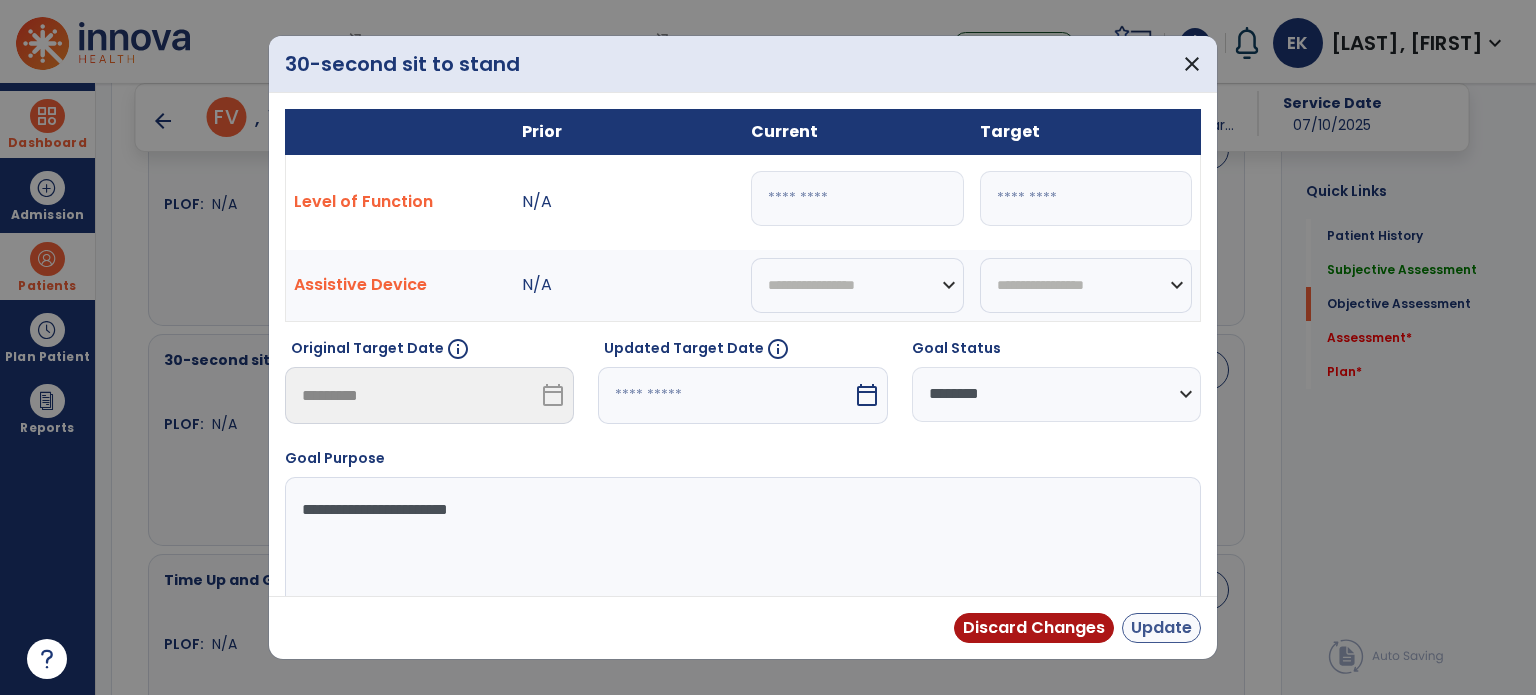 type on "*" 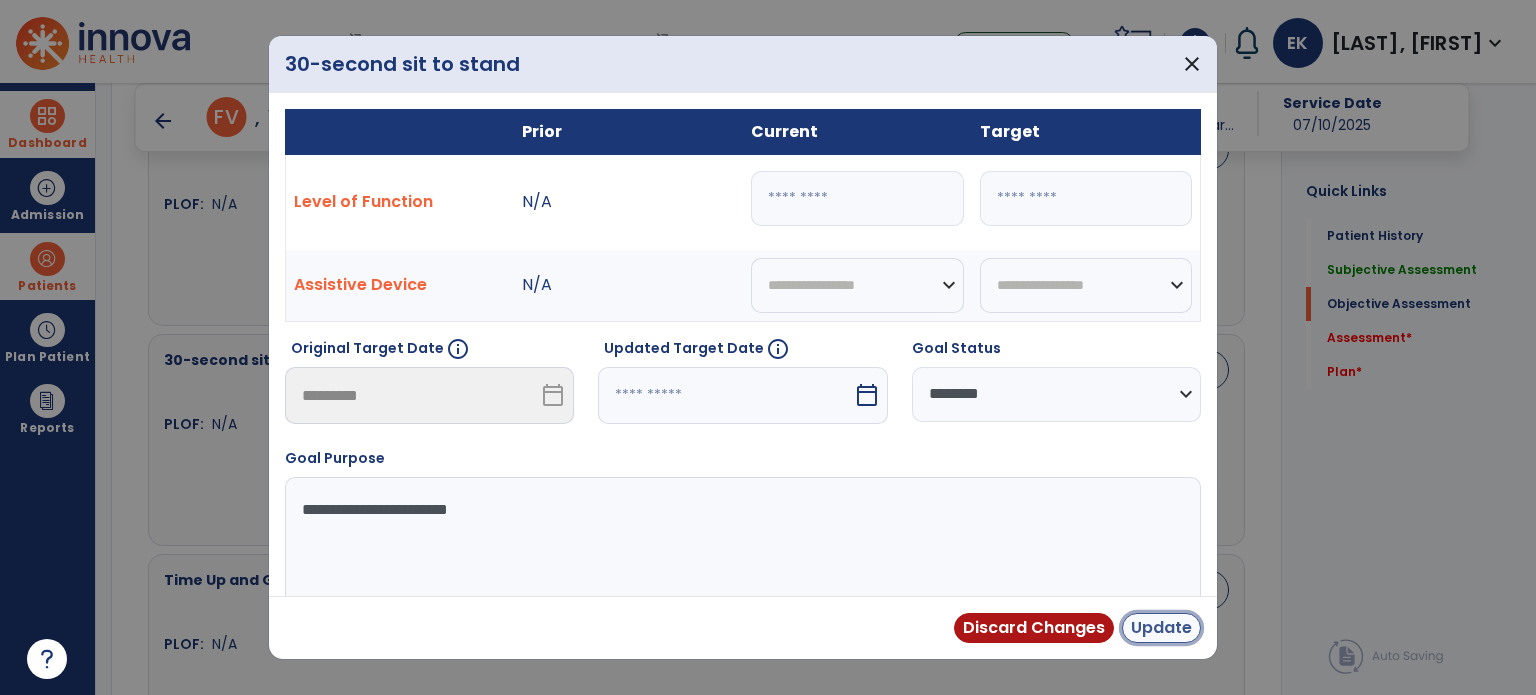click on "Update" at bounding box center [1161, 628] 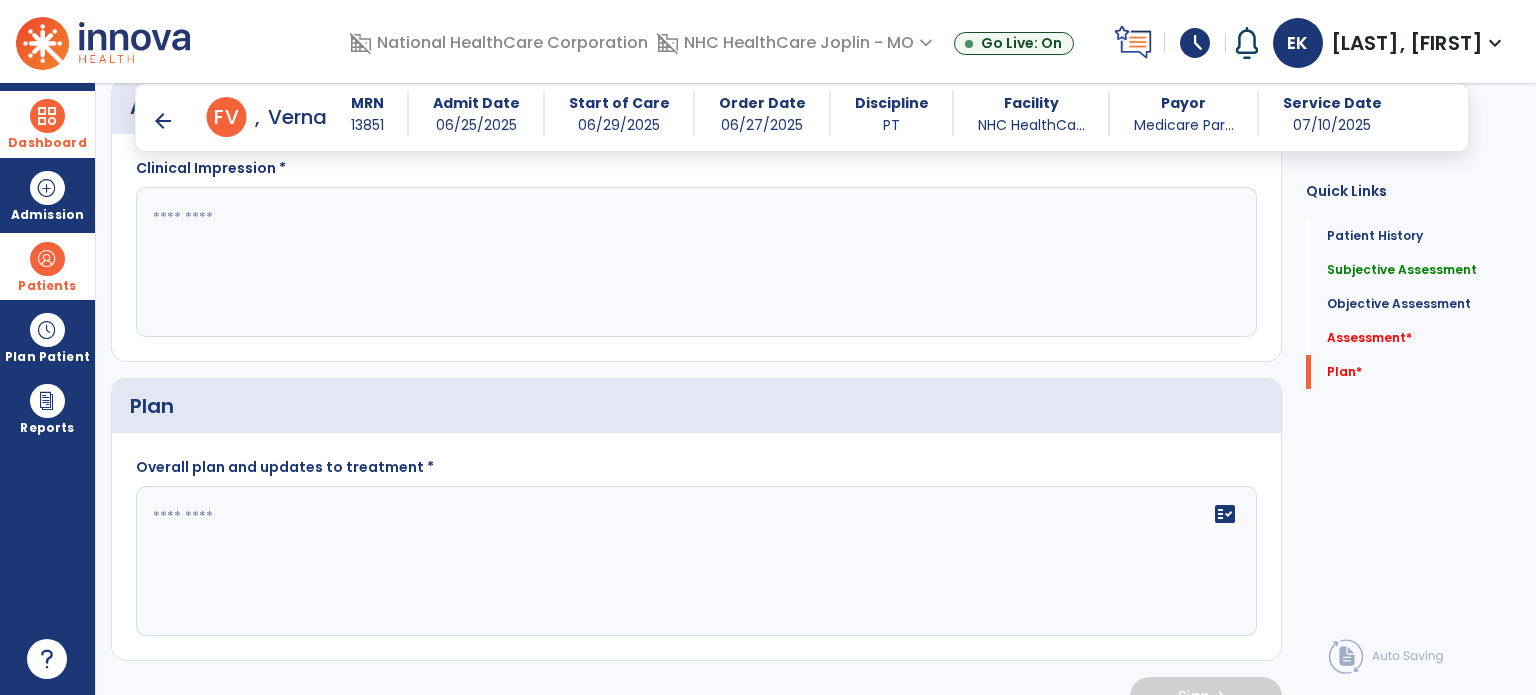 scroll, scrollTop: 2962, scrollLeft: 0, axis: vertical 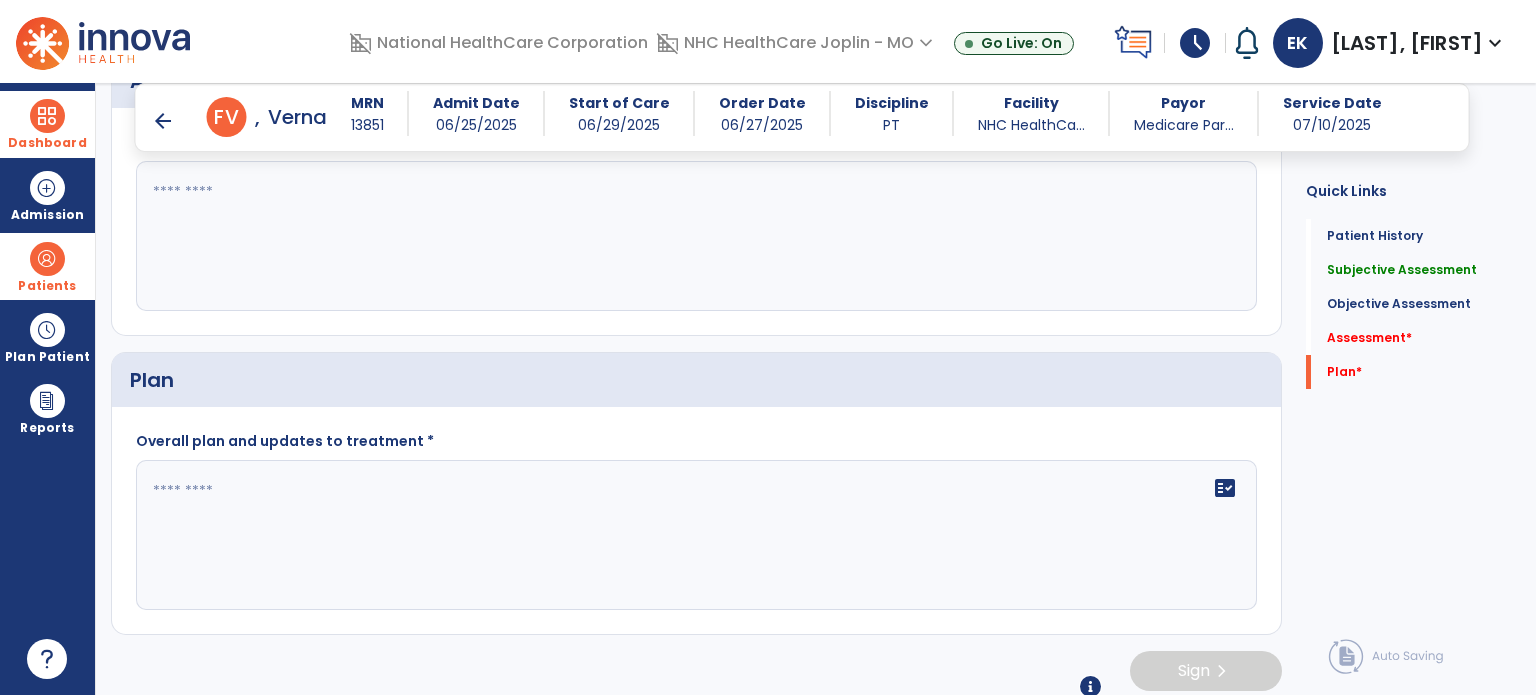 click 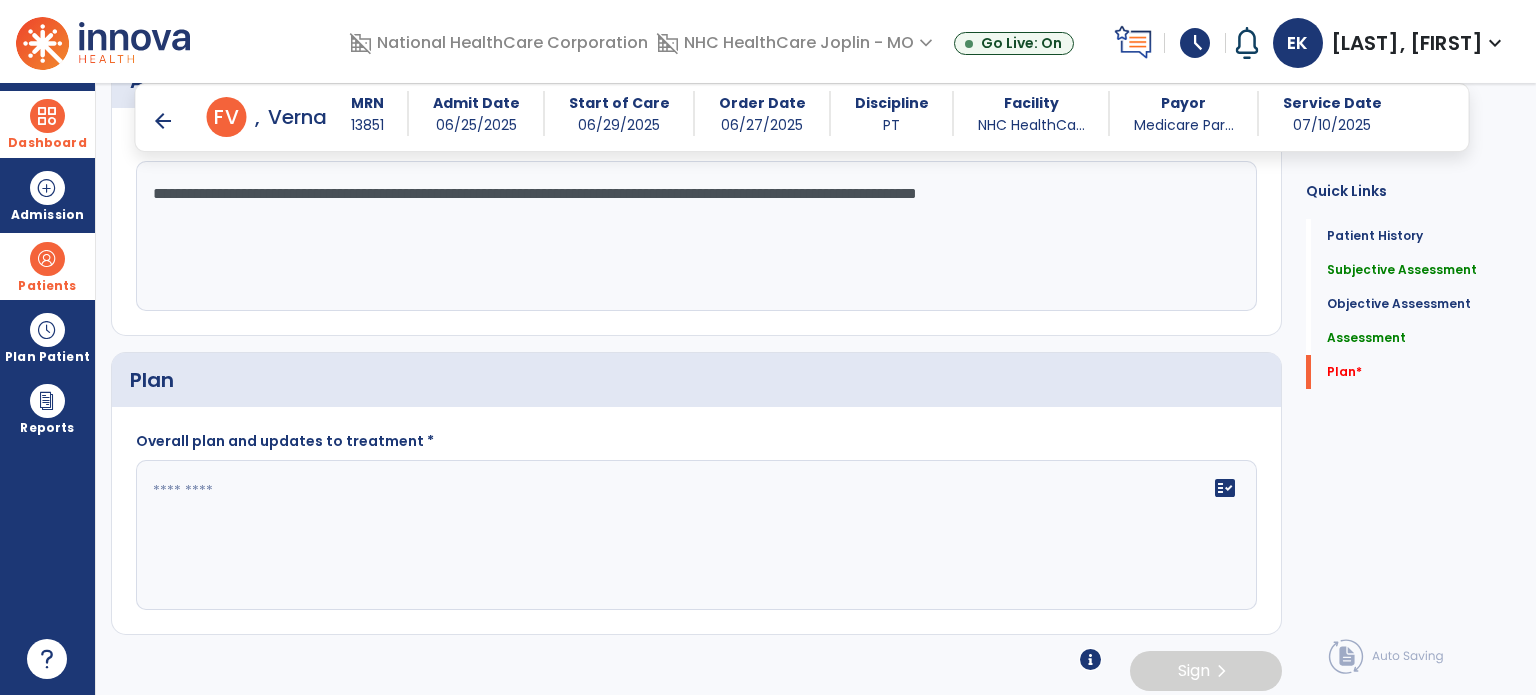 type on "**********" 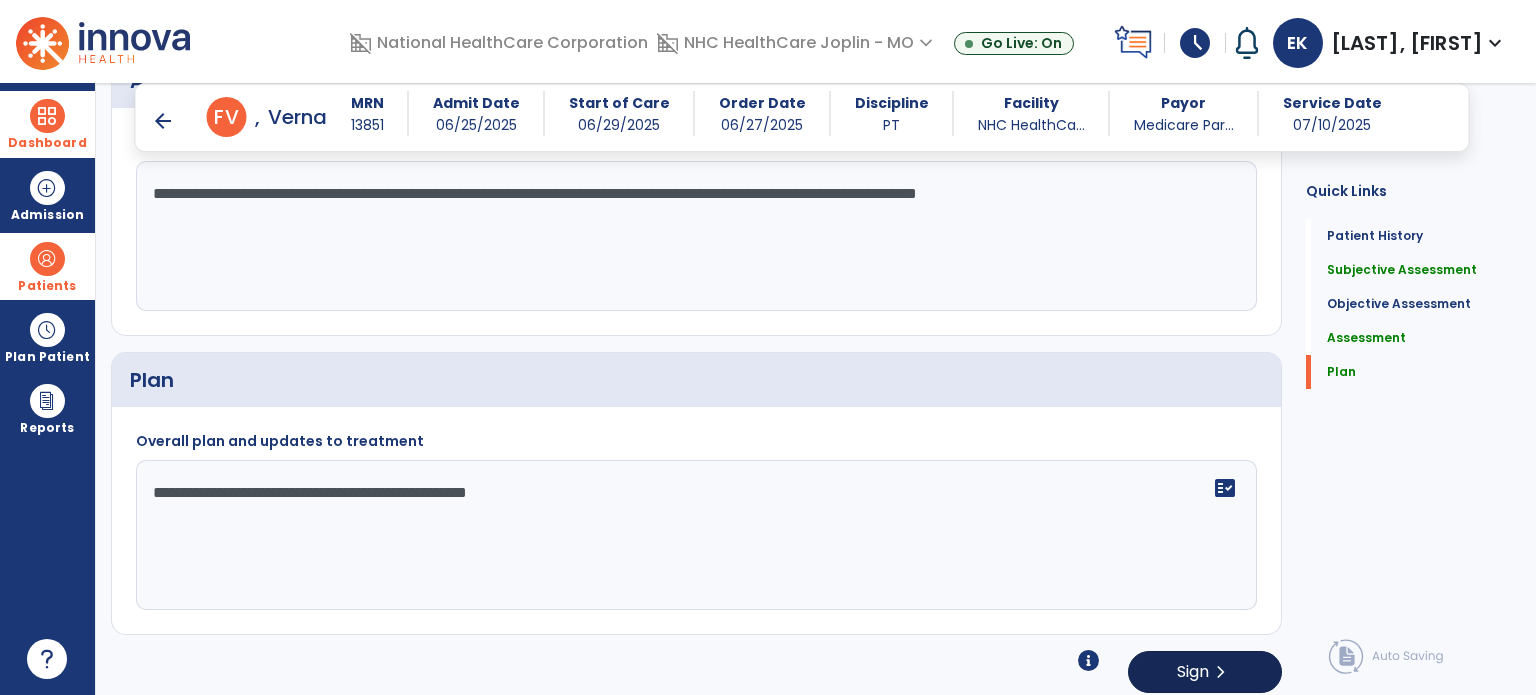 type on "**********" 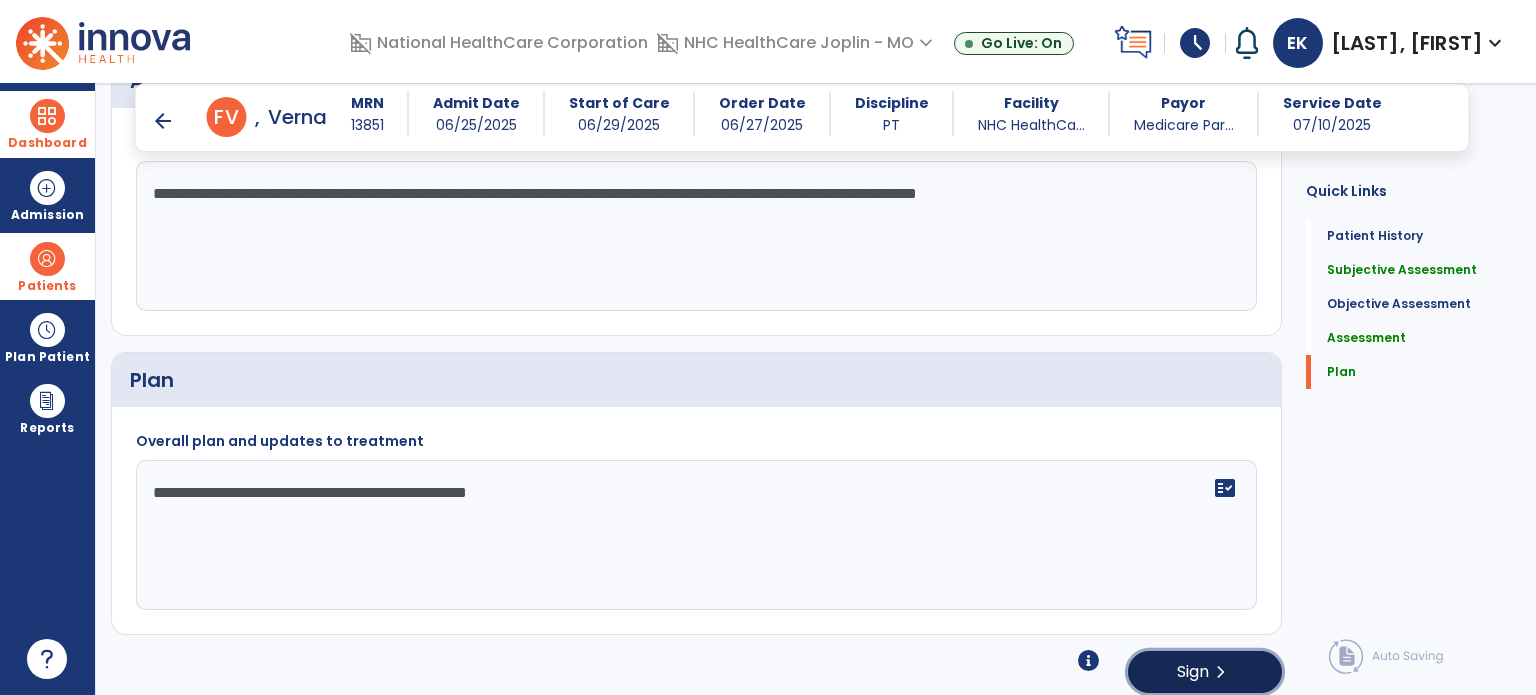click on "chevron_right" 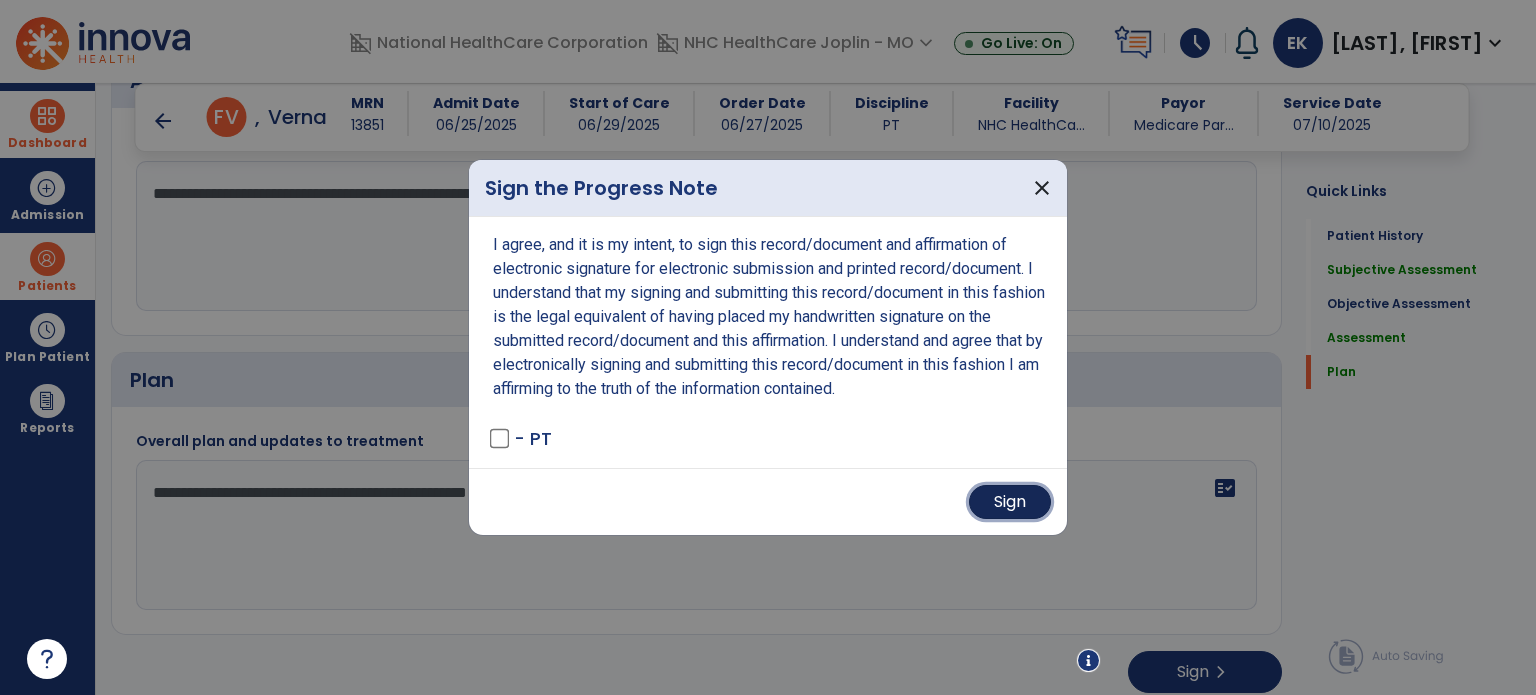 click on "Sign" at bounding box center [1010, 502] 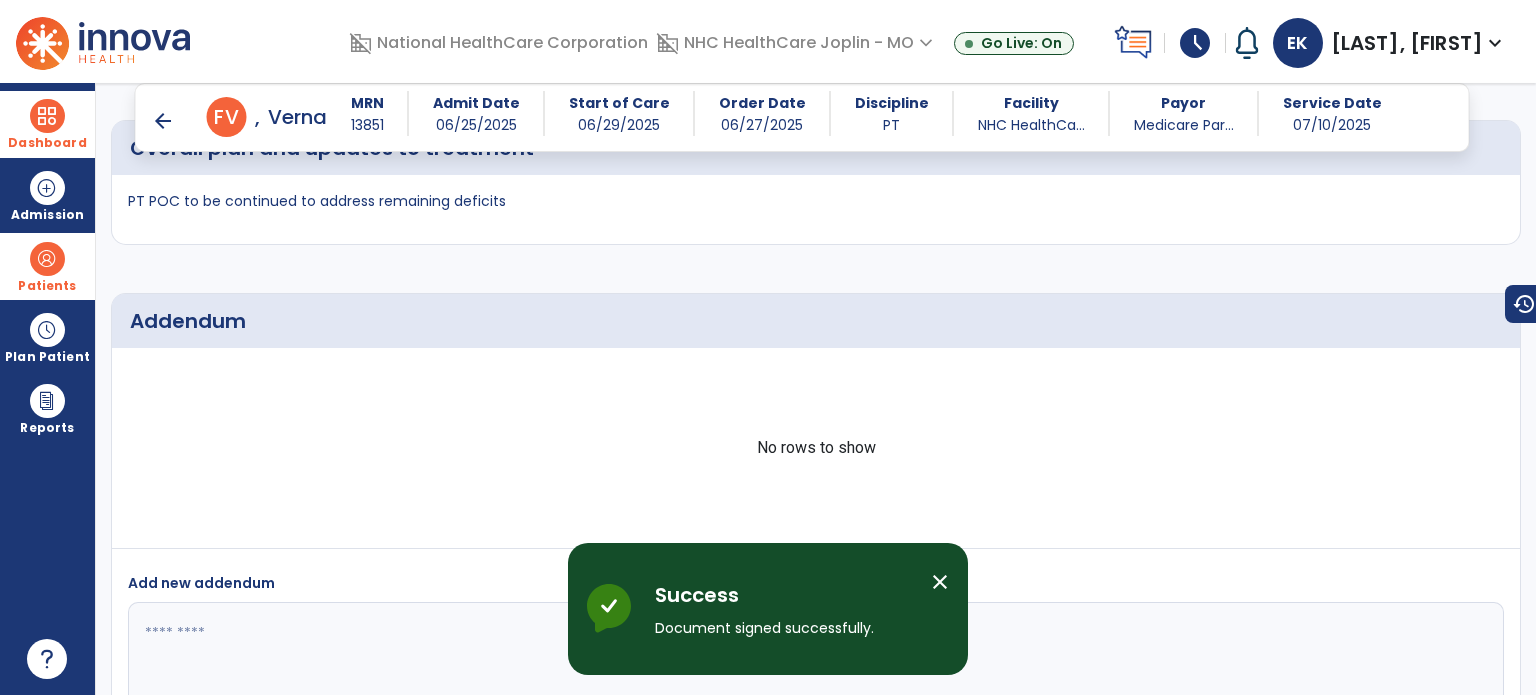 scroll, scrollTop: 3239, scrollLeft: 0, axis: vertical 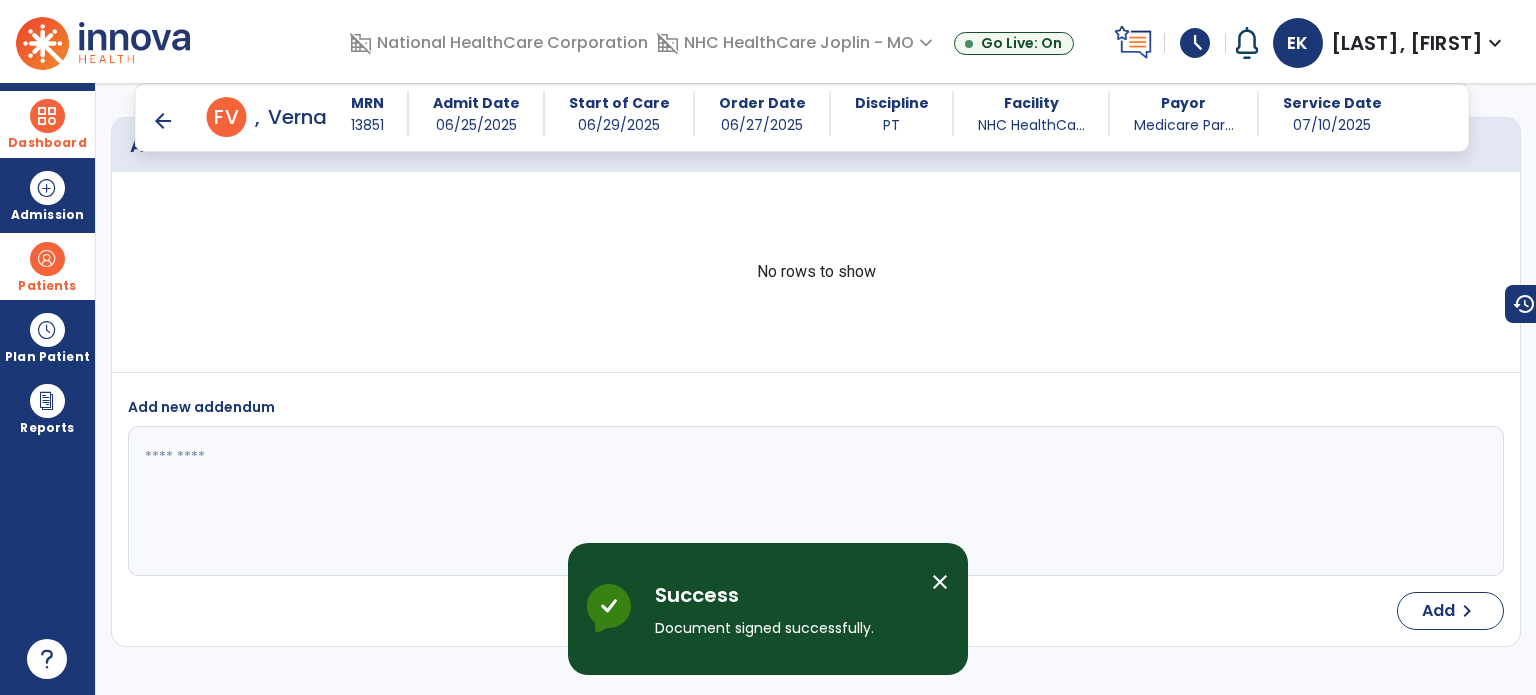click on "arrow_back" at bounding box center (163, 121) 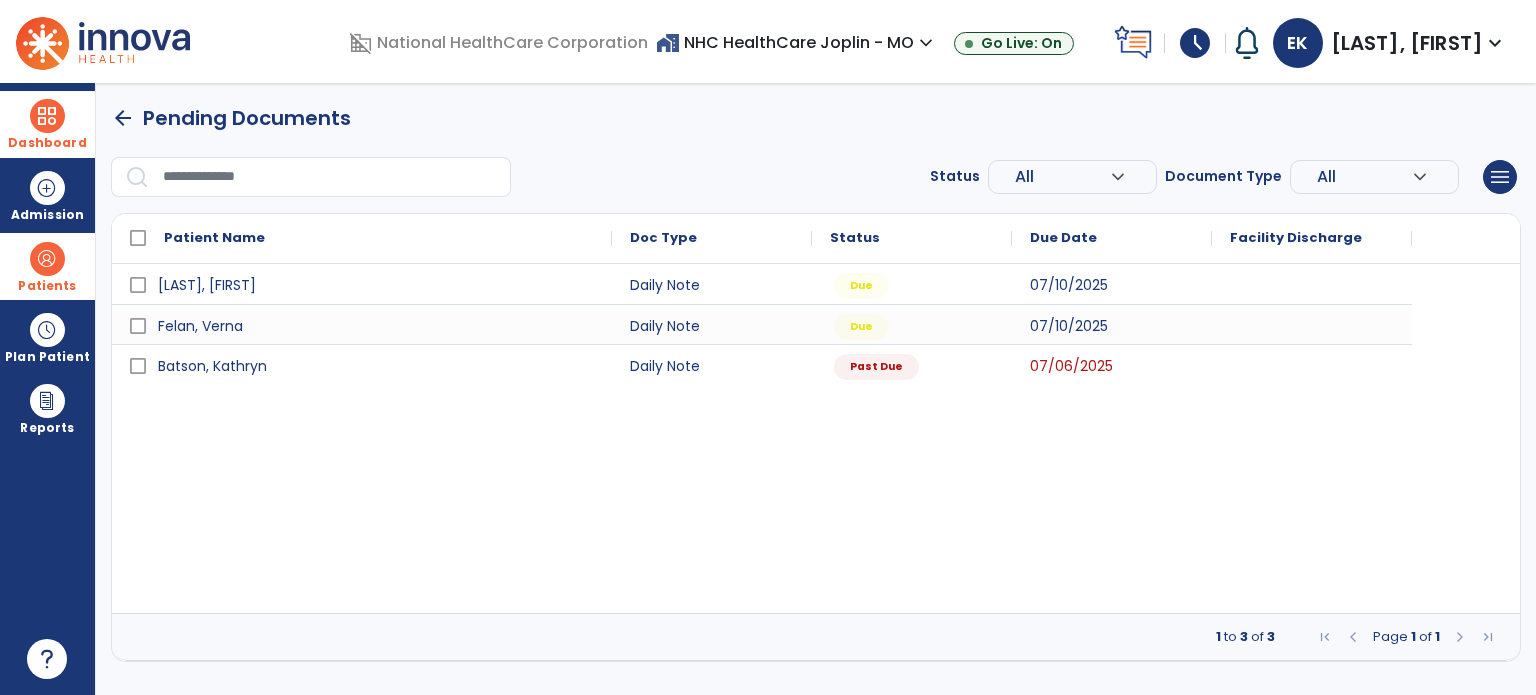 scroll, scrollTop: 0, scrollLeft: 0, axis: both 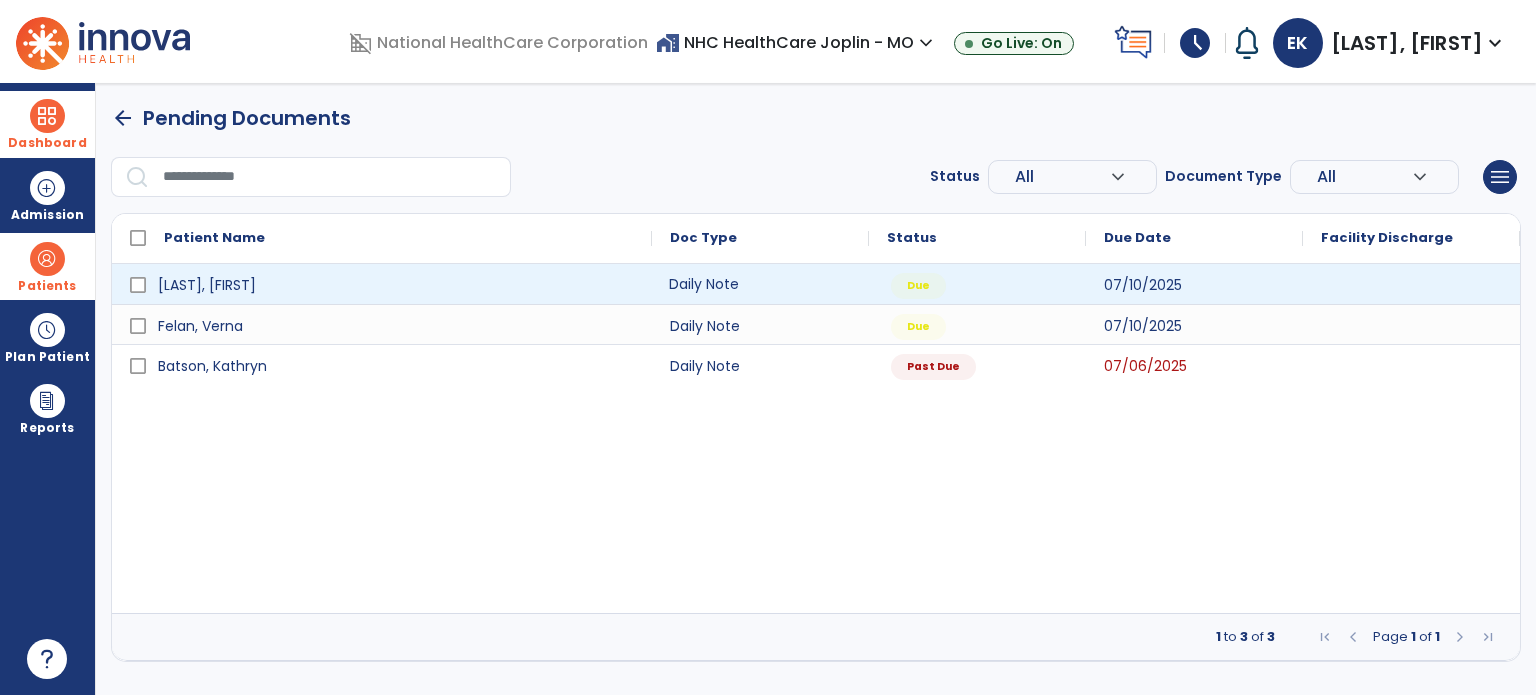 click on "Daily Note" at bounding box center (760, 284) 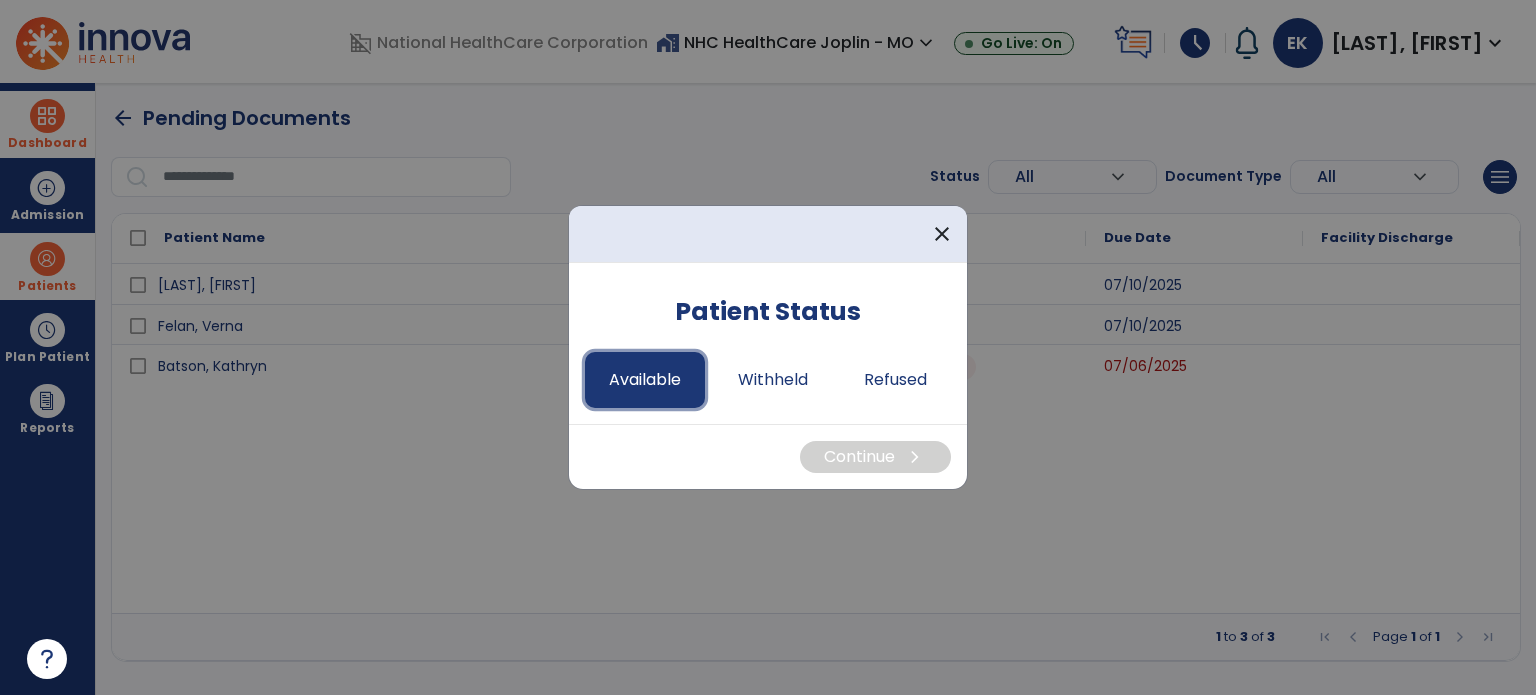 click on "Available" at bounding box center [645, 380] 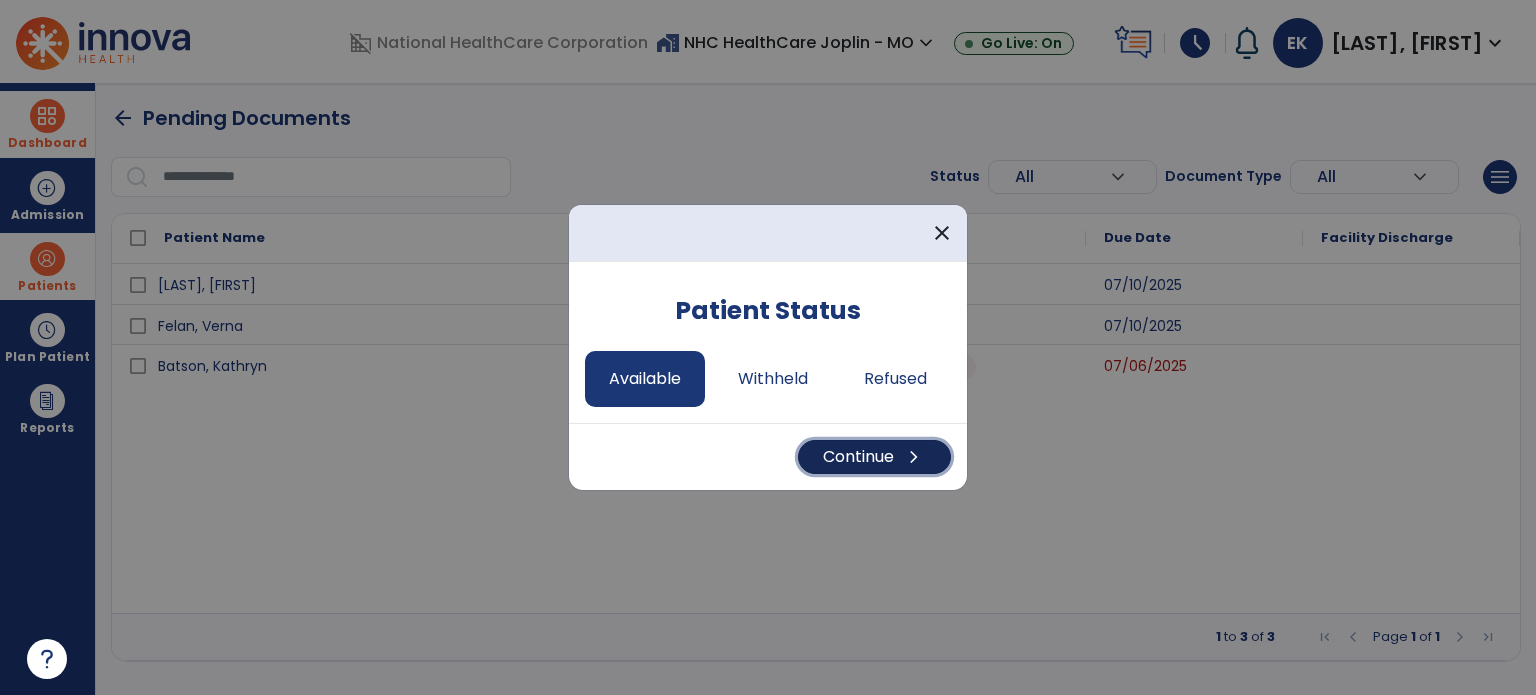 click on "Continue   chevron_right" at bounding box center [874, 457] 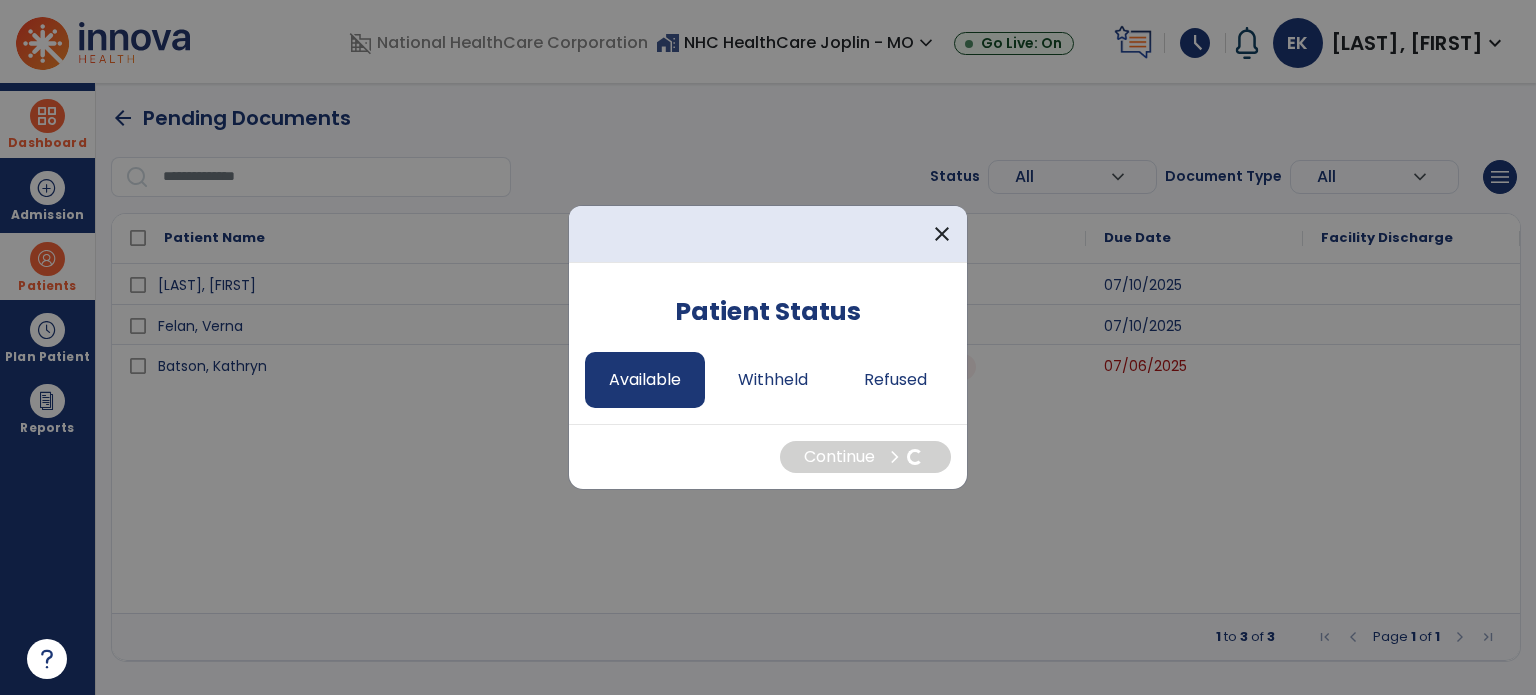 select on "*" 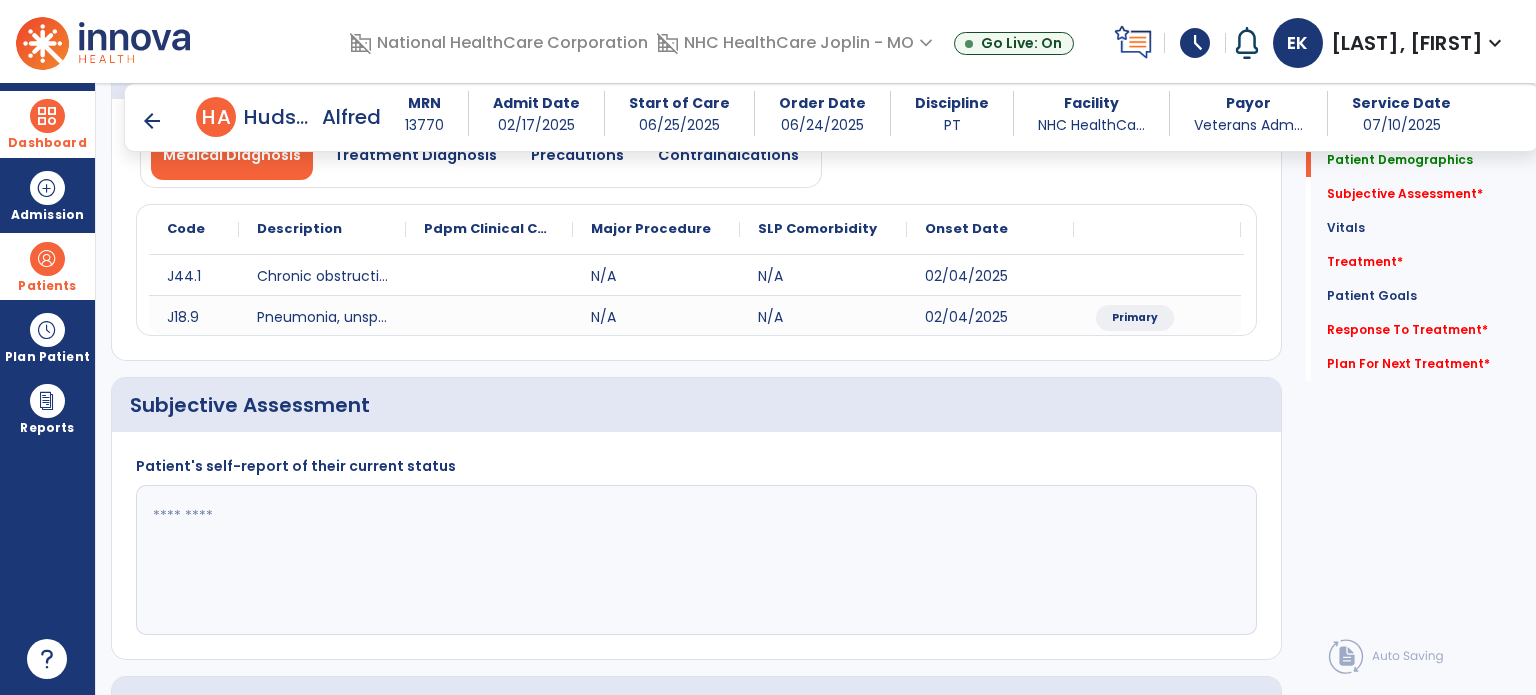scroll, scrollTop: 190, scrollLeft: 0, axis: vertical 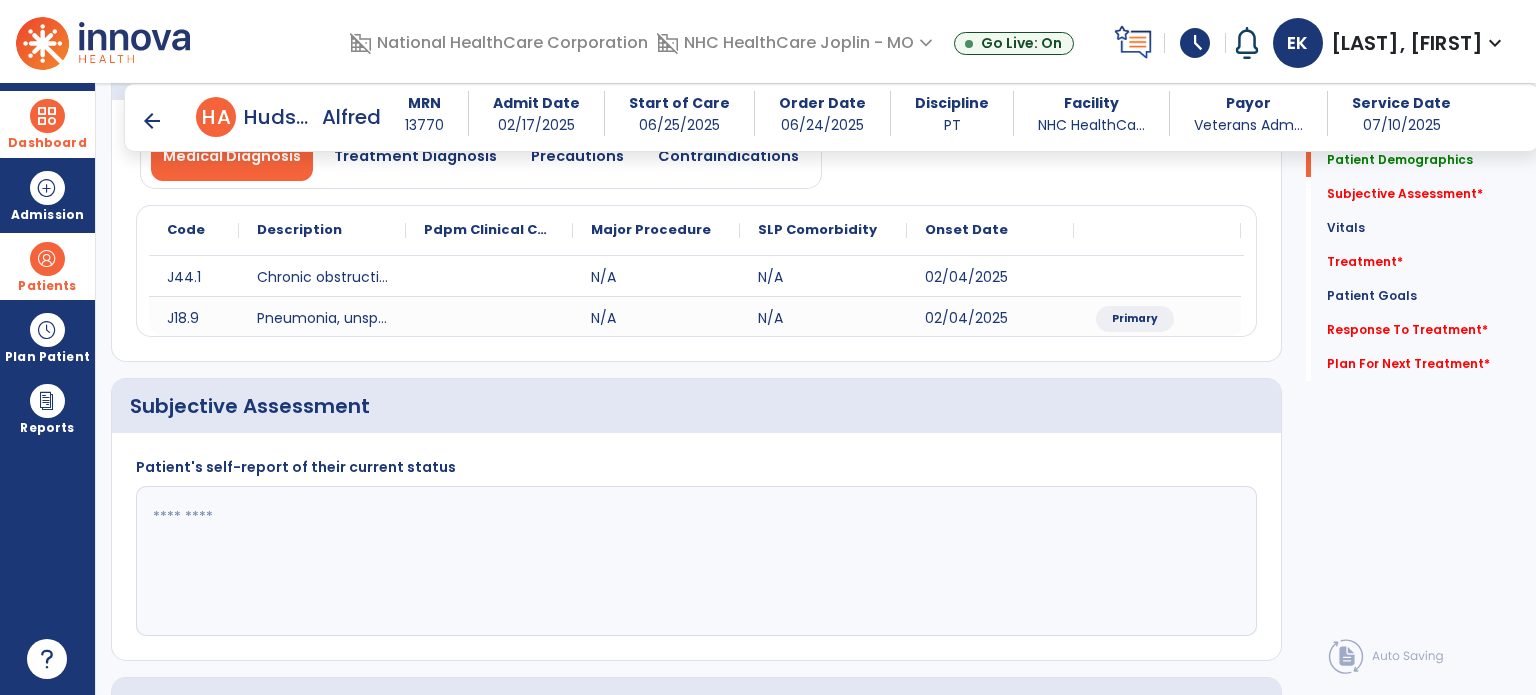 click 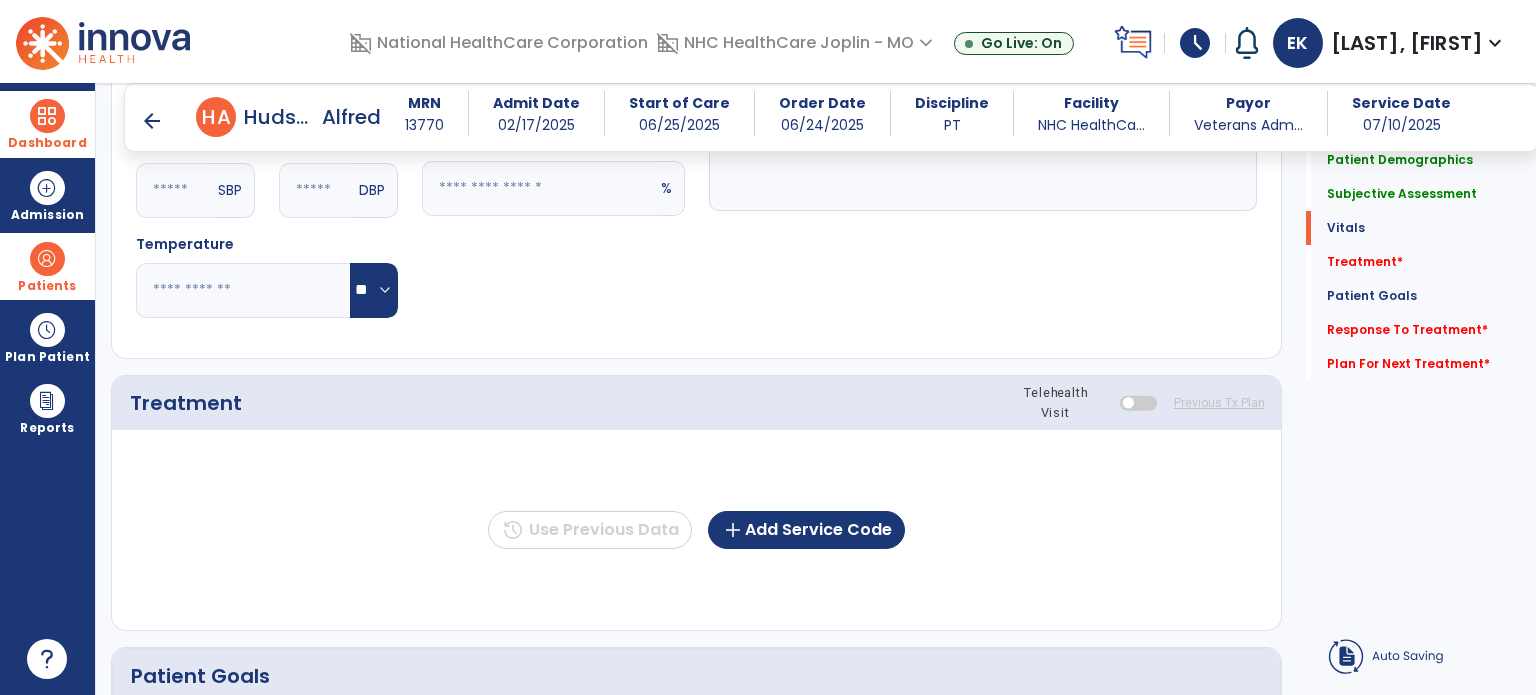 scroll, scrollTop: 1036, scrollLeft: 0, axis: vertical 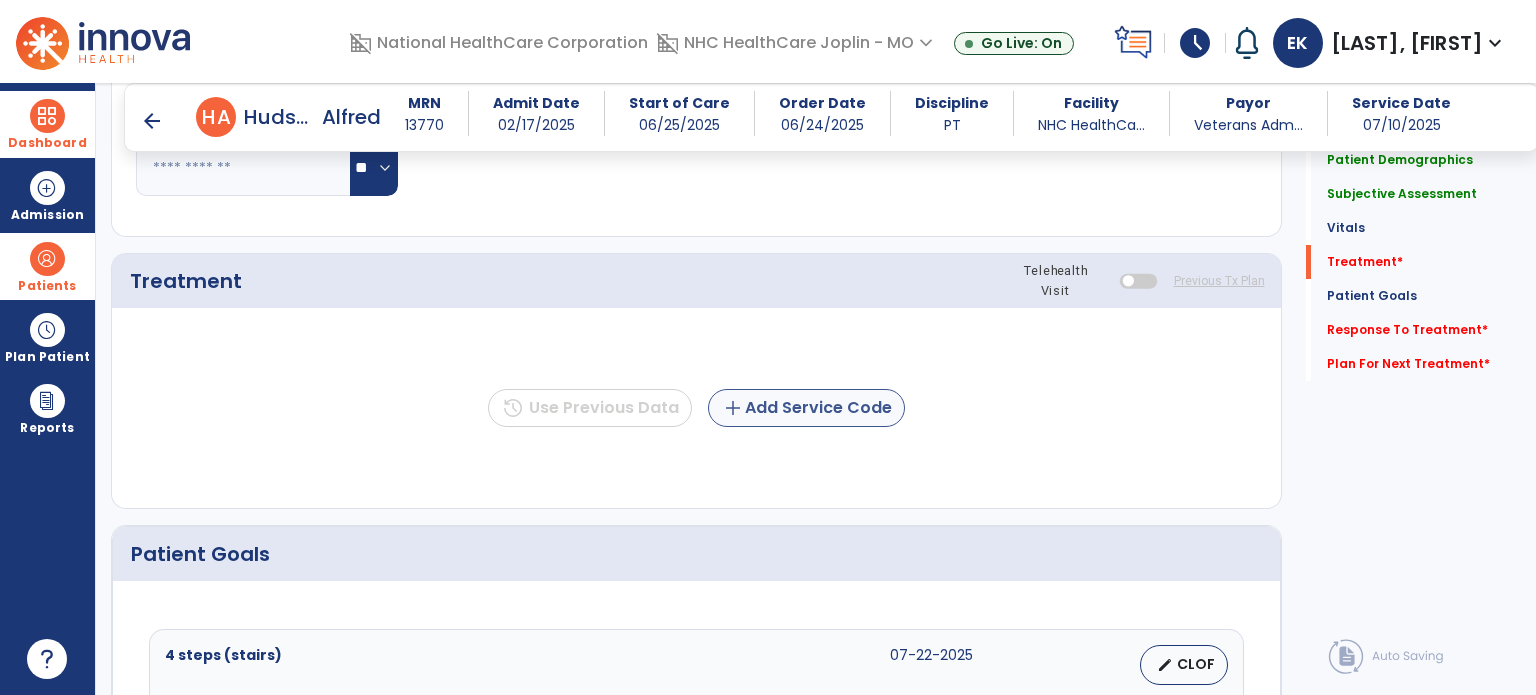 type on "**********" 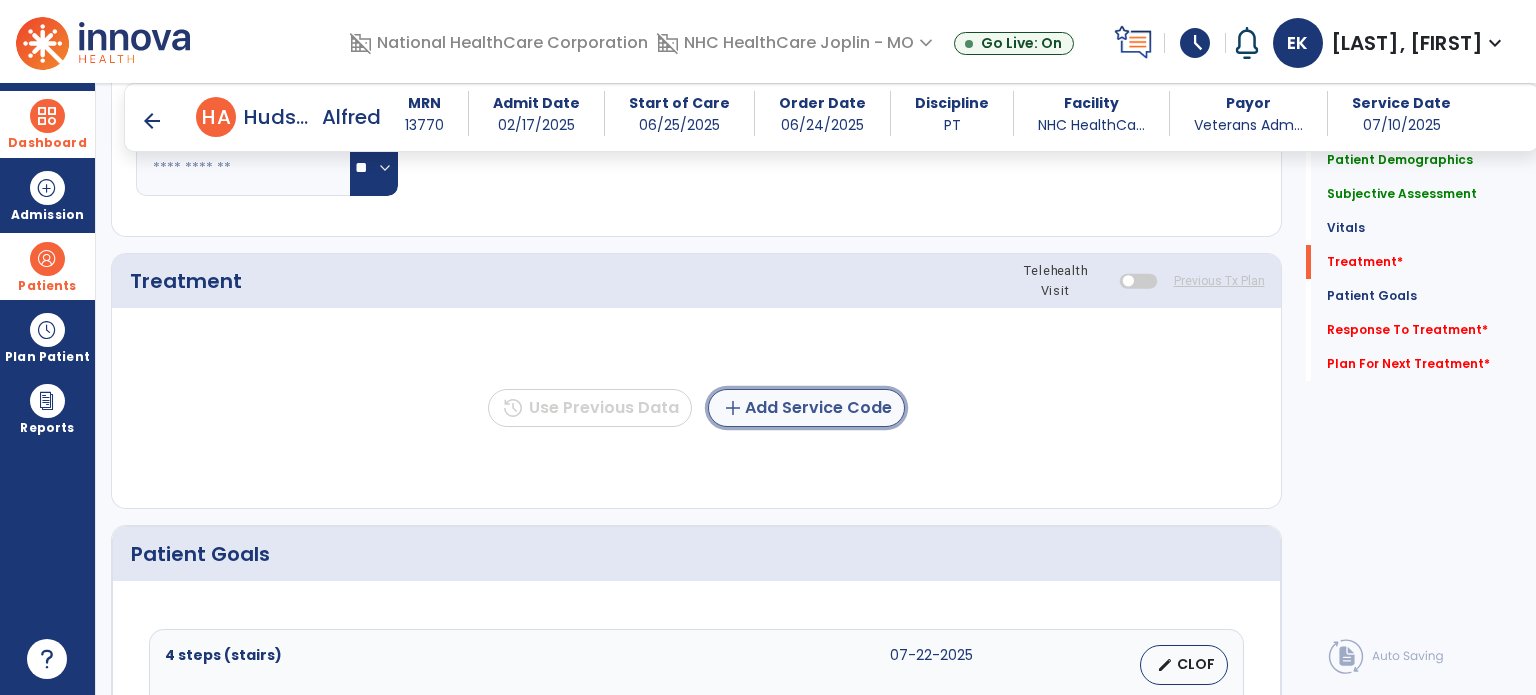 click on "add  Add Service Code" 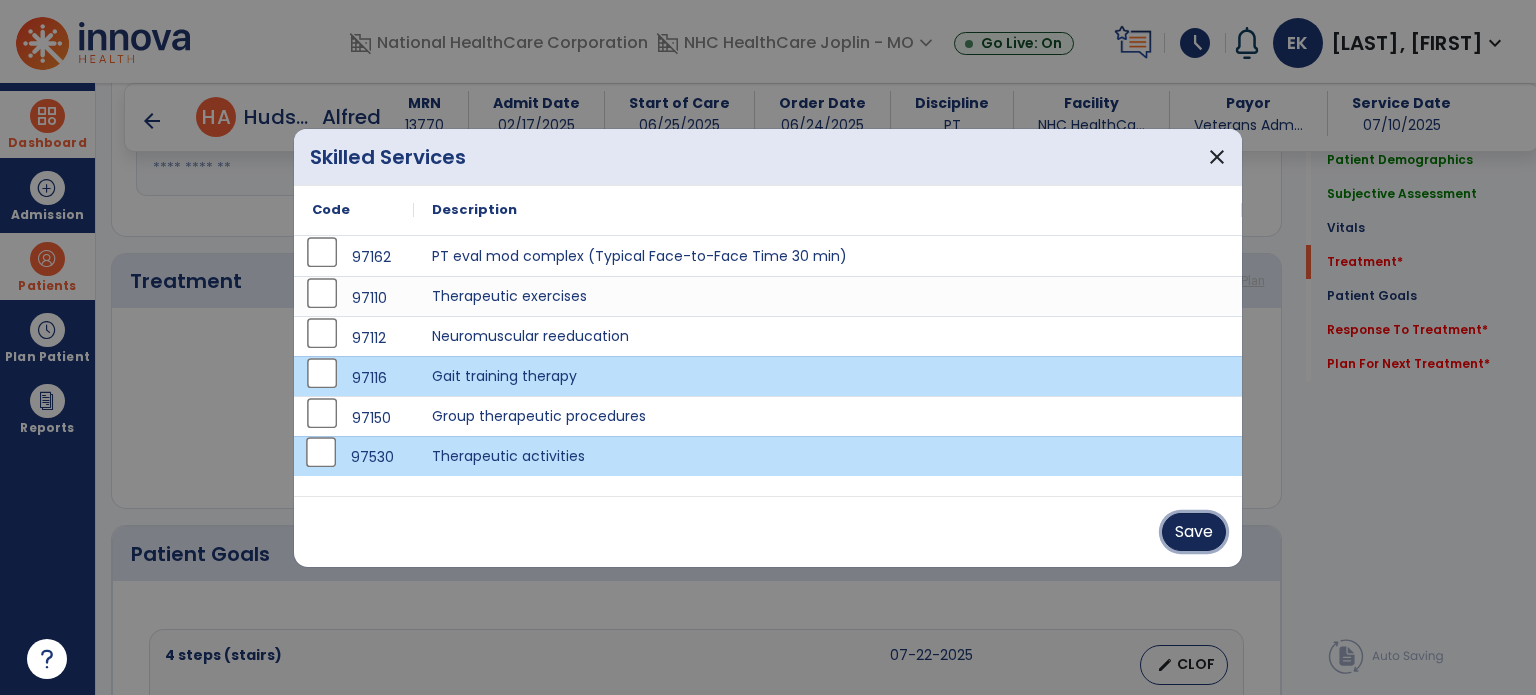 click on "Save" at bounding box center (1194, 532) 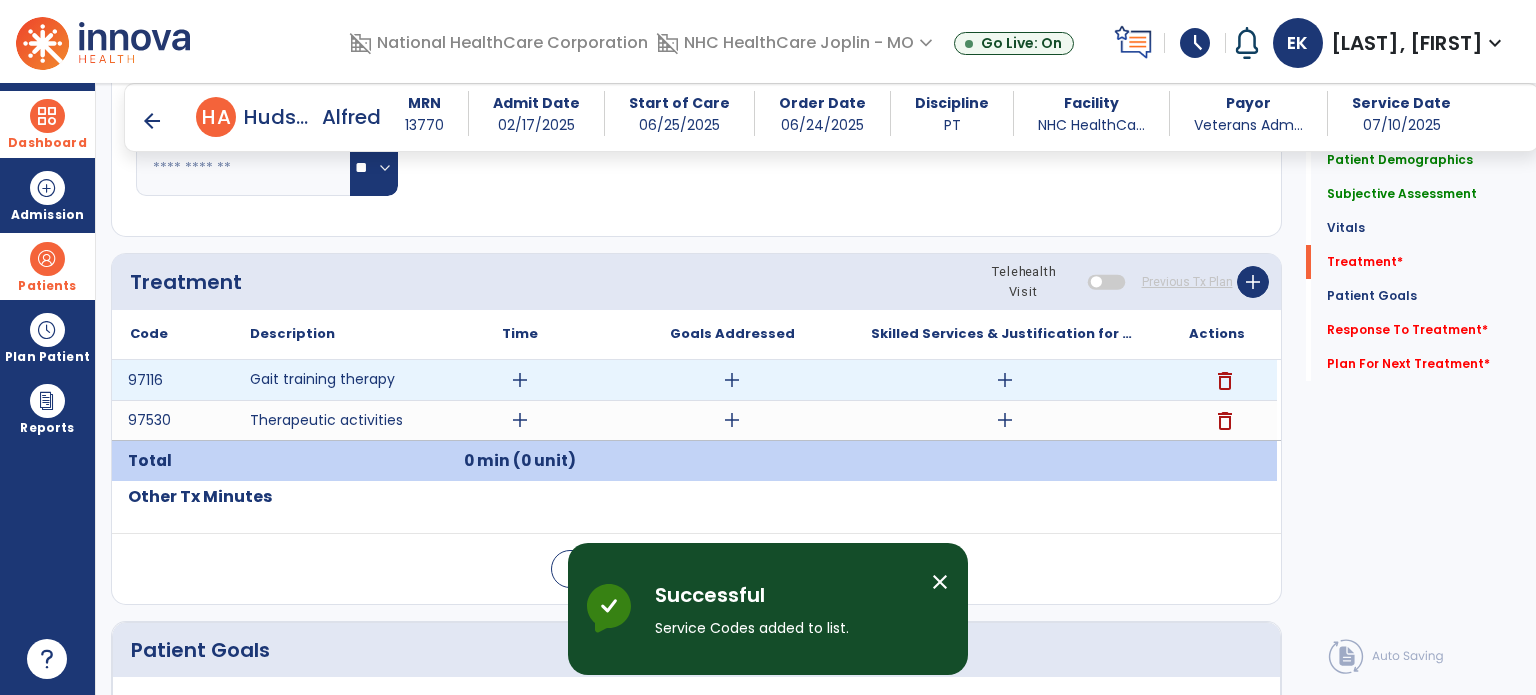 click on "add" at bounding box center (520, 380) 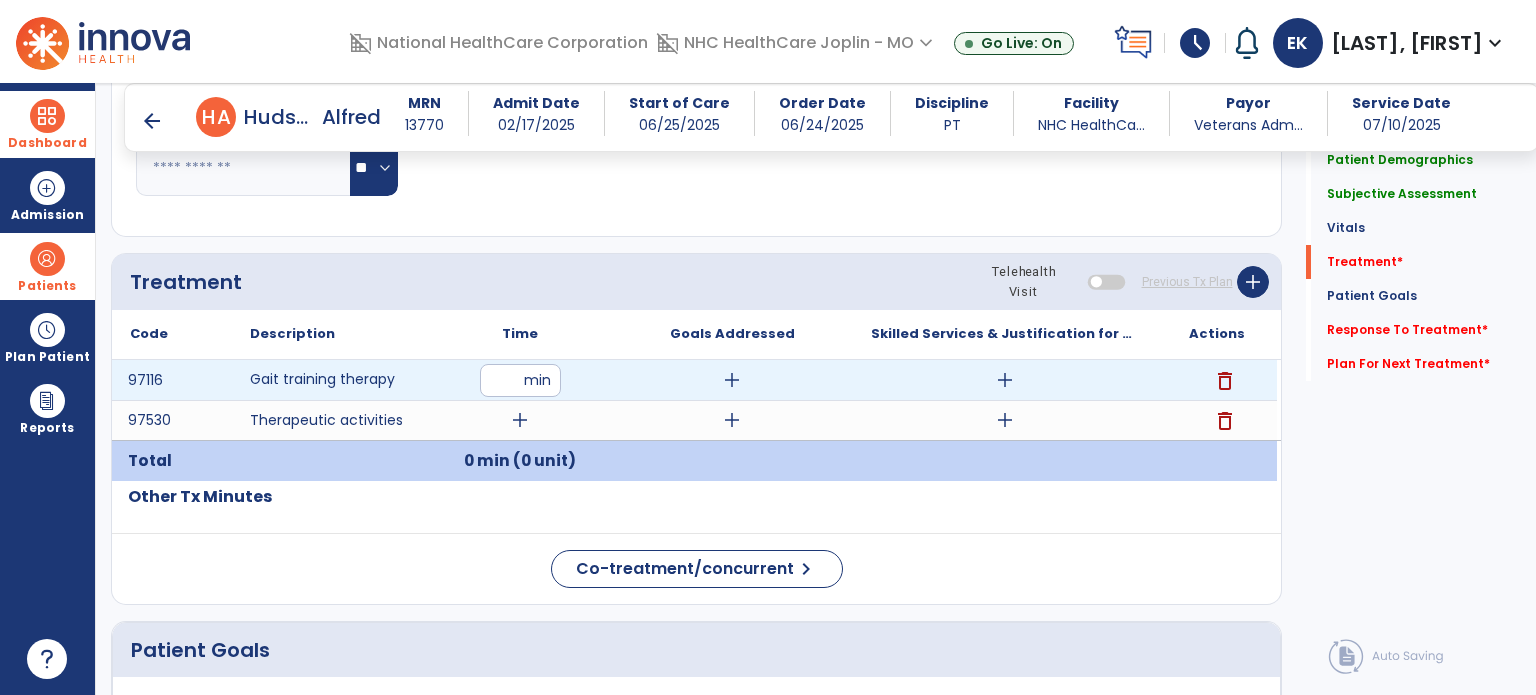 type on "**" 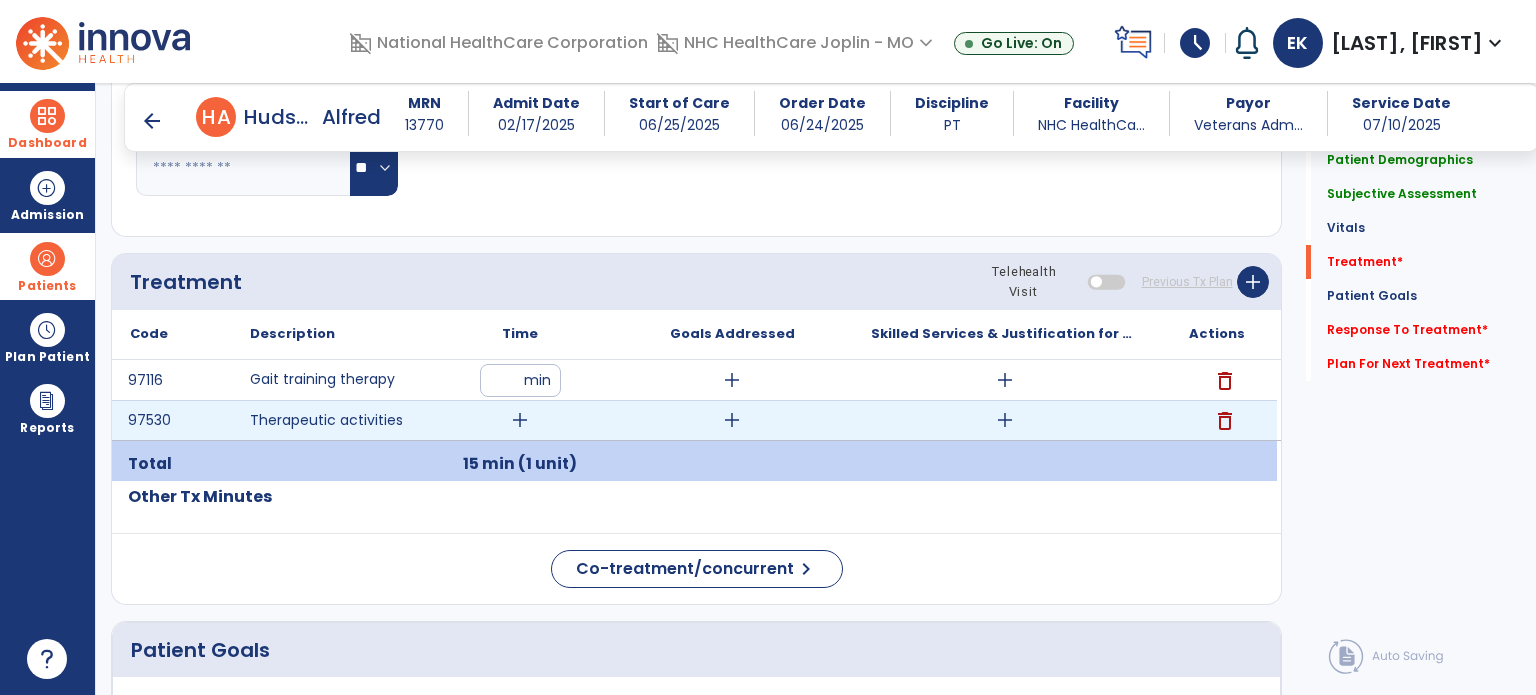 click on "add" at bounding box center [520, 420] 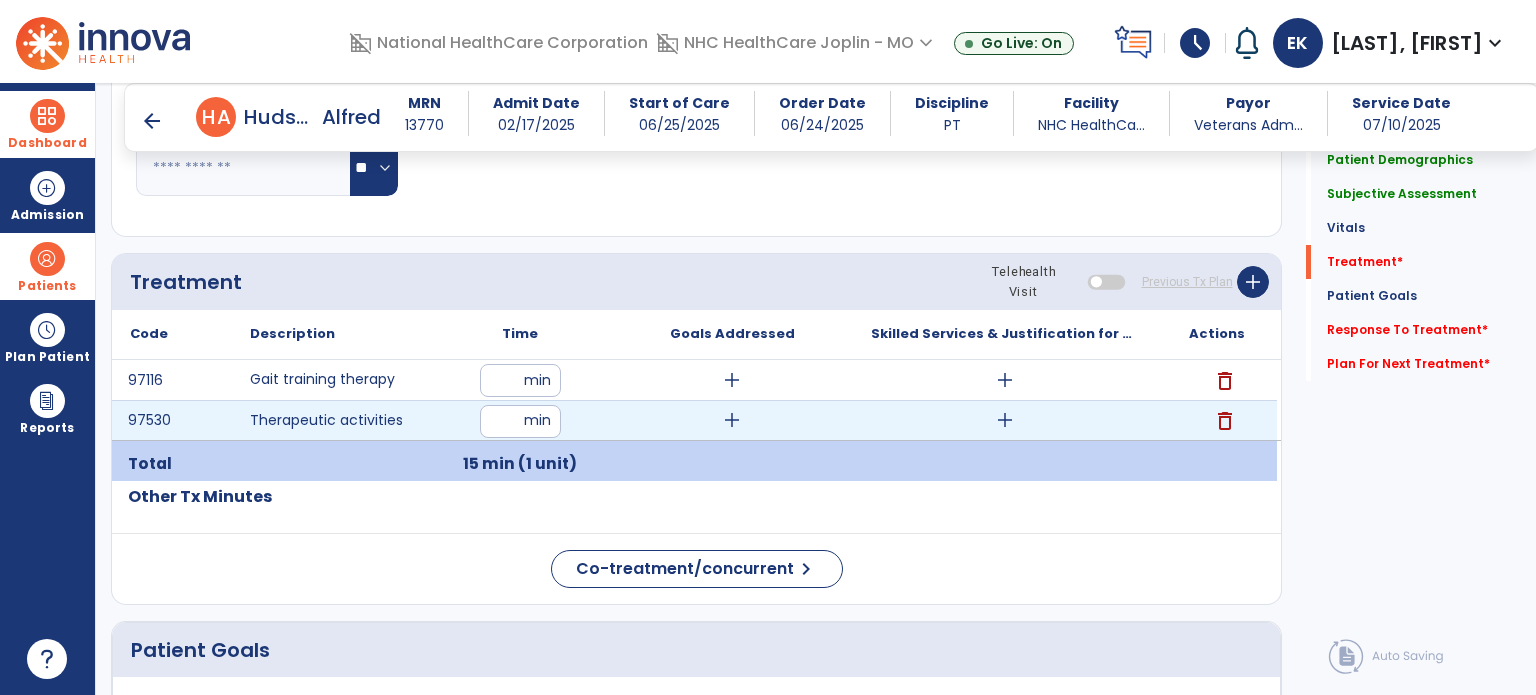 click at bounding box center [520, 421] 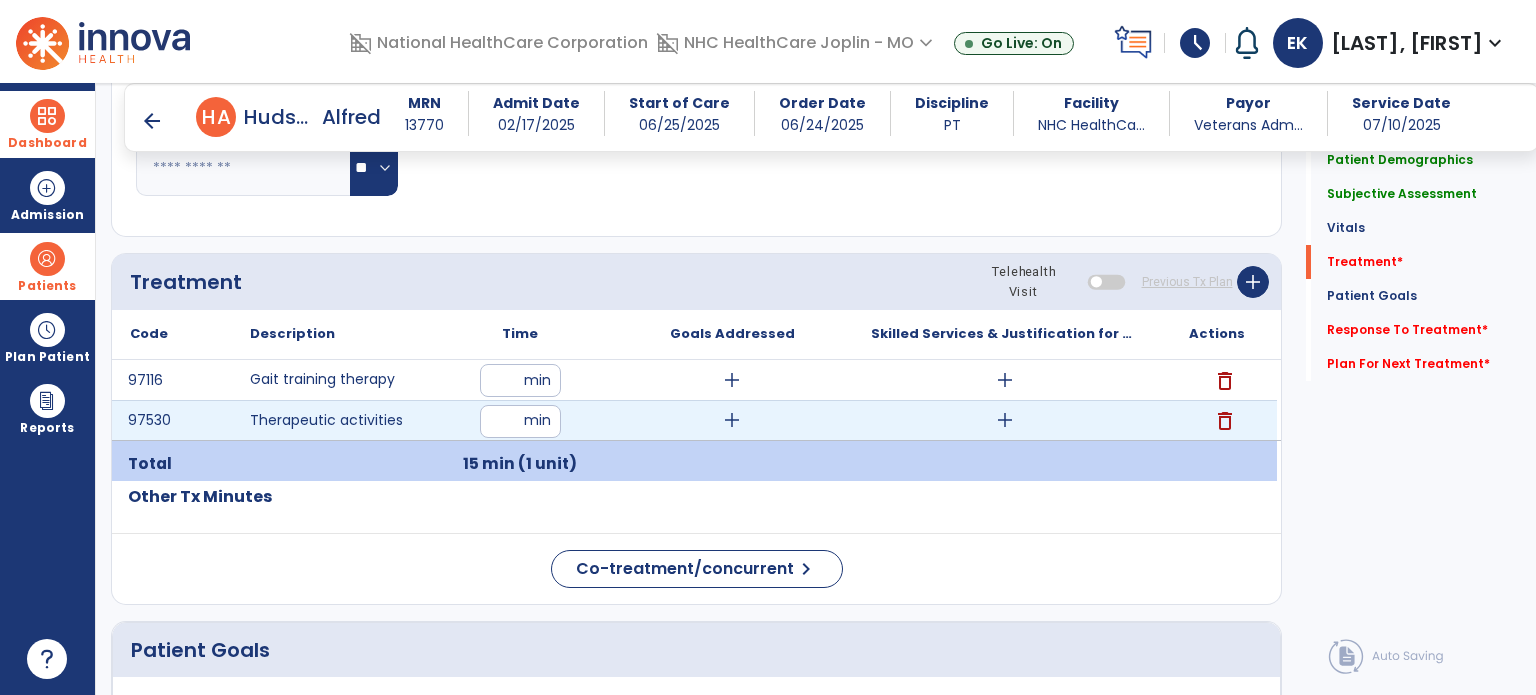 type on "**" 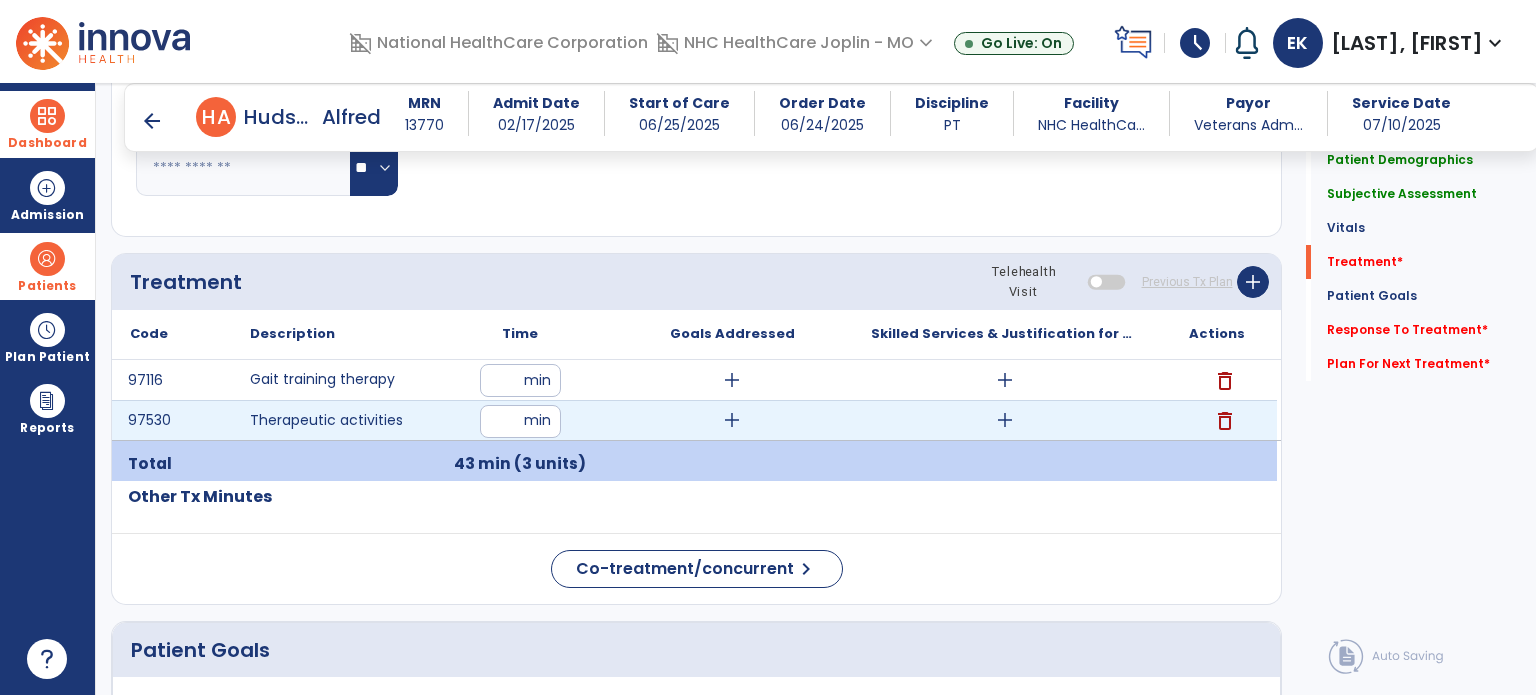 click on "**" at bounding box center (520, 421) 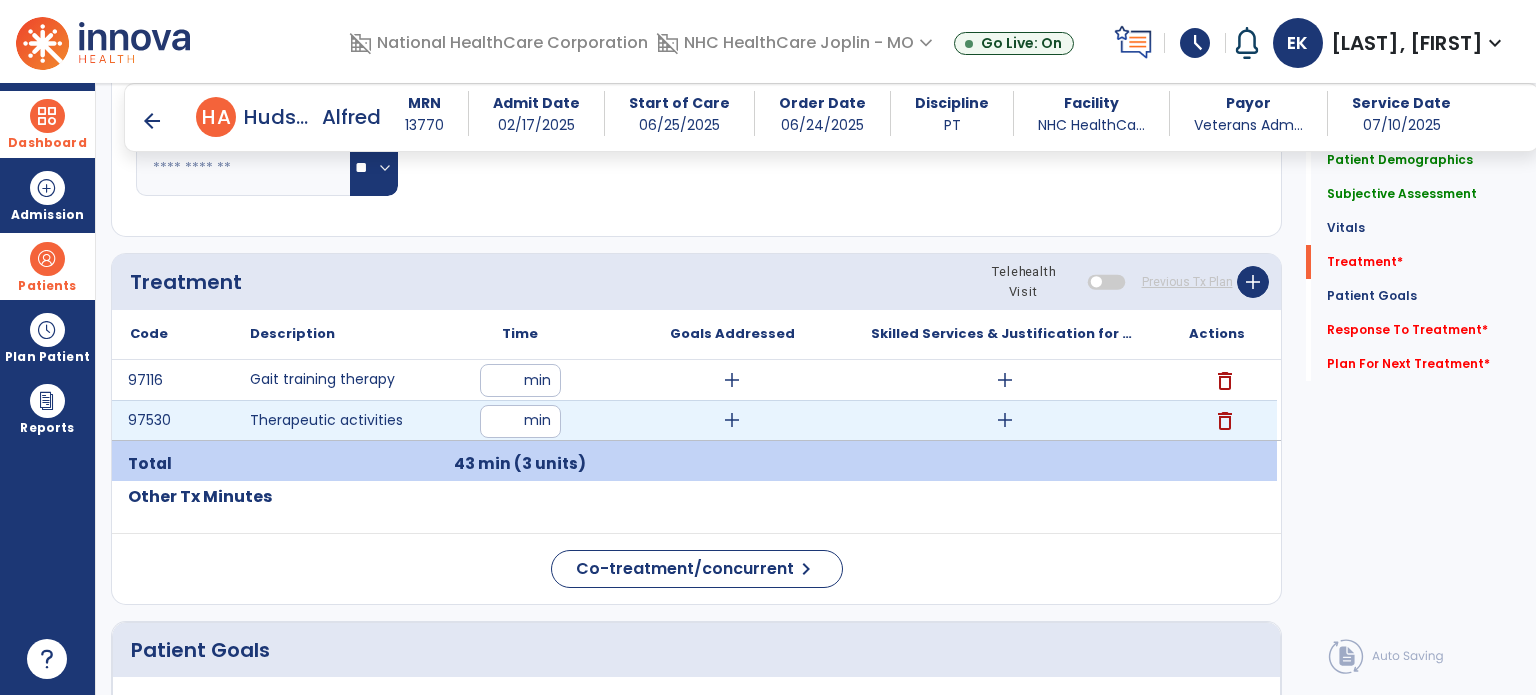 type on "**" 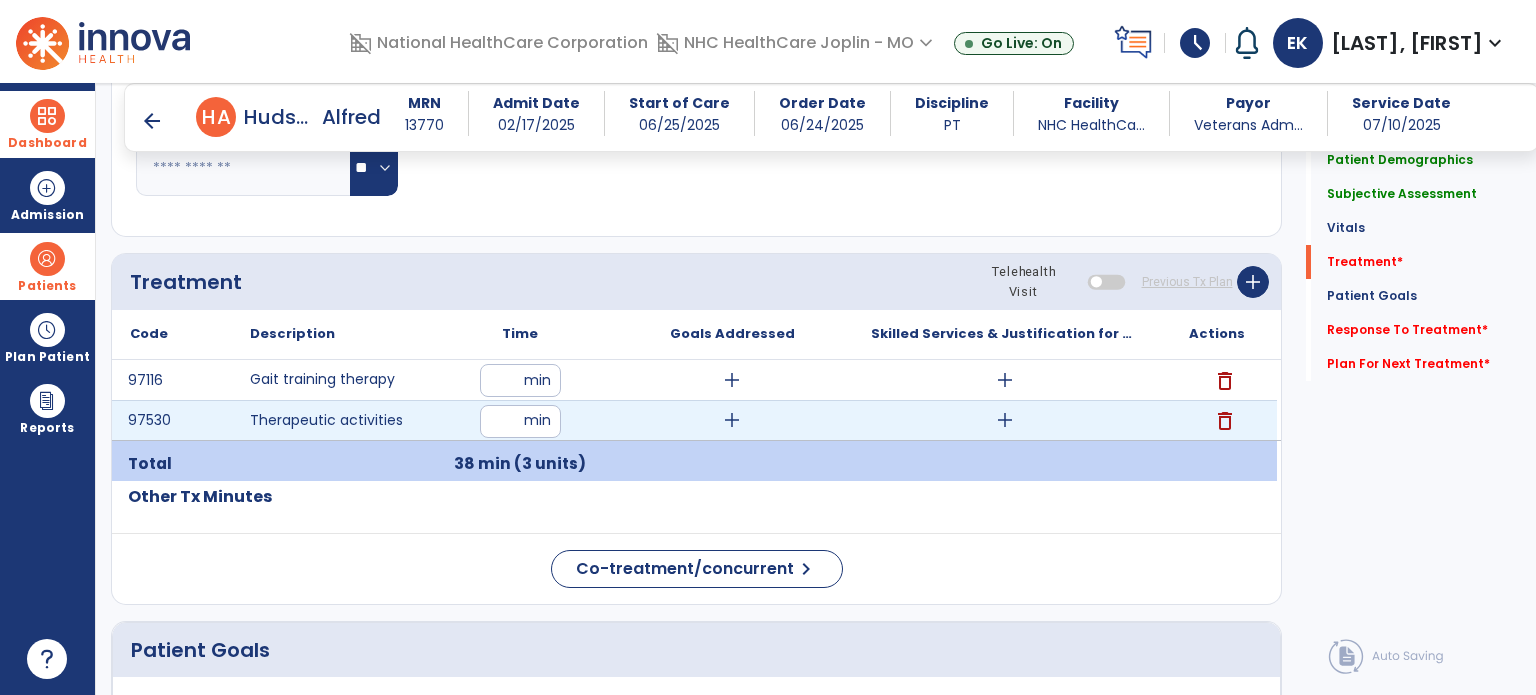 click on "add" at bounding box center (1005, 420) 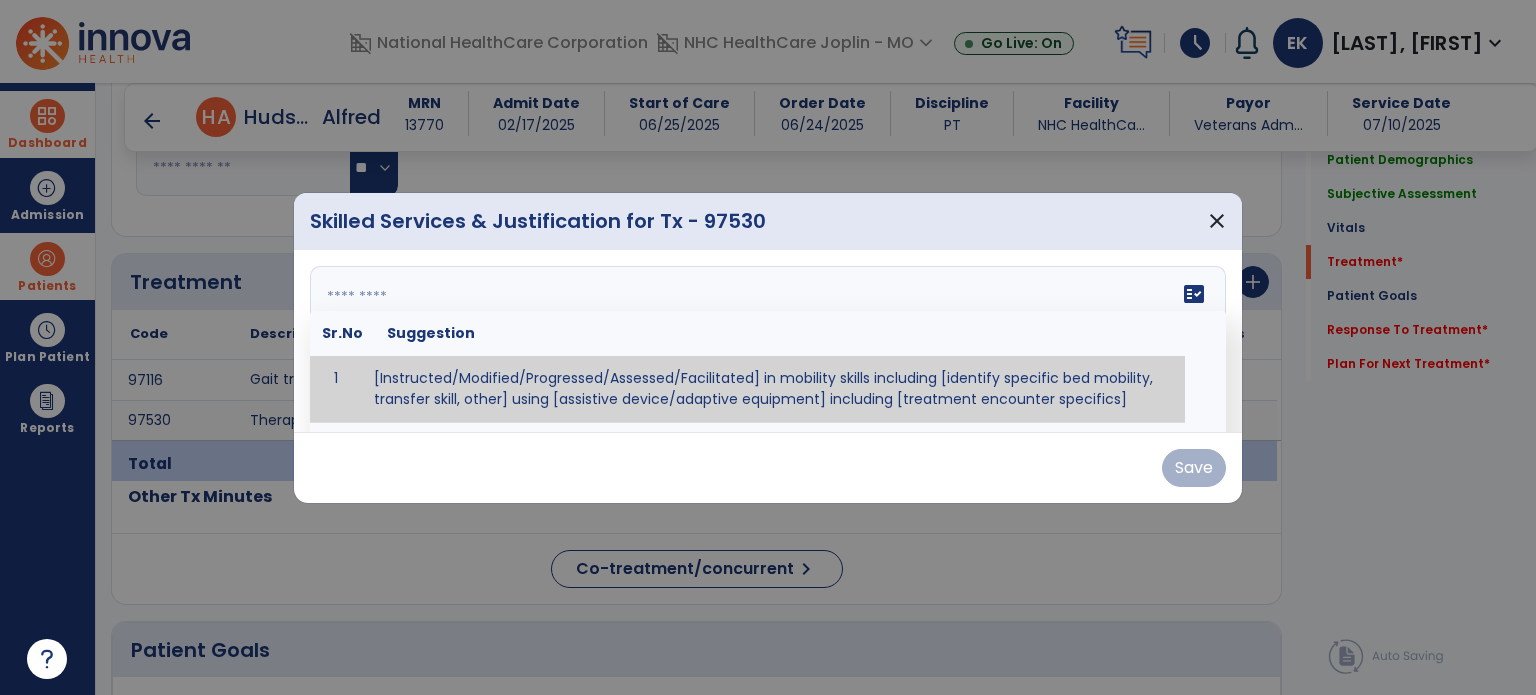 click on "fact_check  Sr.No Suggestion 1 [Instructed/Modified/Progressed/Assessed/Facilitated] in mobility skills including [identify specific bed mobility, transfer skill, other] using [assistive device/adaptive equipment] including [treatment encounter specifics]" at bounding box center [768, 341] 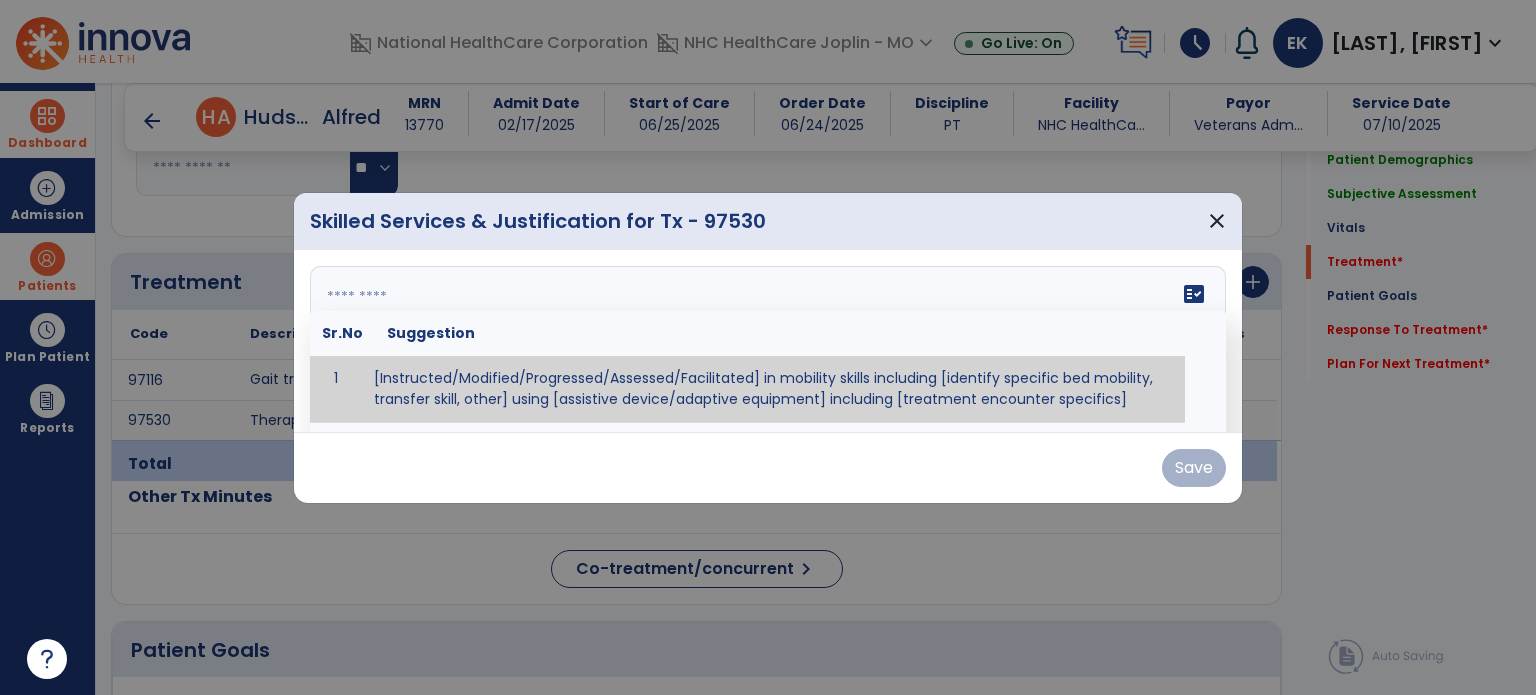 paste on "**********" 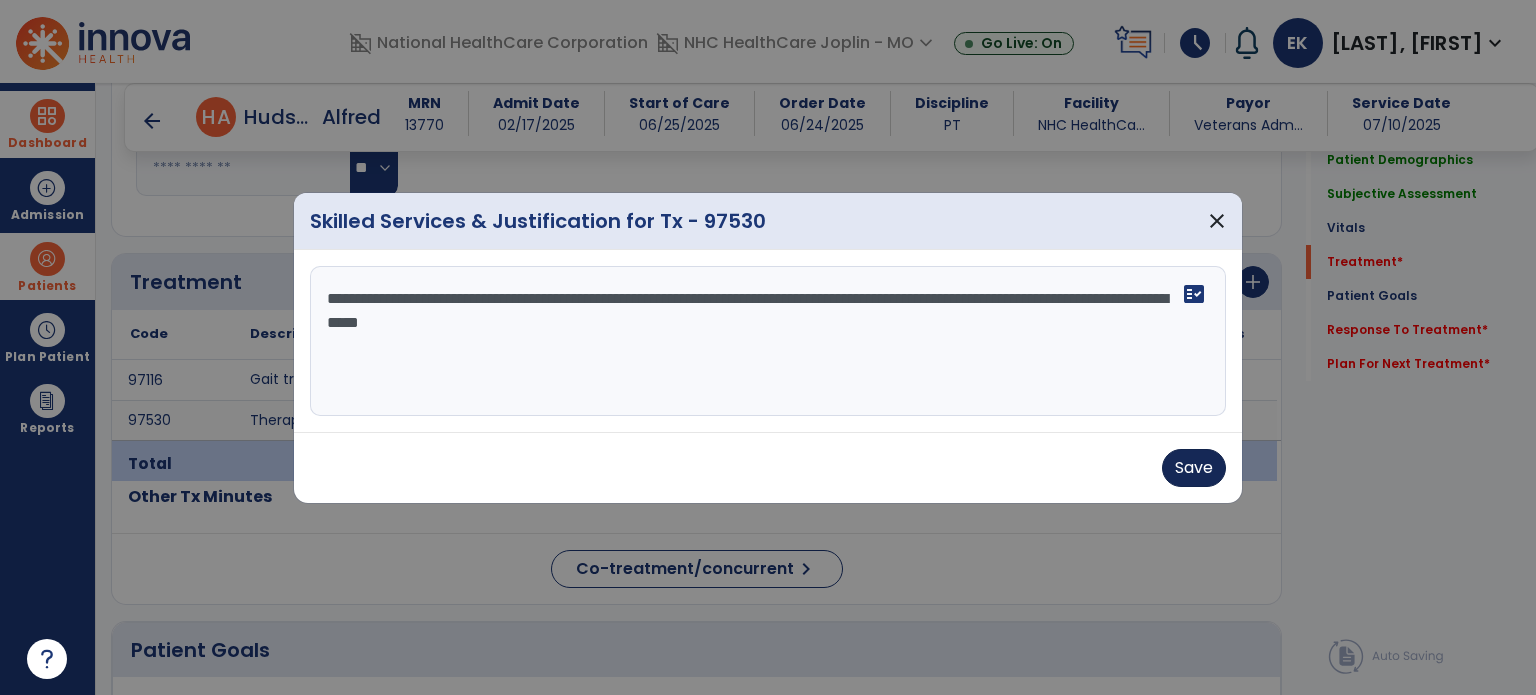 type on "**********" 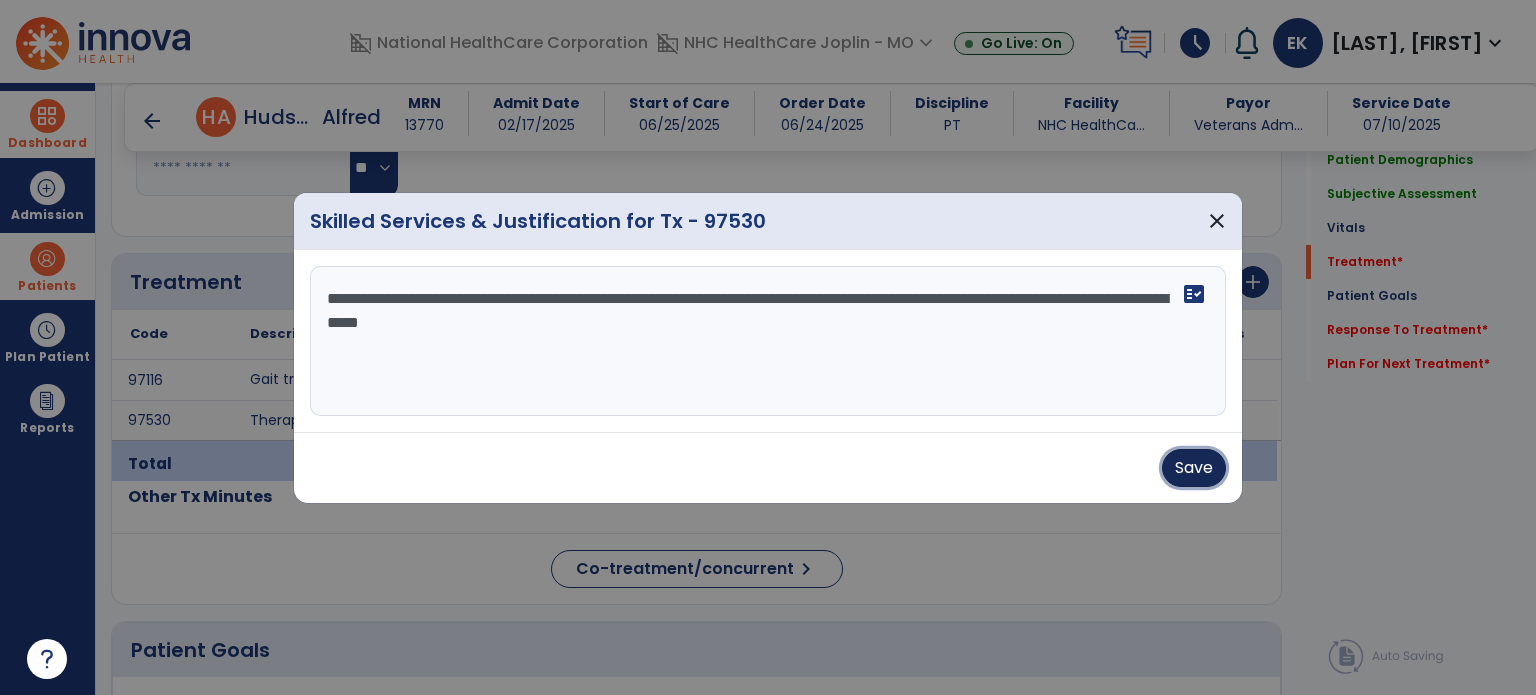 click on "Save" at bounding box center [1194, 468] 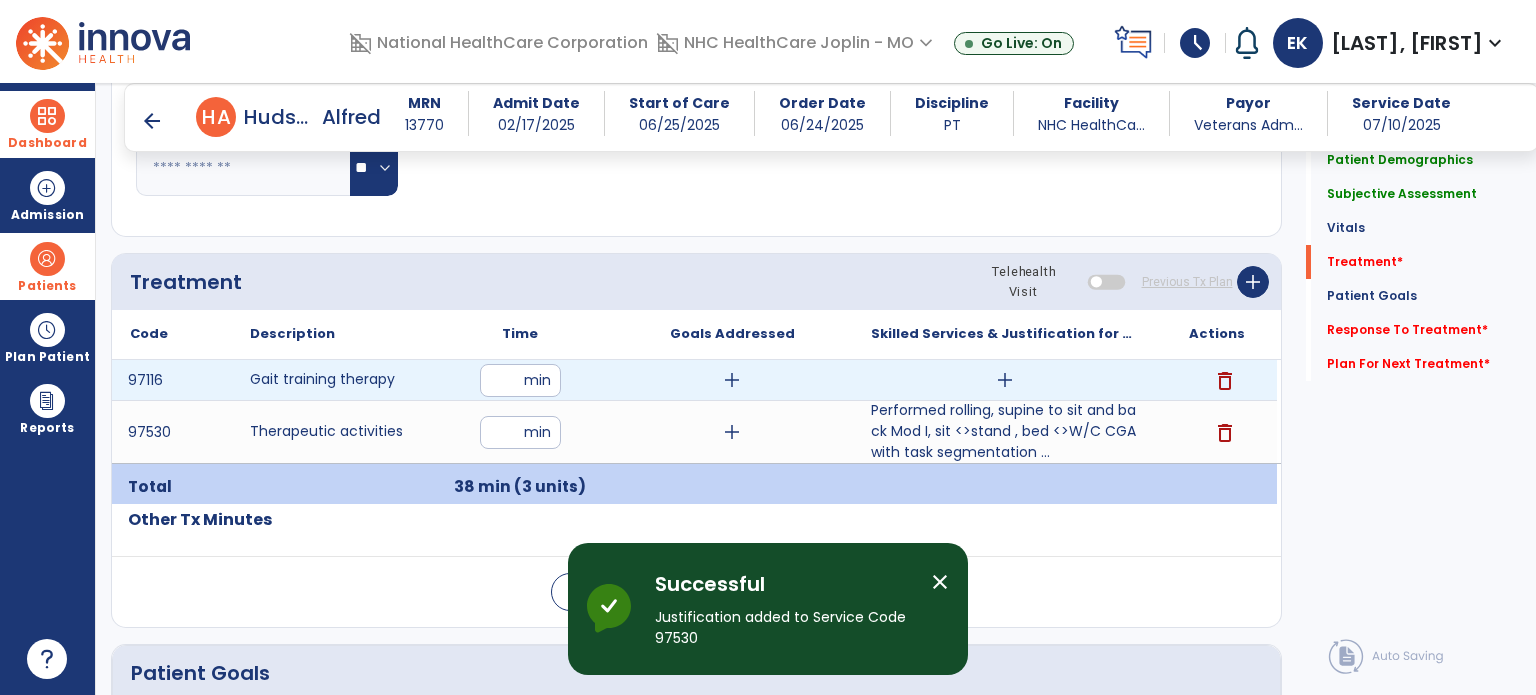 click on "add" at bounding box center (1005, 380) 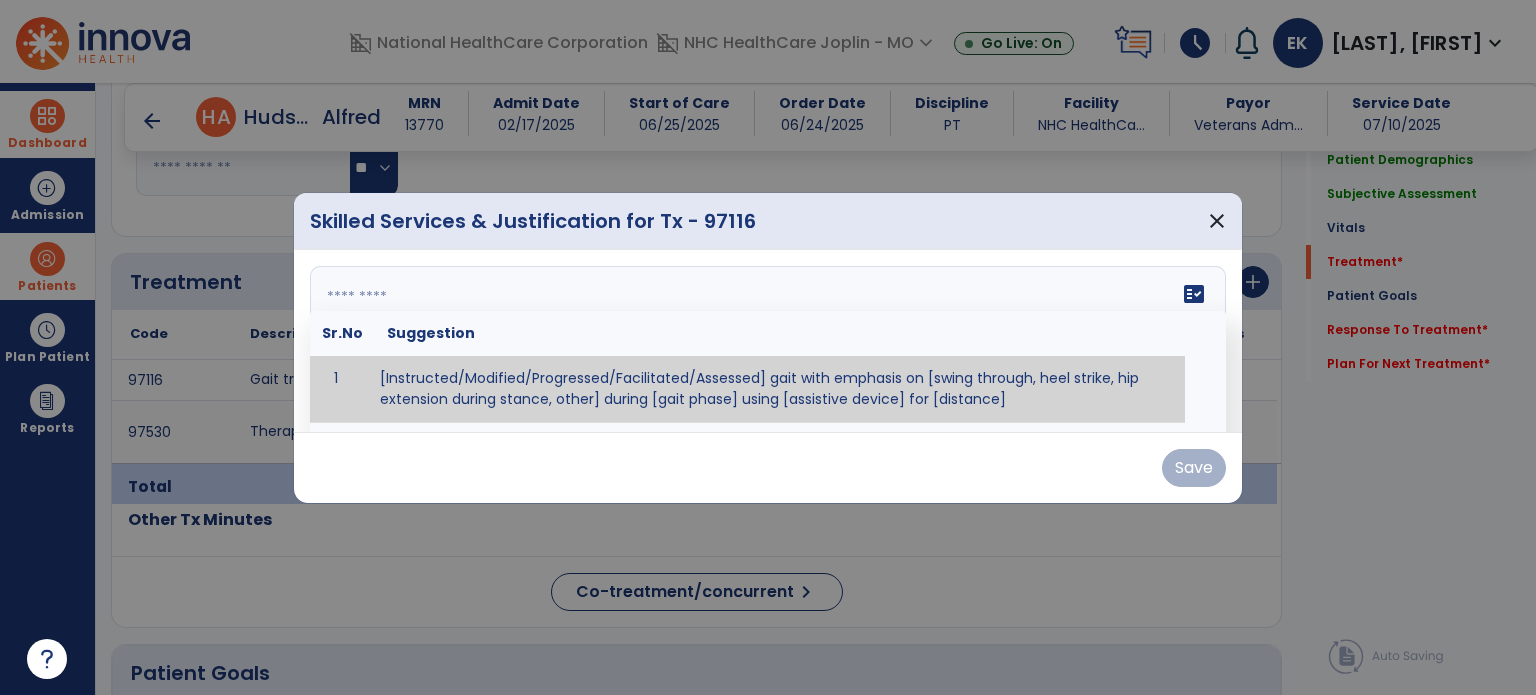 click on "fact_check  Sr.No Suggestion 1 [Instructed/Modified/Progressed/Facilitated/Assessed] gait with emphasis on [swing through, heel strike, hip extension during stance, other] during [gait phase] using [assistive device] for [distance] 2 [Instructed/Modified/Progressed/Facilitated/Assessed] use of [assistive device] and [NWB, PWB, step-to gait pattern, step through gait pattern] 3 [Instructed/Modified/Progressed/Facilitated/Assessed] patient's ability to [ascend/descend # of steps, perform directional changes, walk on even/uneven surfaces, pick-up objects off floor, velocity changes, other] using [assistive device]. 4 [Instructed/Modified/Progressed/Facilitated/Assessed] pre-gait activities including [identify exercise] in order to prepare for gait training. 5" at bounding box center (768, 341) 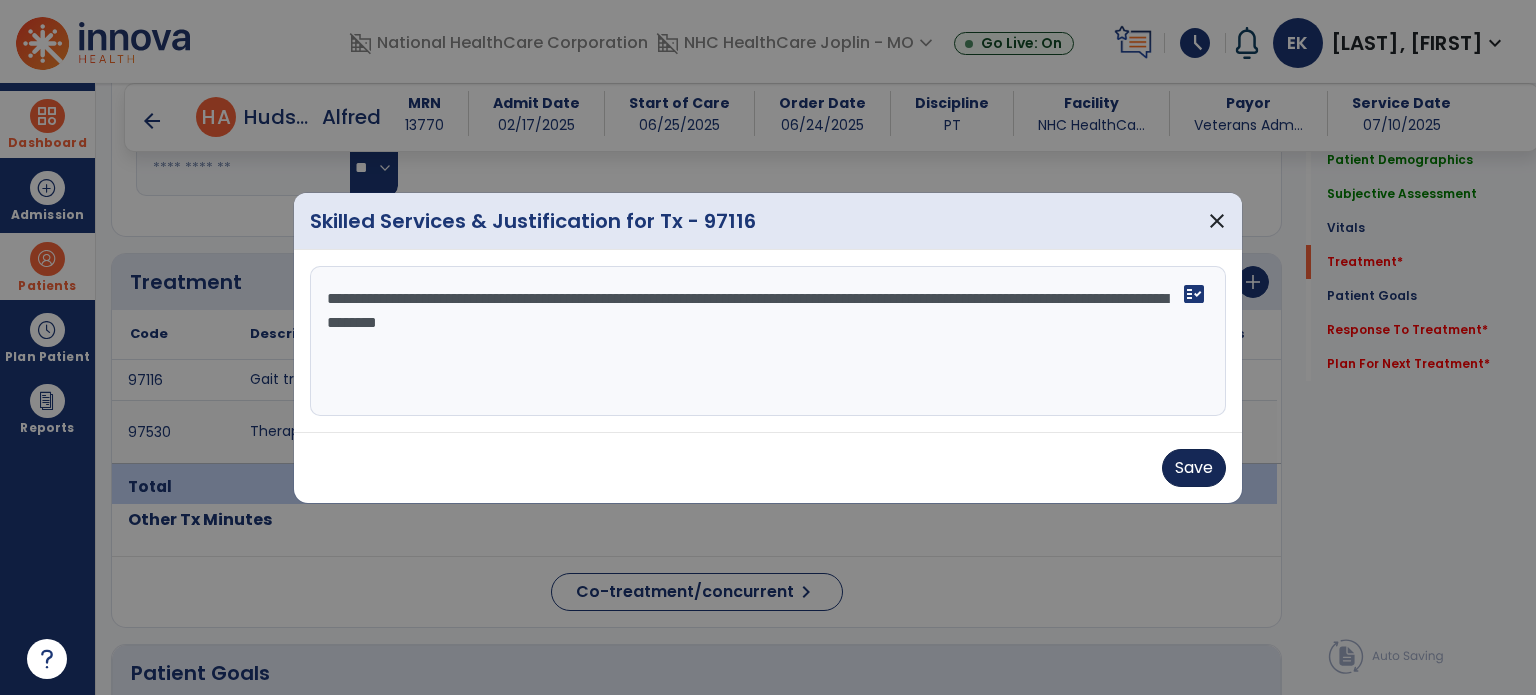 type on "**********" 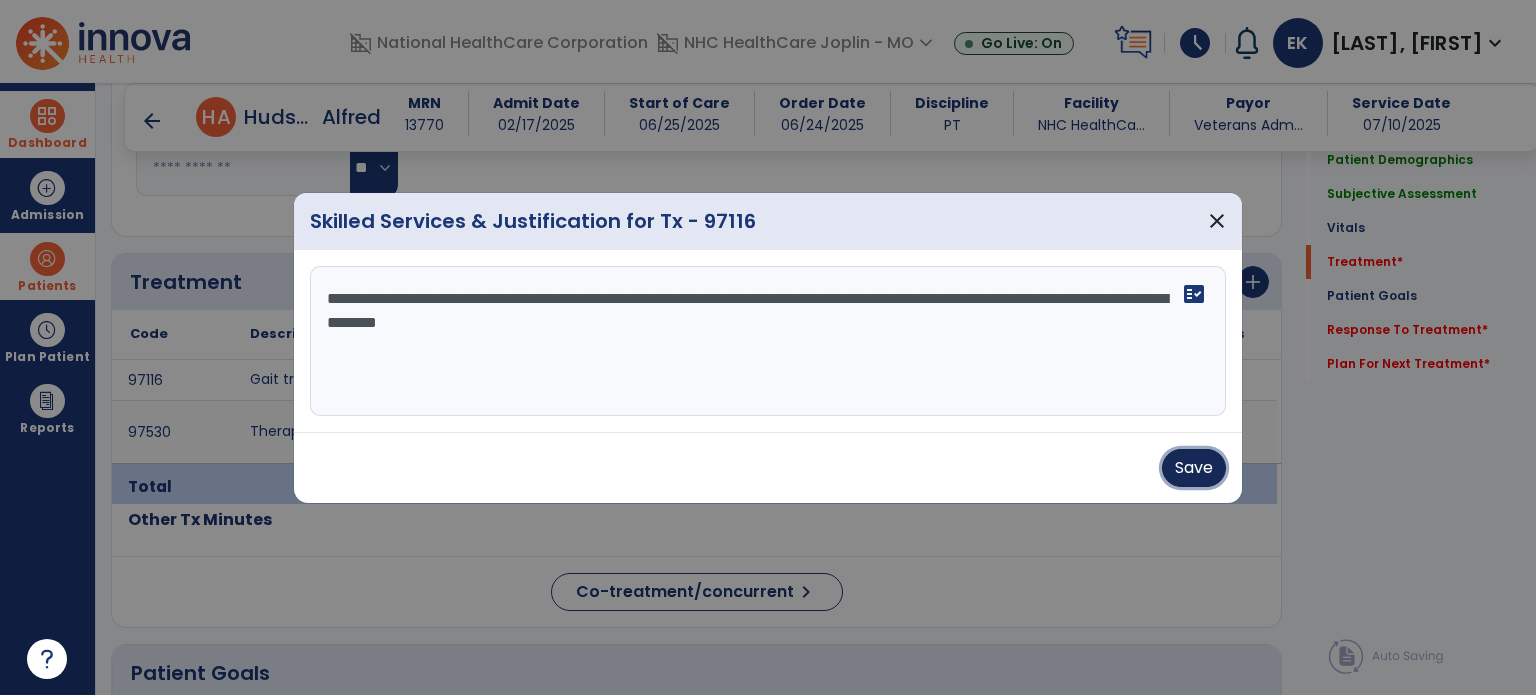 click on "Save" at bounding box center [1194, 468] 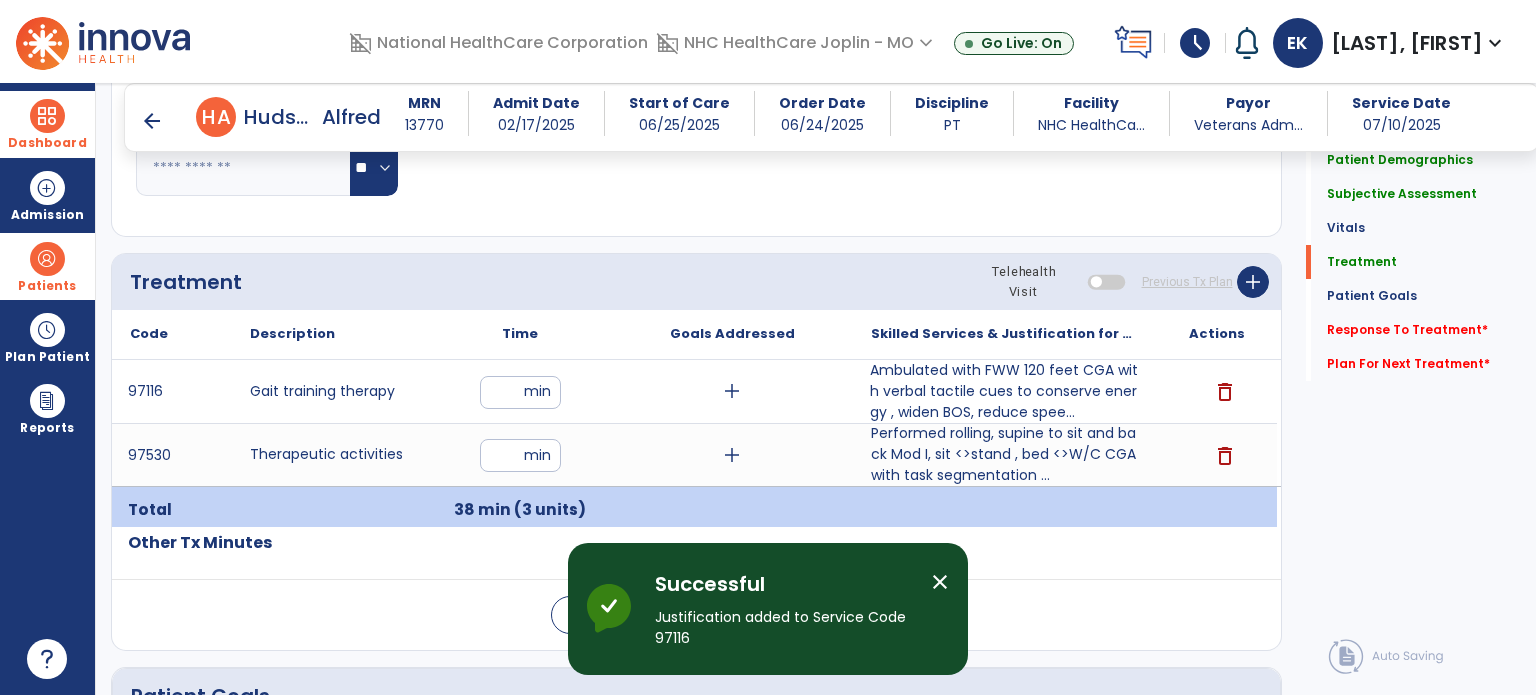 click on "close" at bounding box center (940, 582) 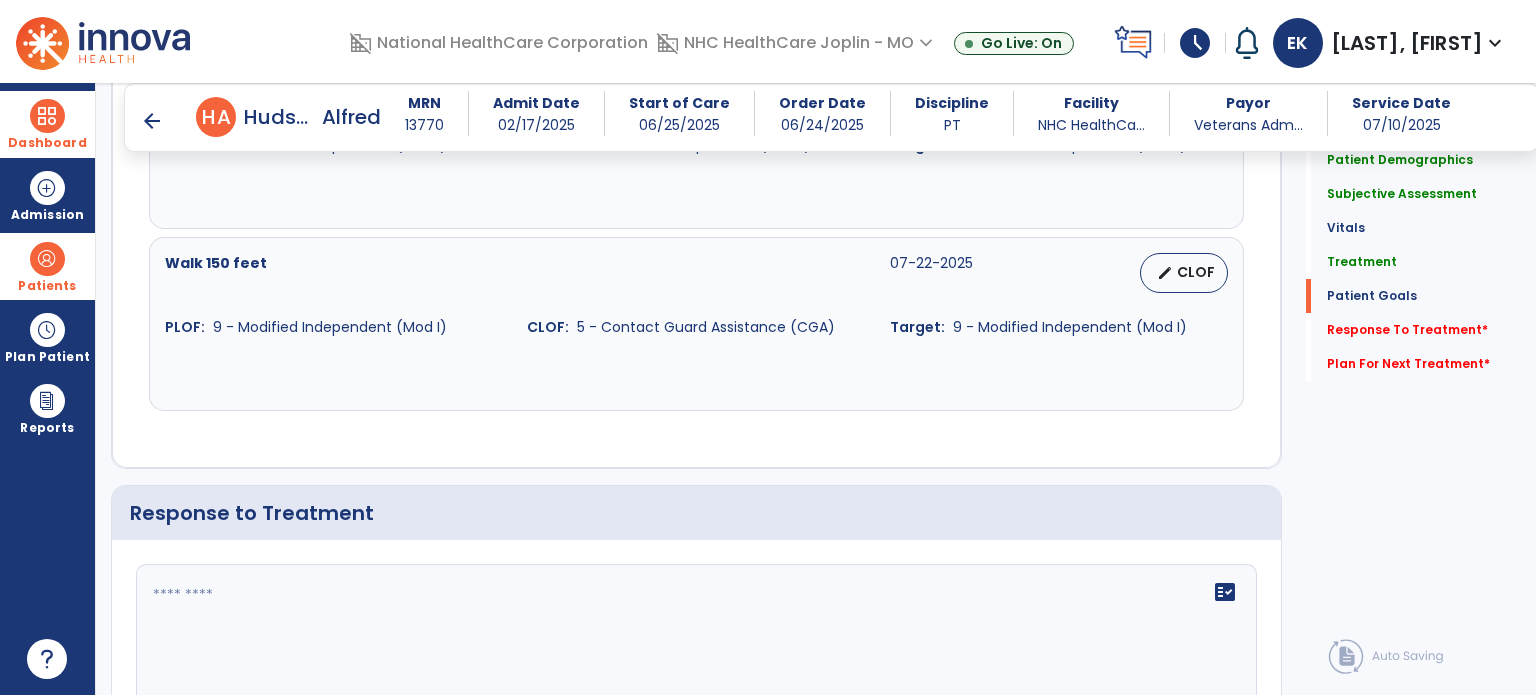 scroll, scrollTop: 2482, scrollLeft: 0, axis: vertical 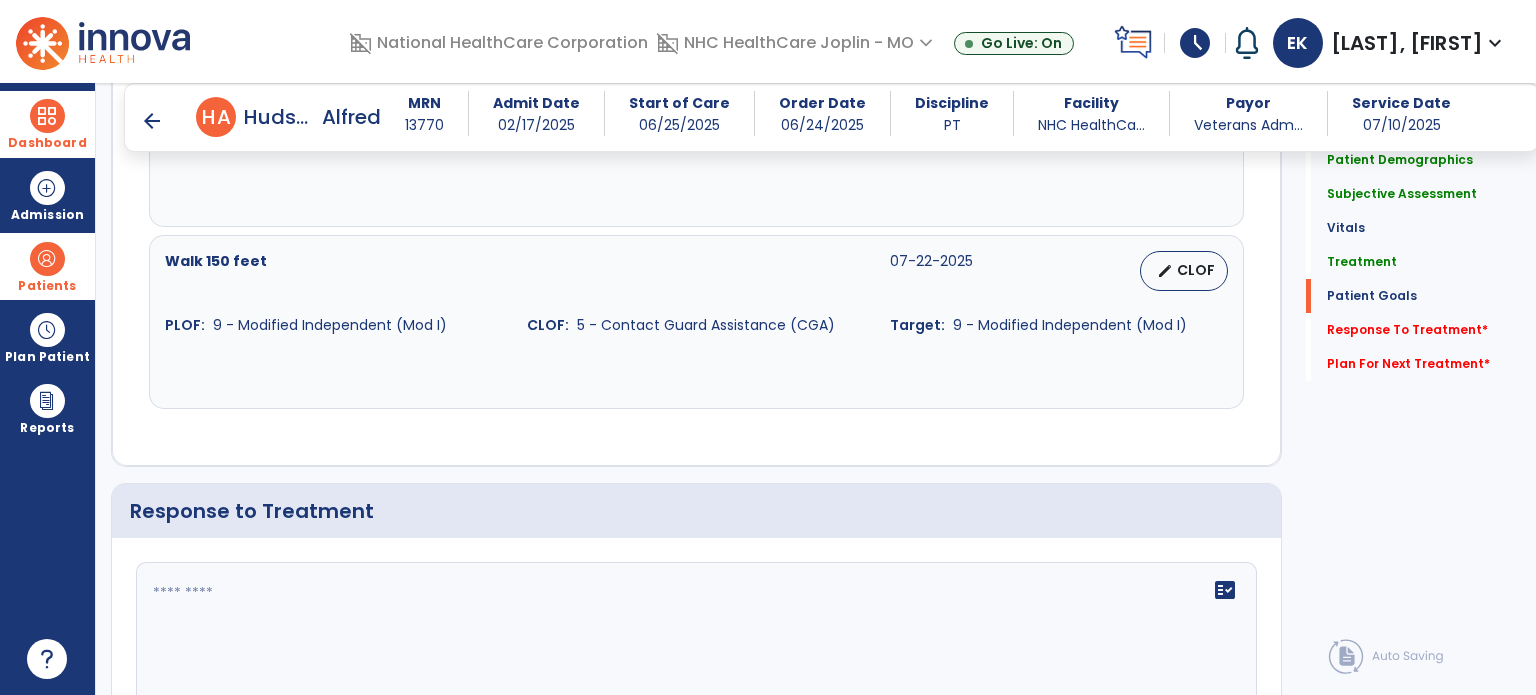 click on "fact_check" 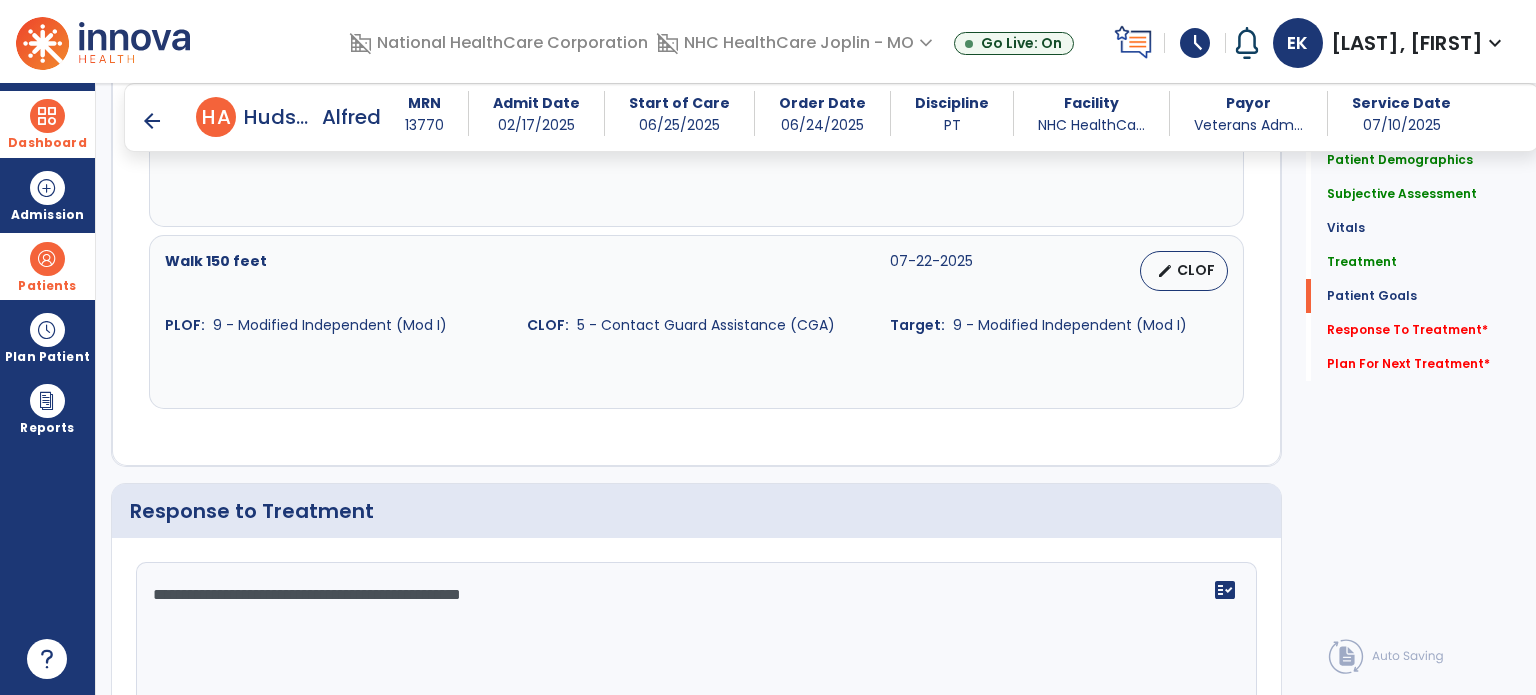 type on "**********" 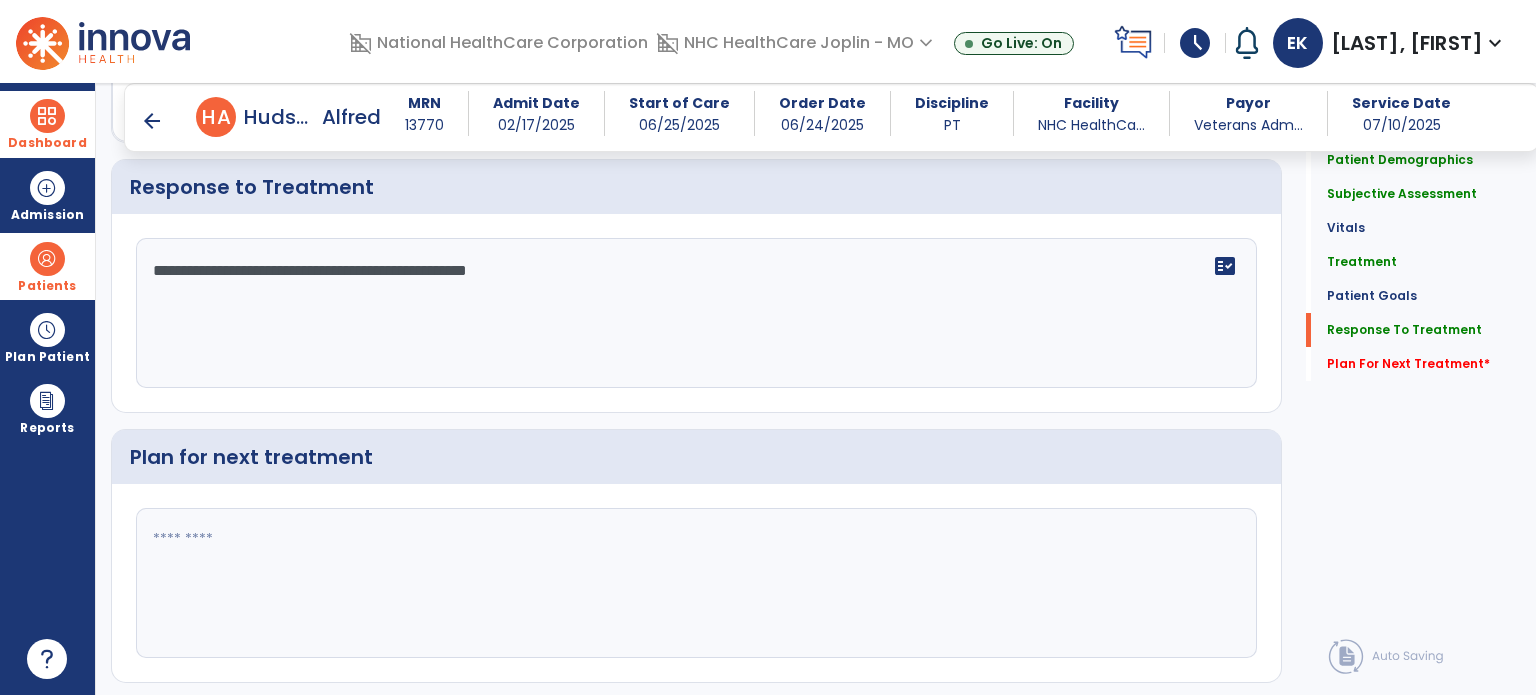scroll, scrollTop: 2852, scrollLeft: 0, axis: vertical 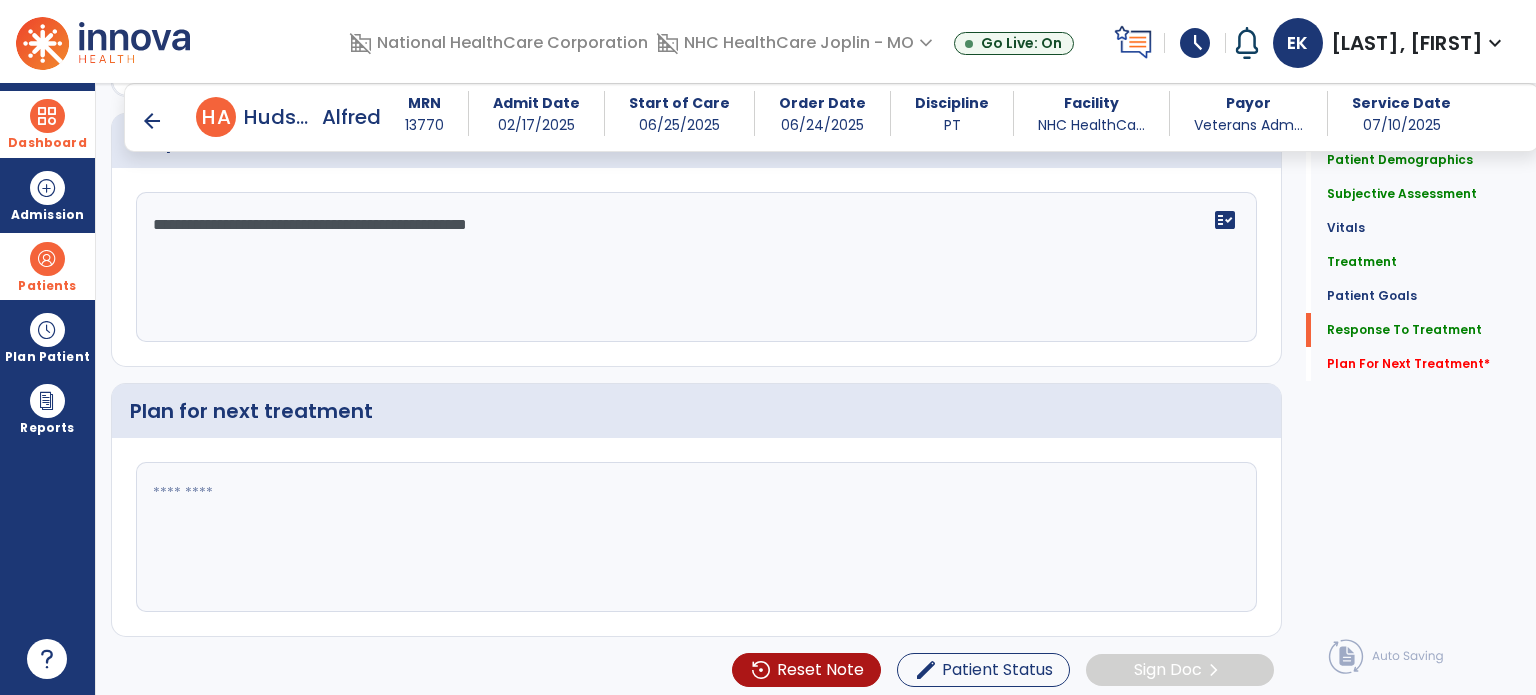 type 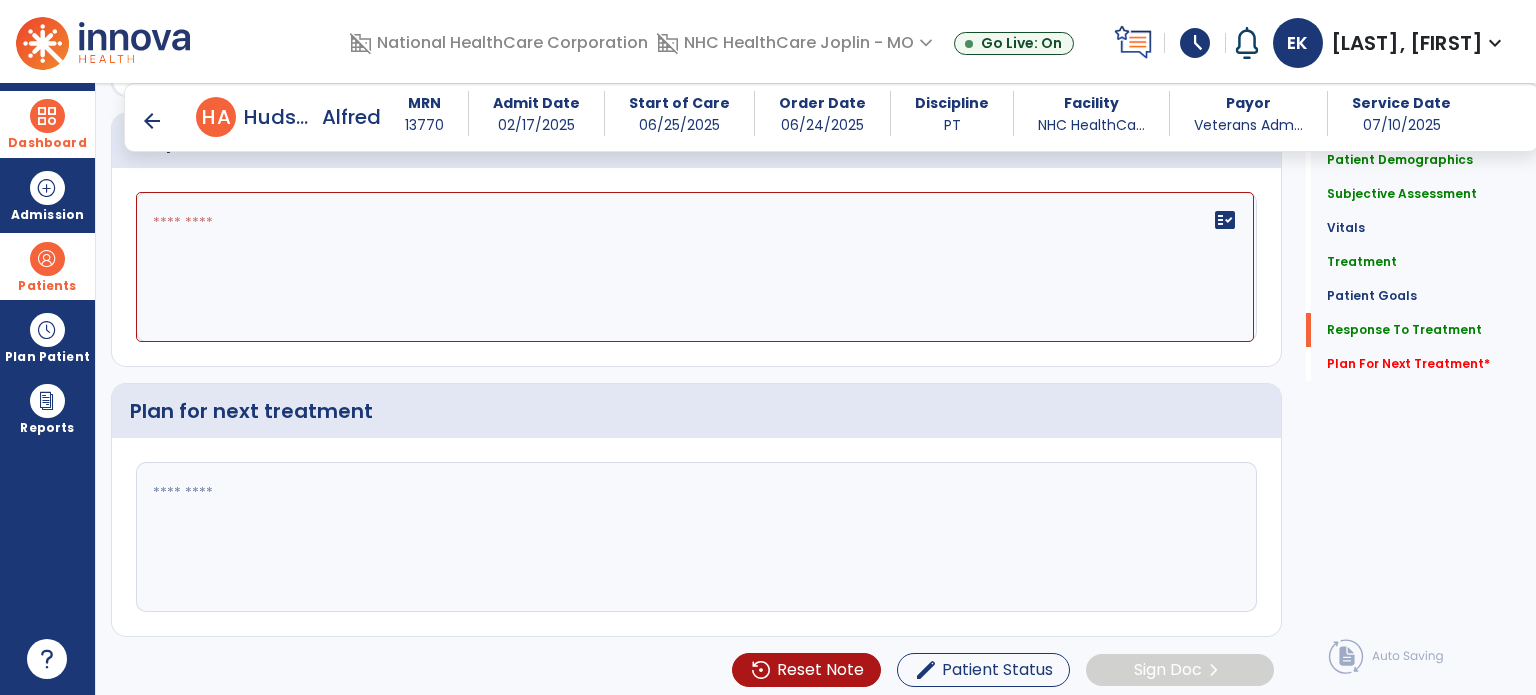 click 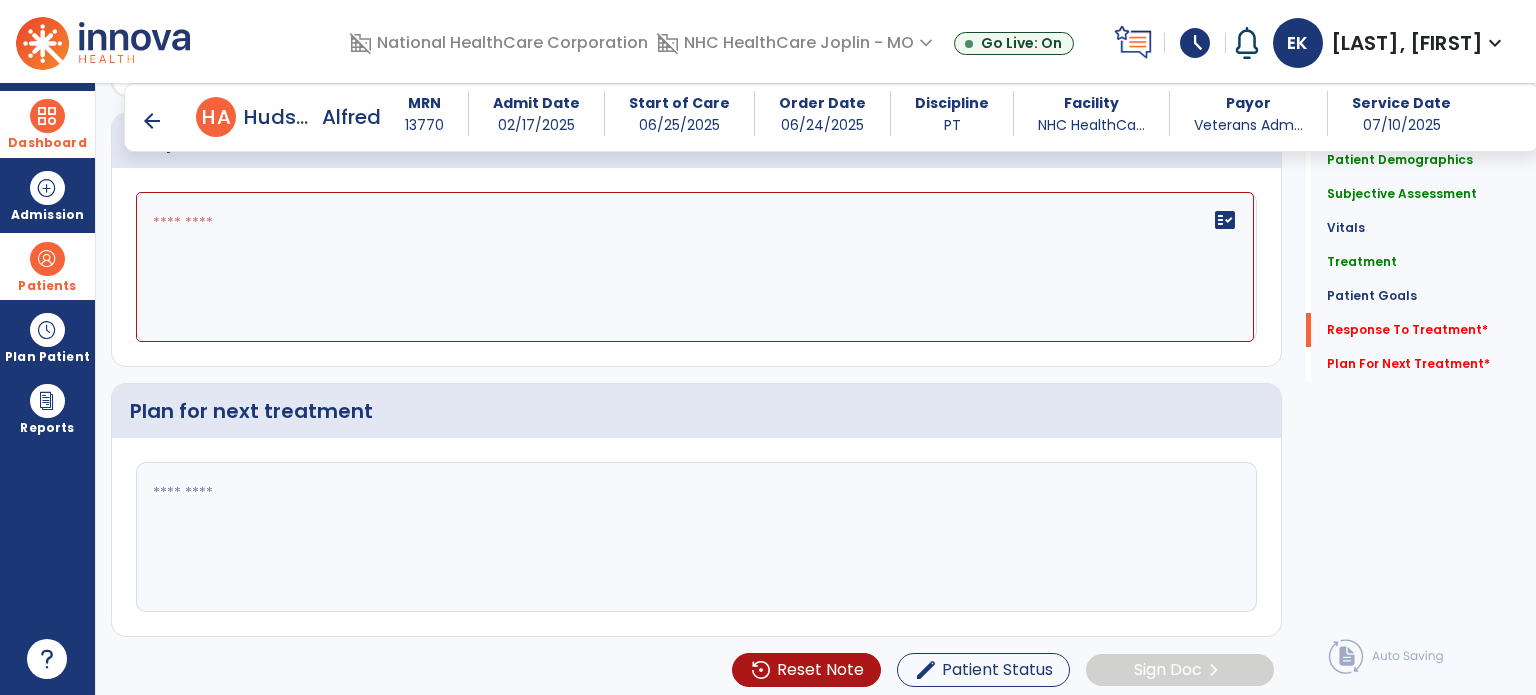 paste on "**********" 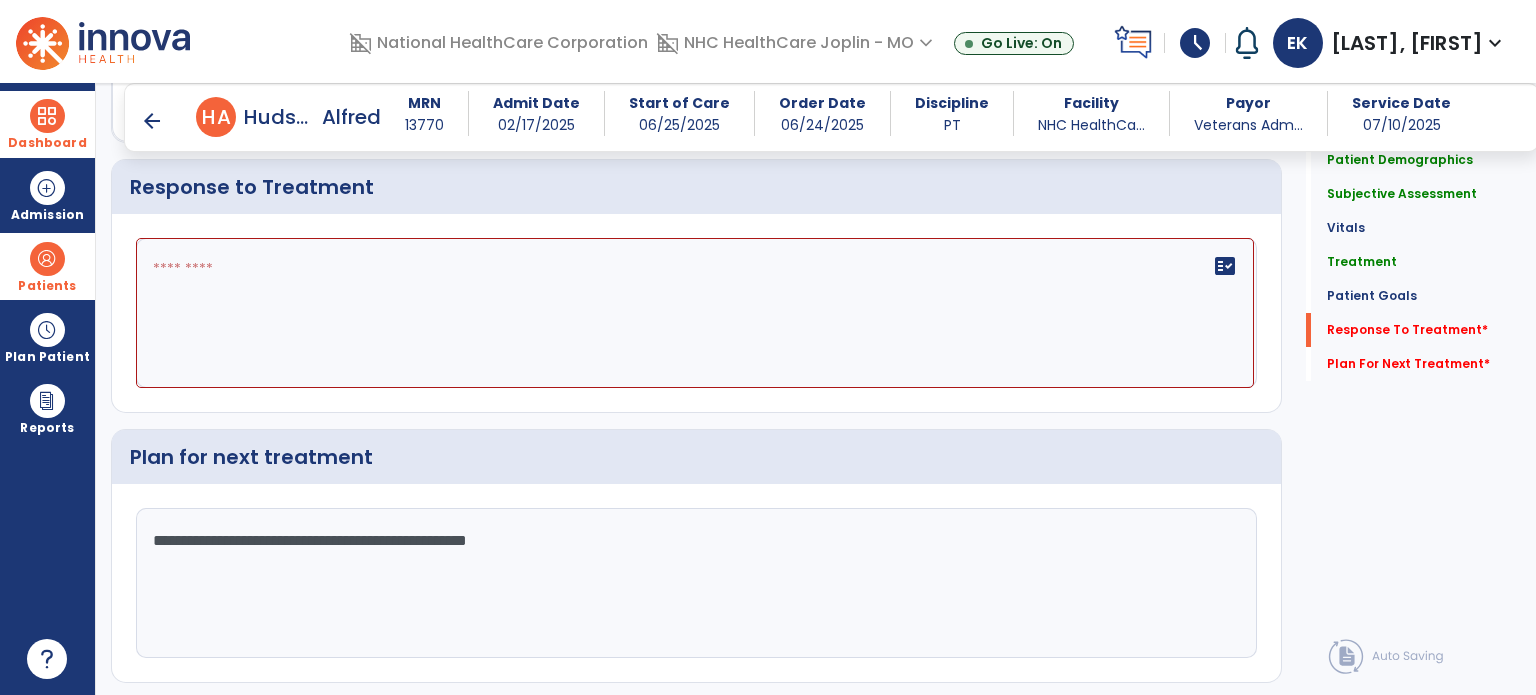 scroll, scrollTop: 2852, scrollLeft: 0, axis: vertical 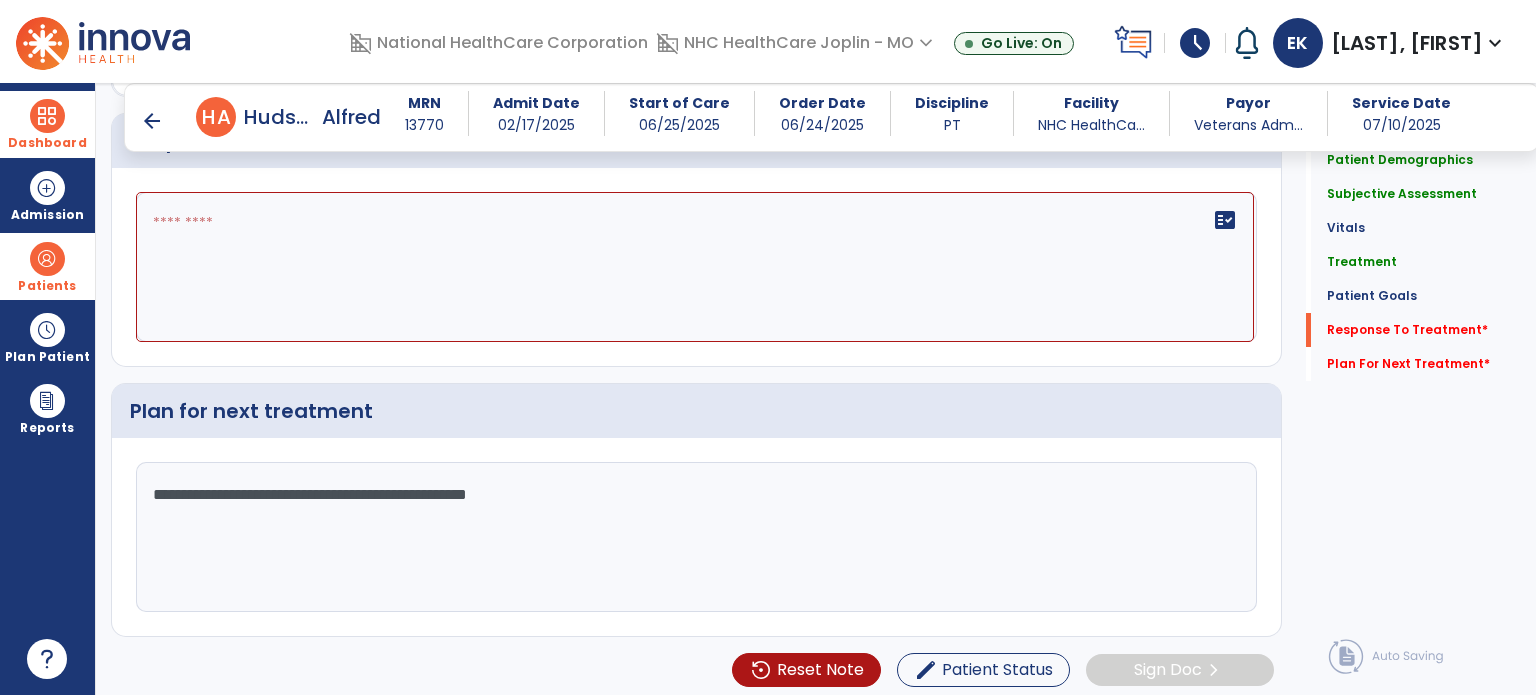 type on "**********" 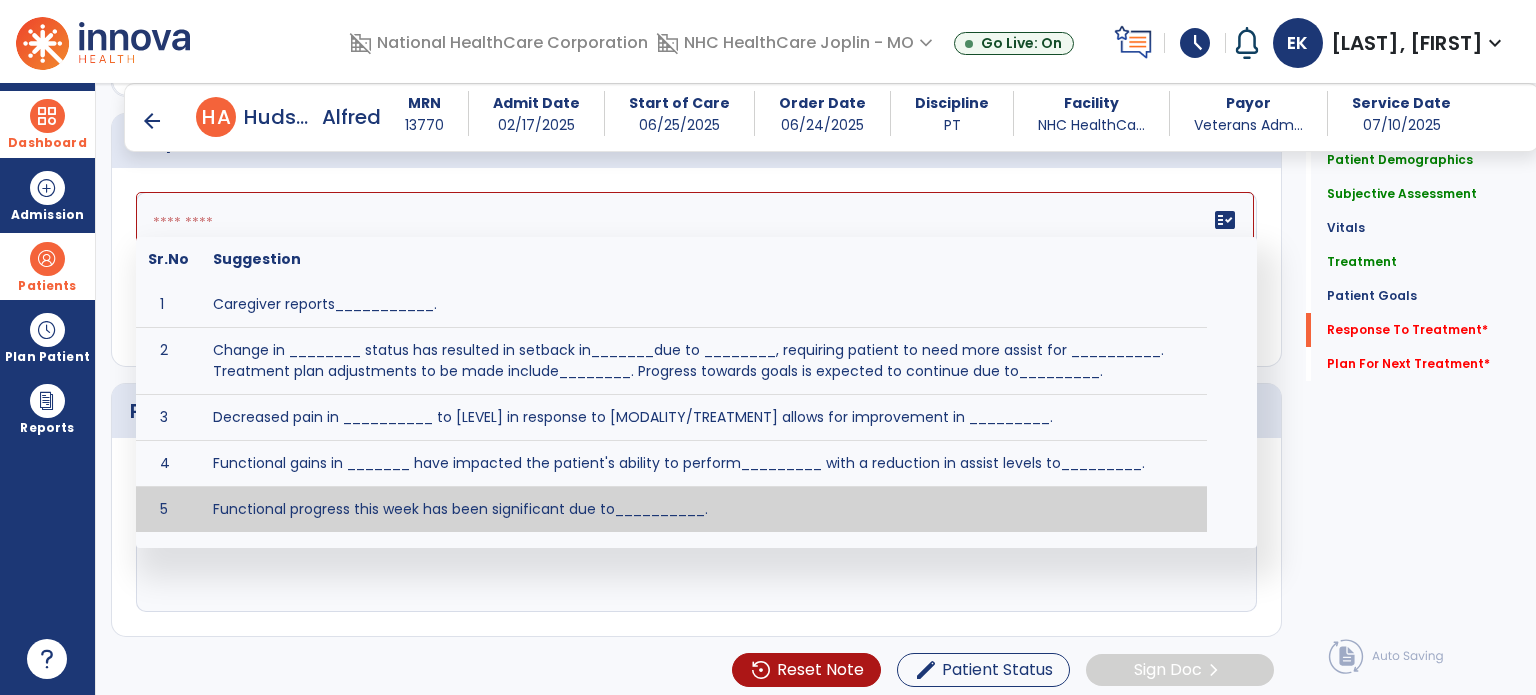 click 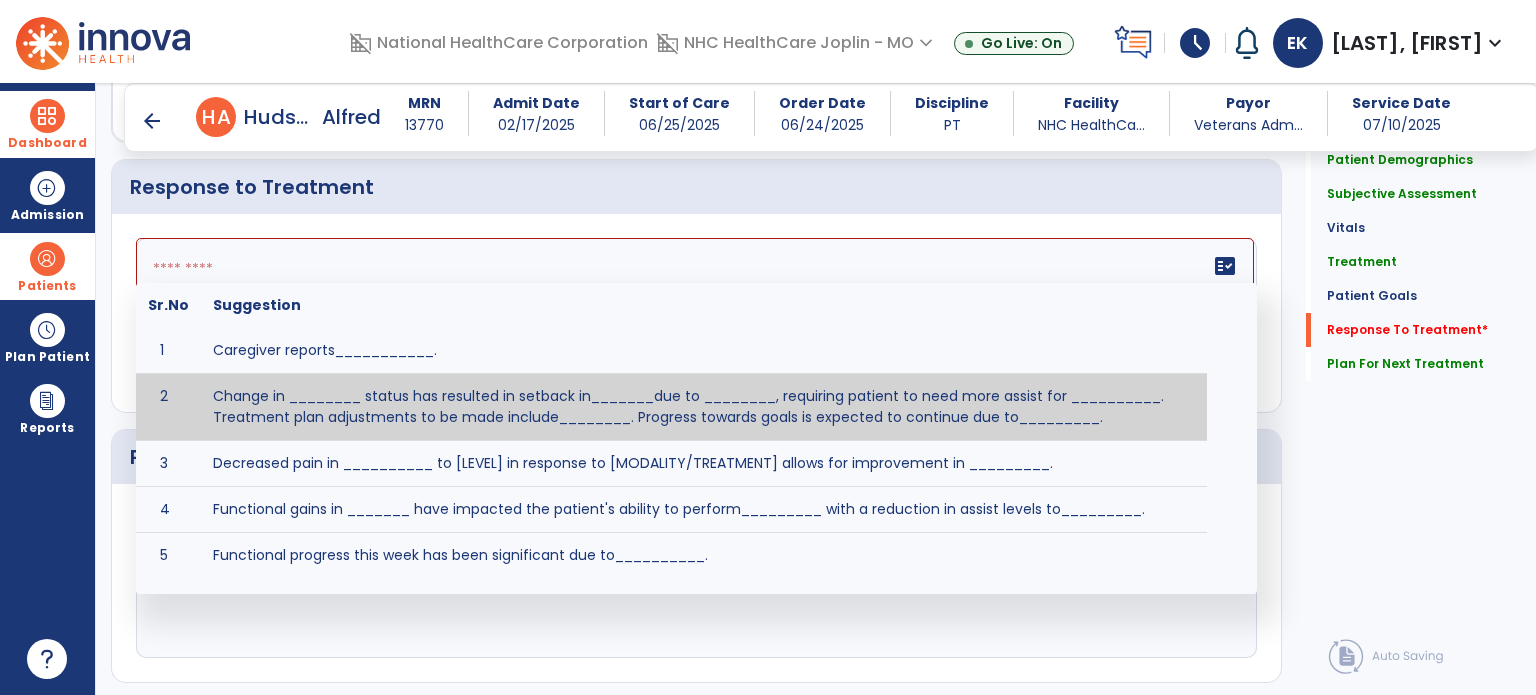 scroll, scrollTop: 2852, scrollLeft: 0, axis: vertical 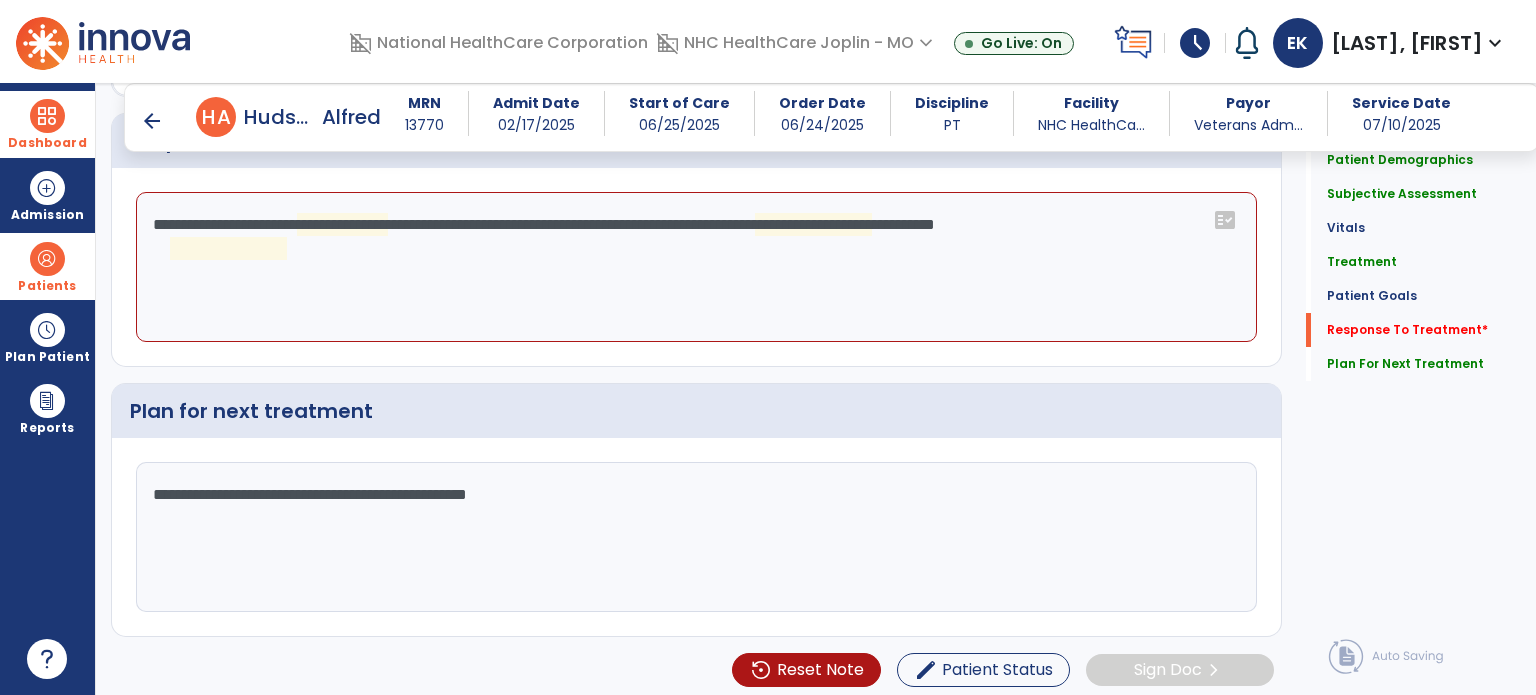 click on "**********" 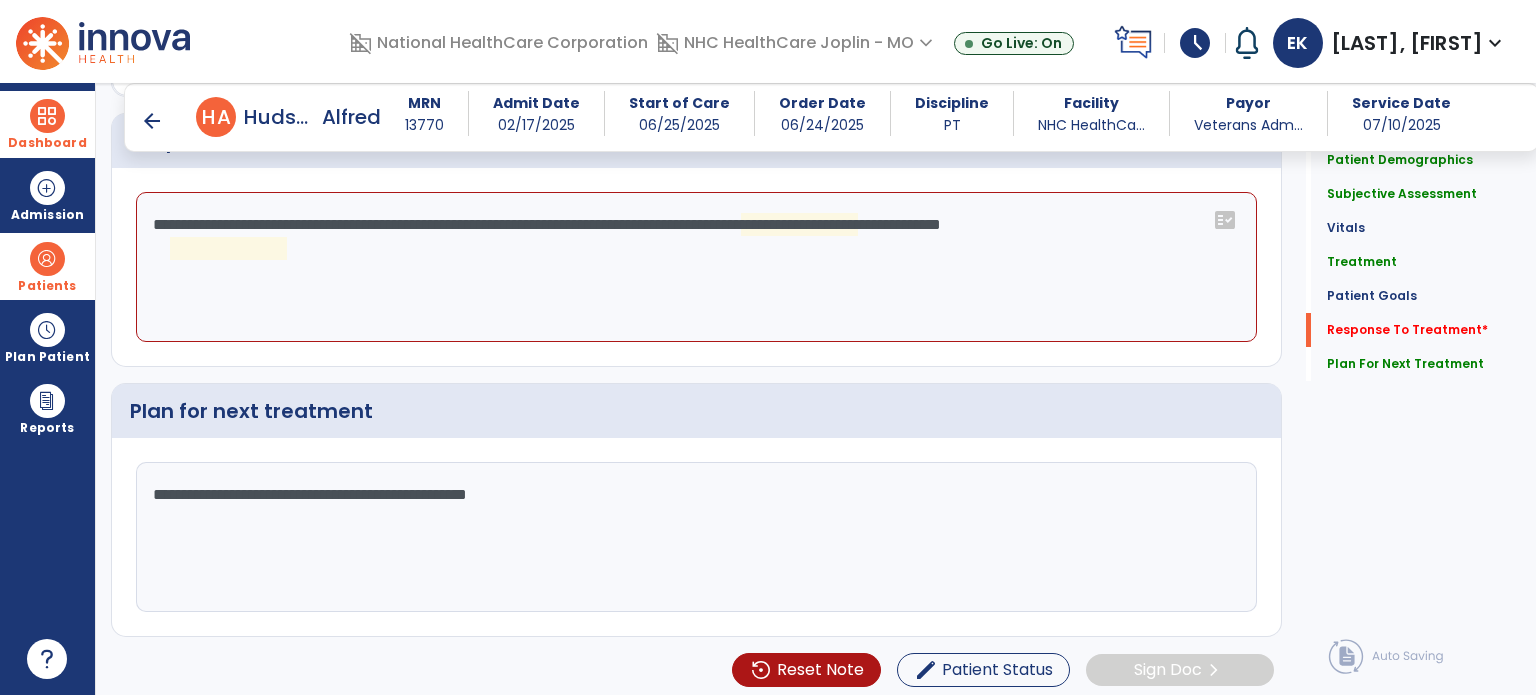 click on "**********" 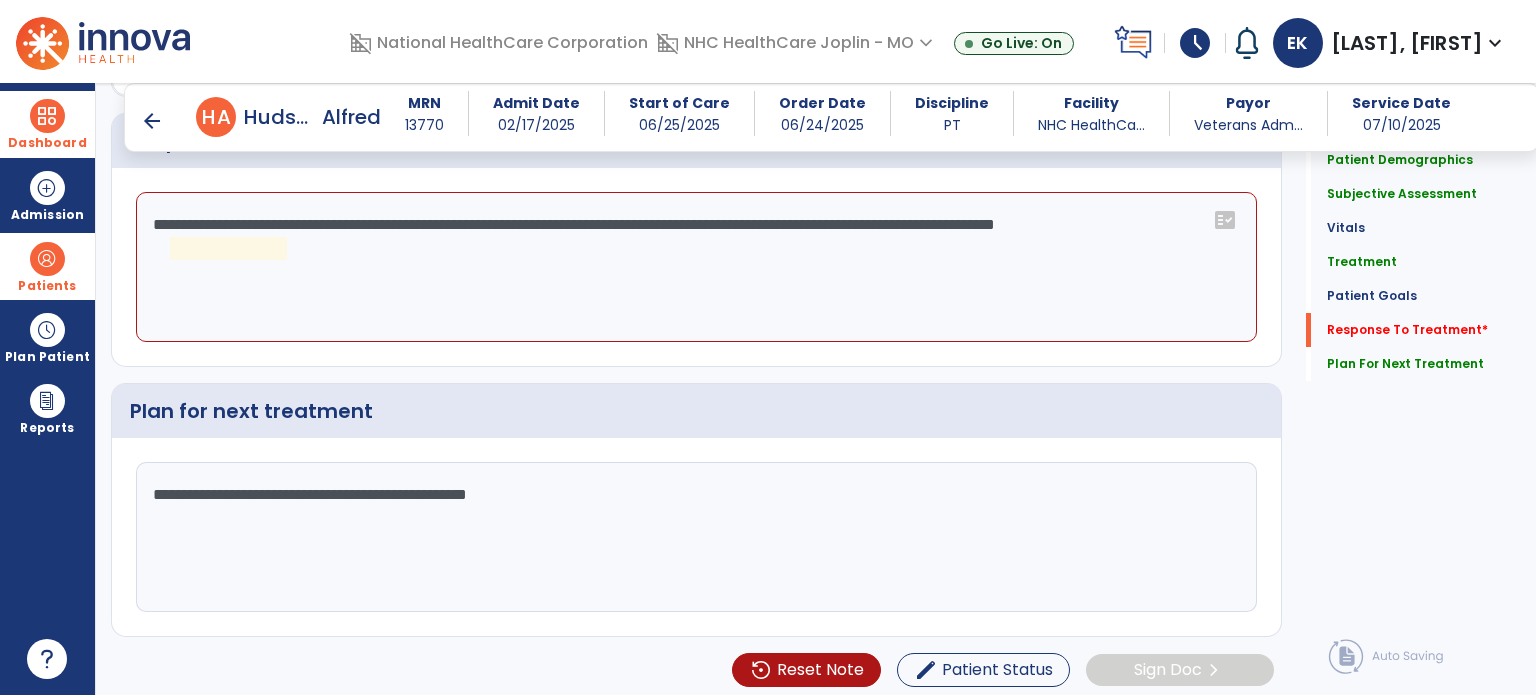 click on "**********" 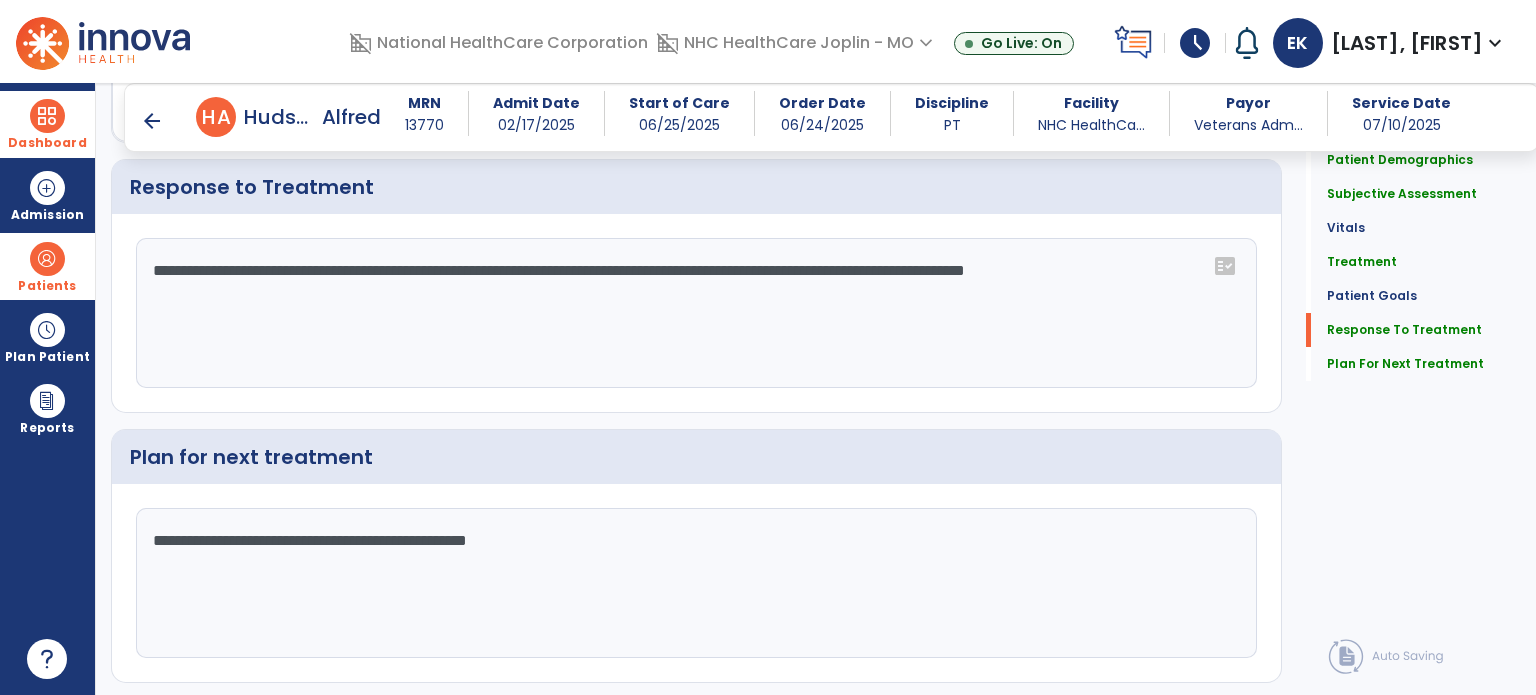 scroll, scrollTop: 2852, scrollLeft: 0, axis: vertical 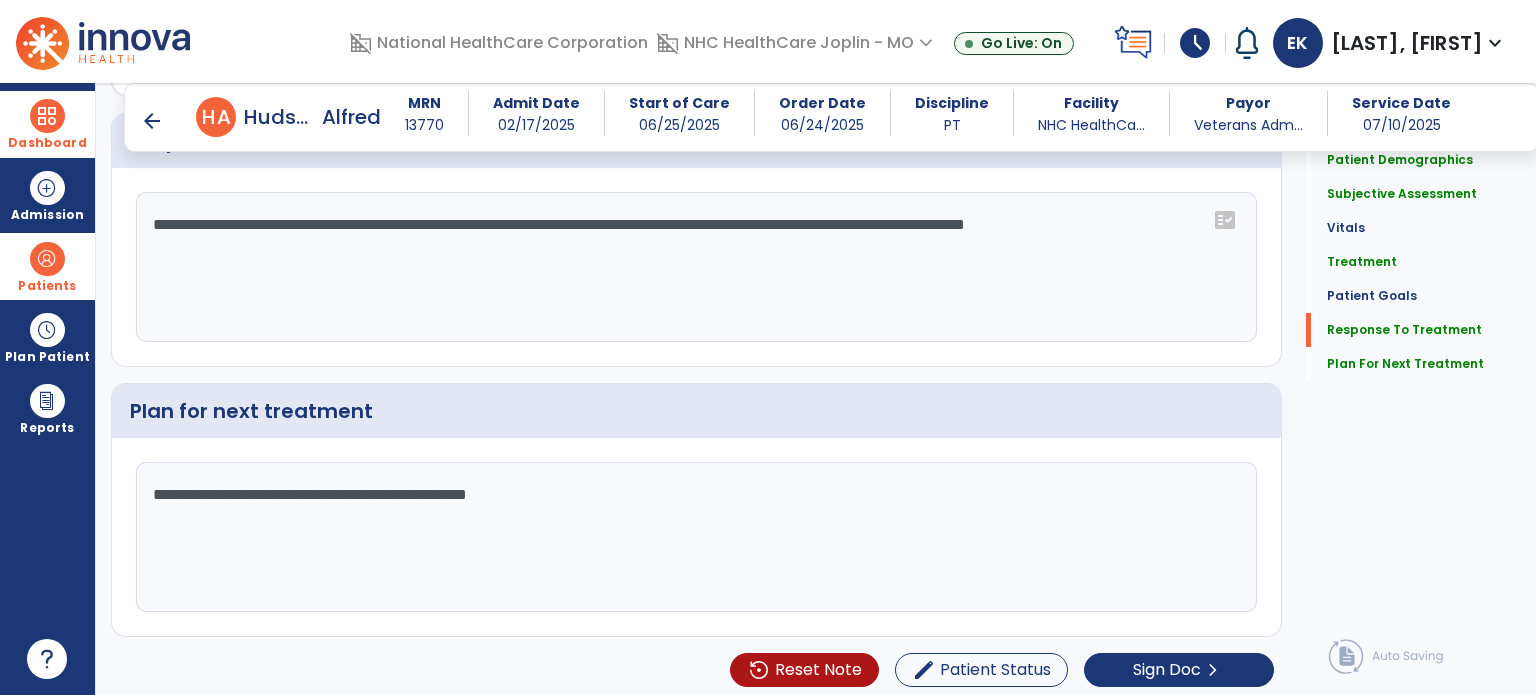 click on "**********" 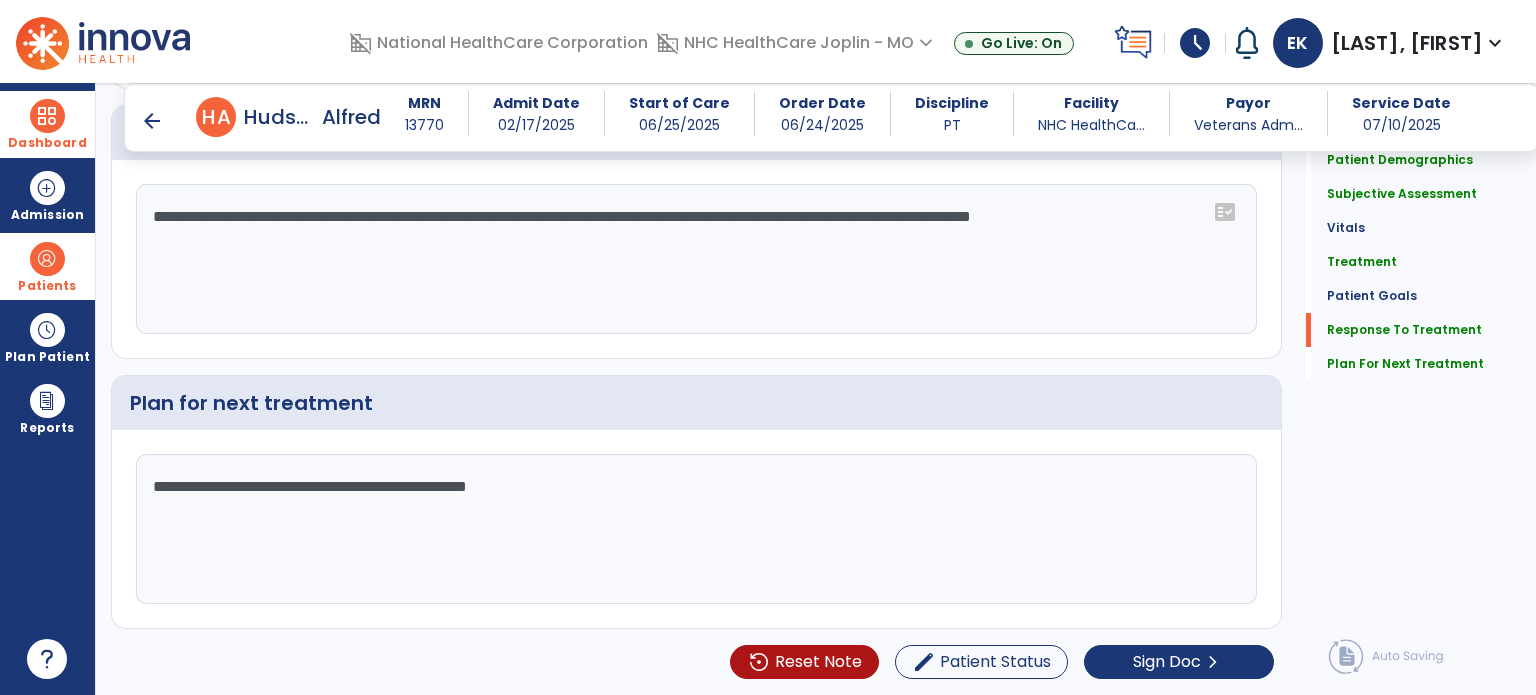 scroll, scrollTop: 2852, scrollLeft: 0, axis: vertical 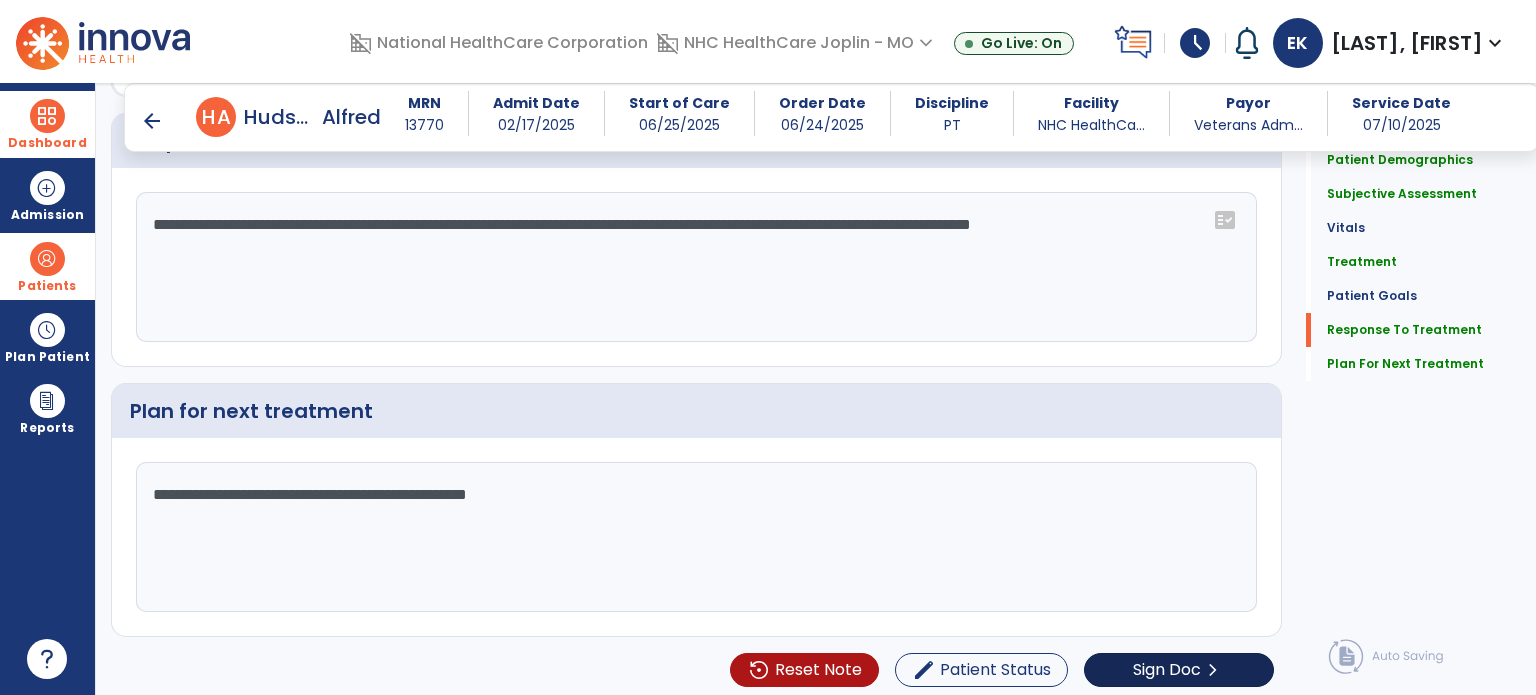 type on "**********" 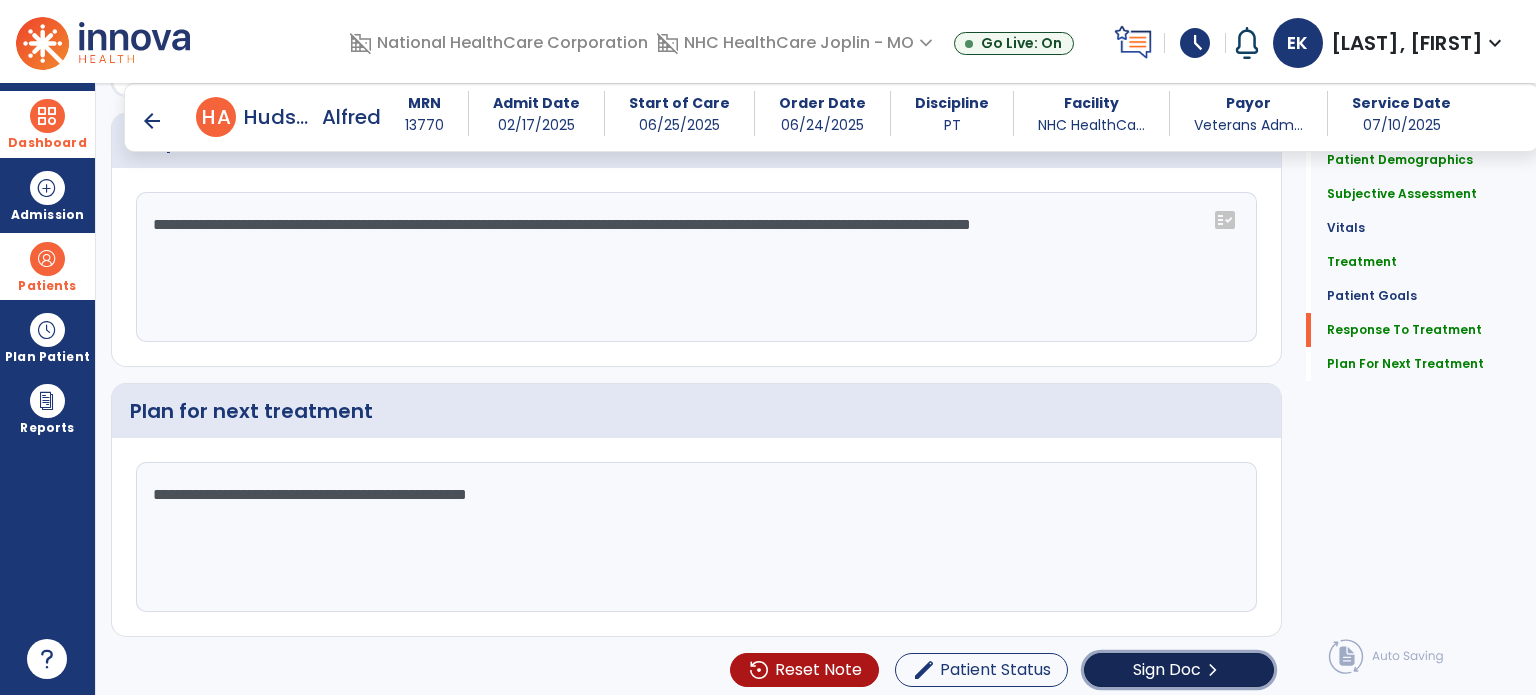 click on "chevron_right" 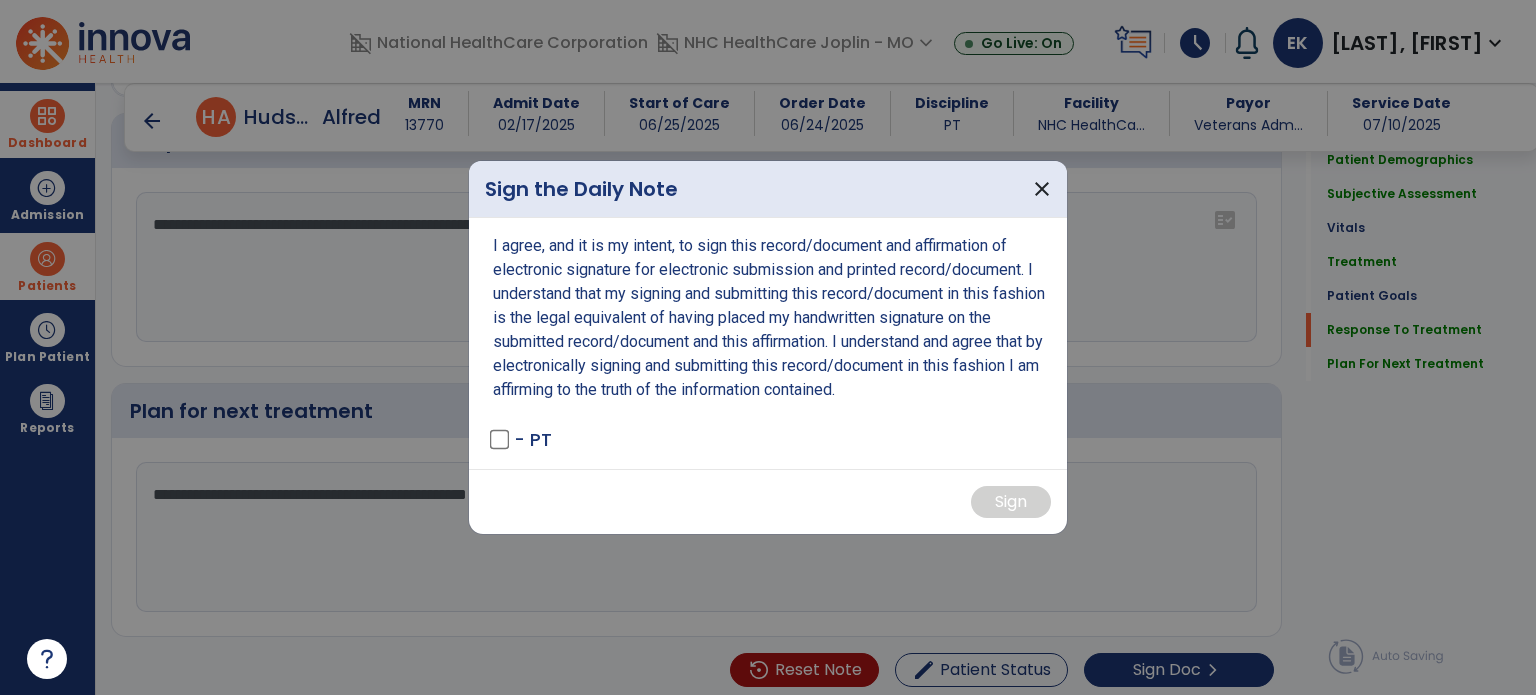 click on "- PT" at bounding box center (533, 439) 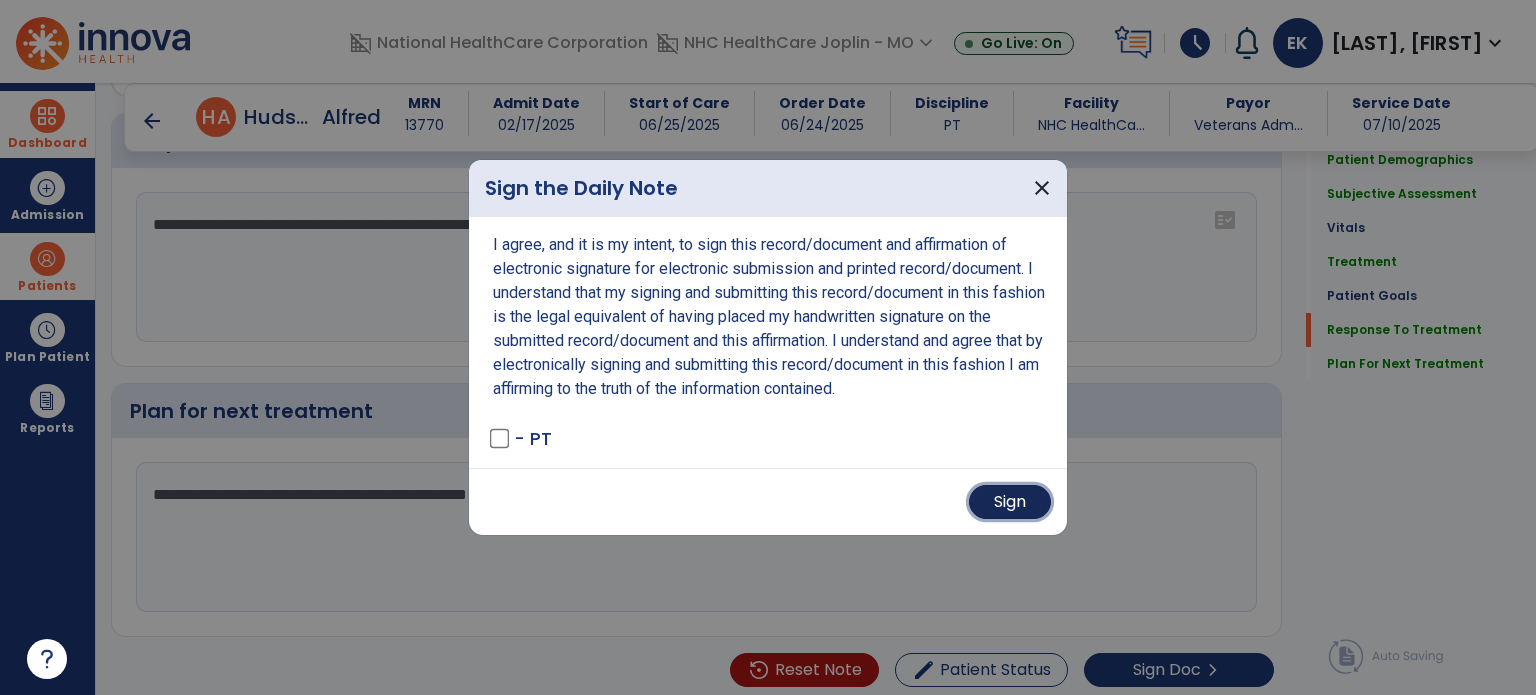 click on "Sign" at bounding box center [1010, 502] 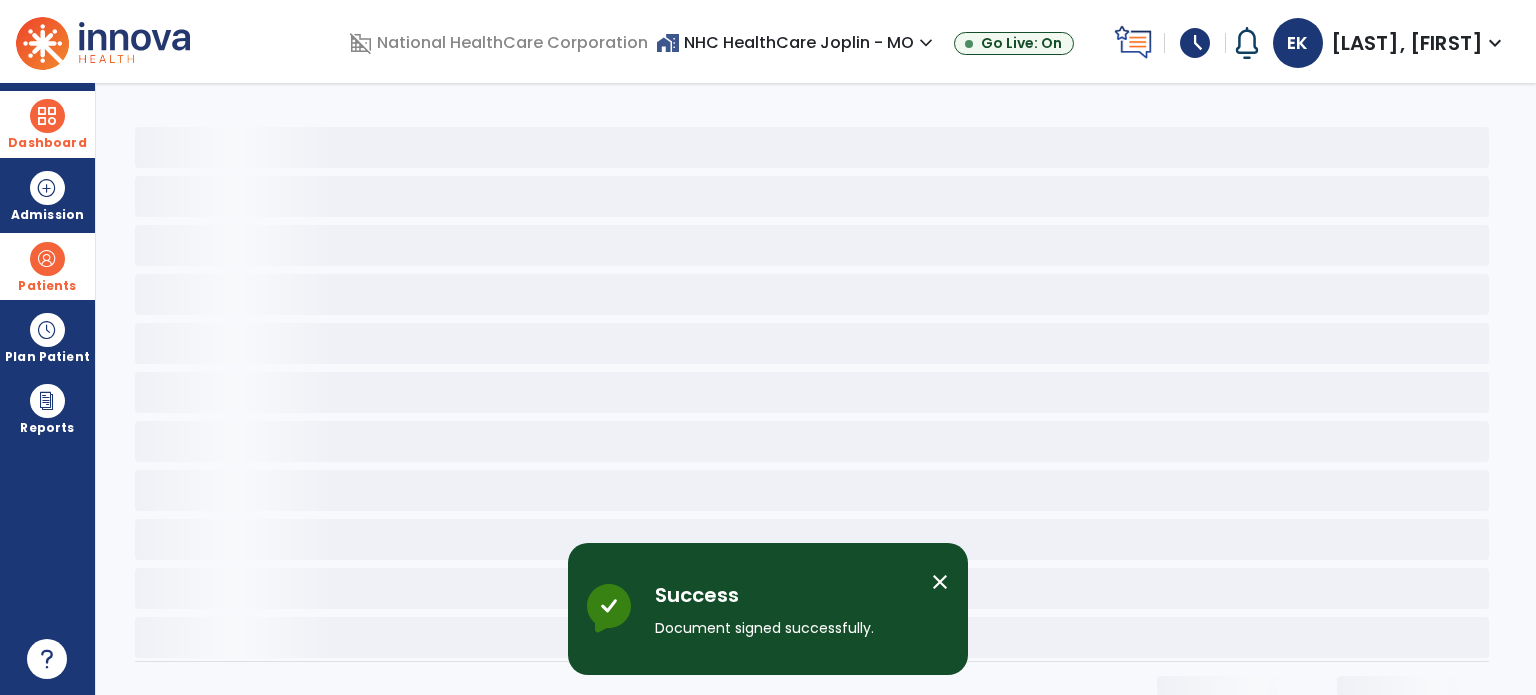 scroll, scrollTop: 0, scrollLeft: 0, axis: both 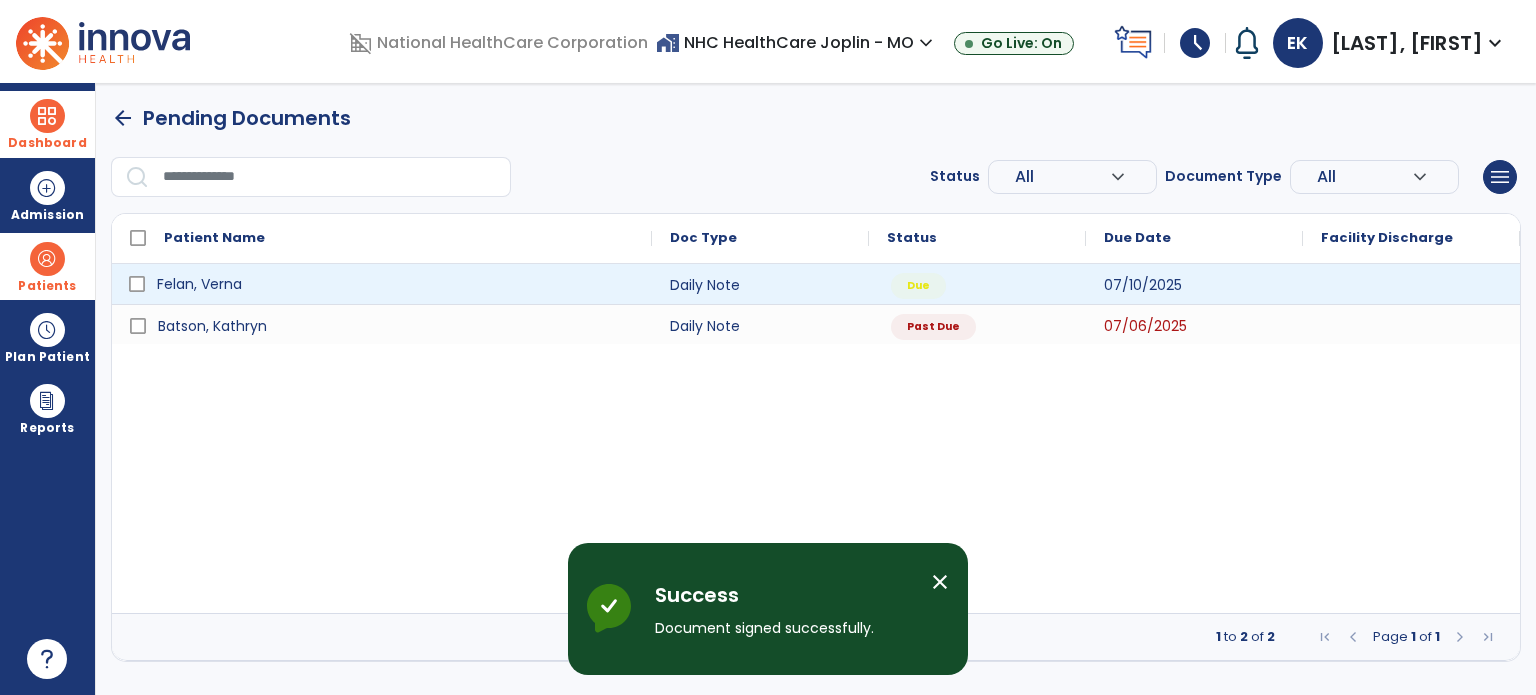 click on "Felan, Verna" at bounding box center (382, 284) 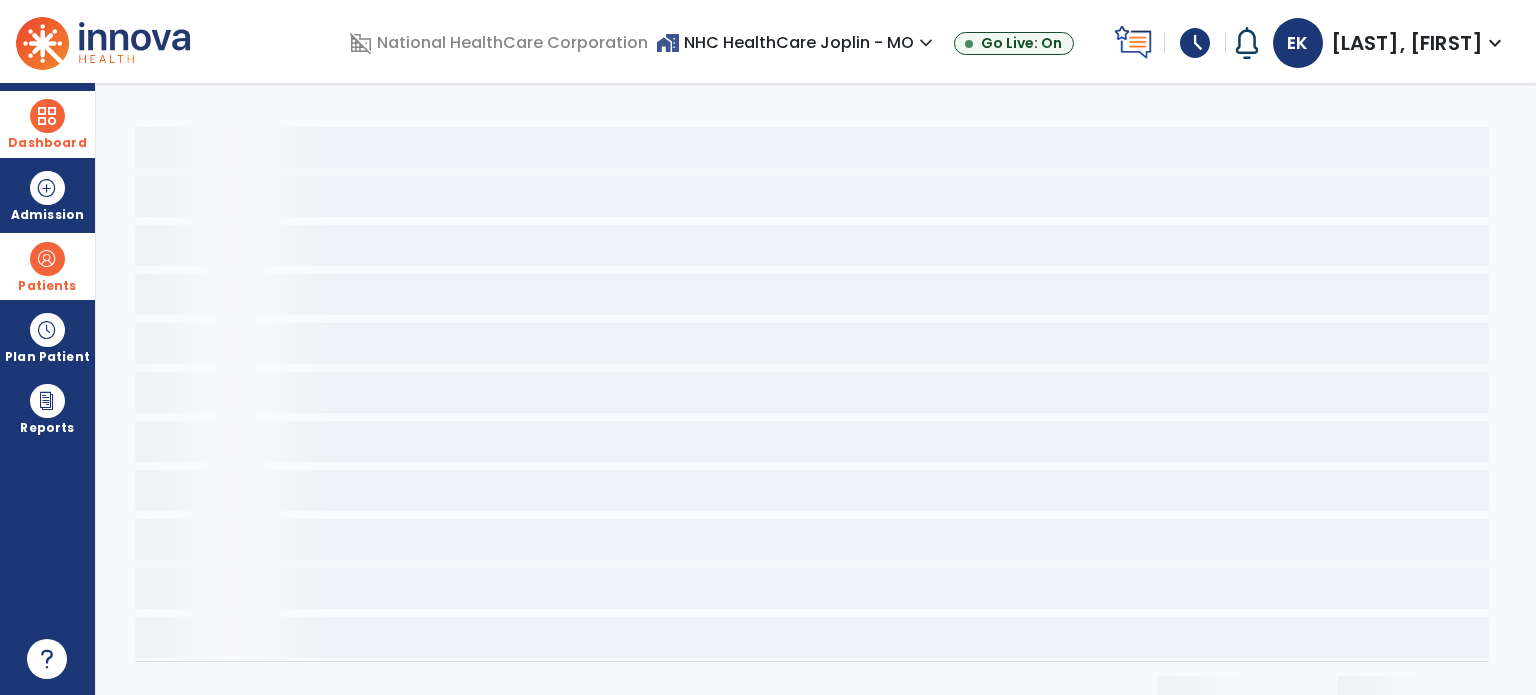 click 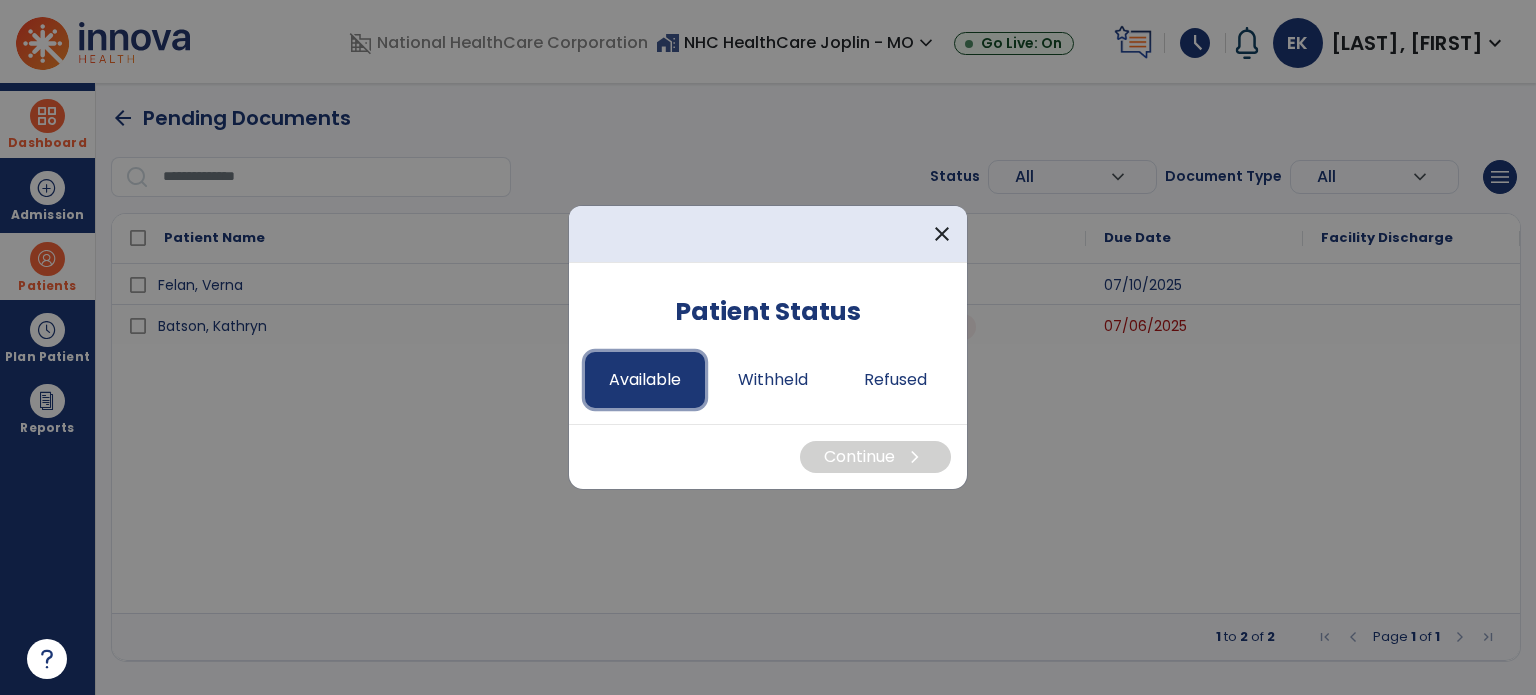 click on "Available" at bounding box center (645, 380) 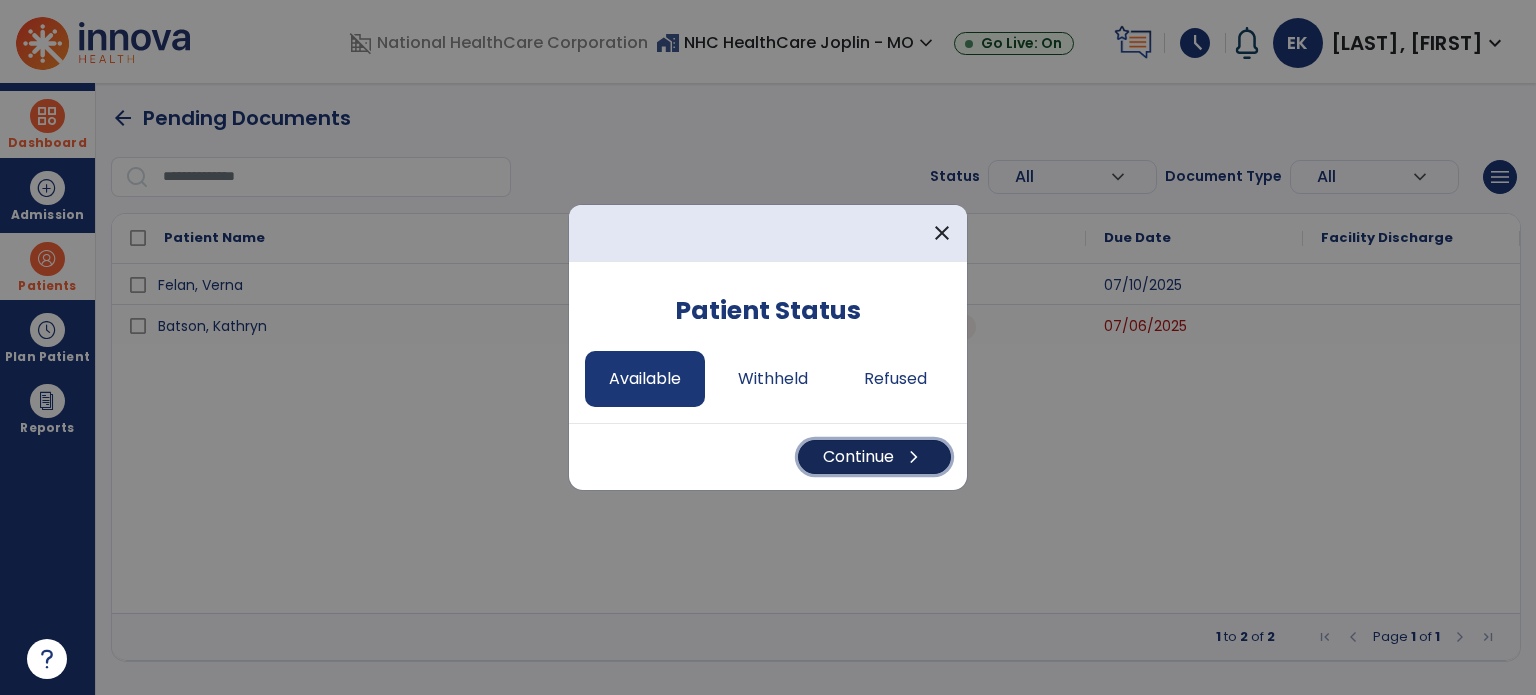 click on "Continue   chevron_right" at bounding box center (874, 457) 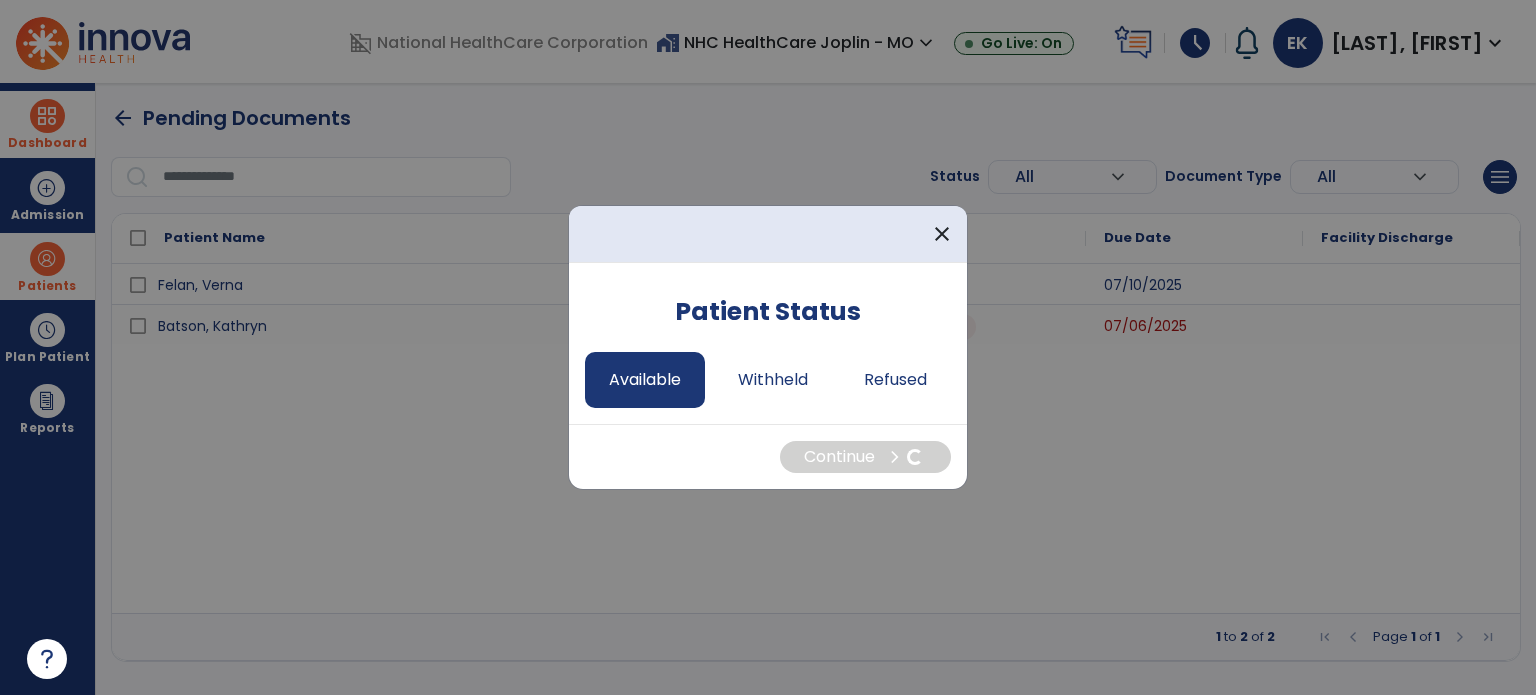 select on "*" 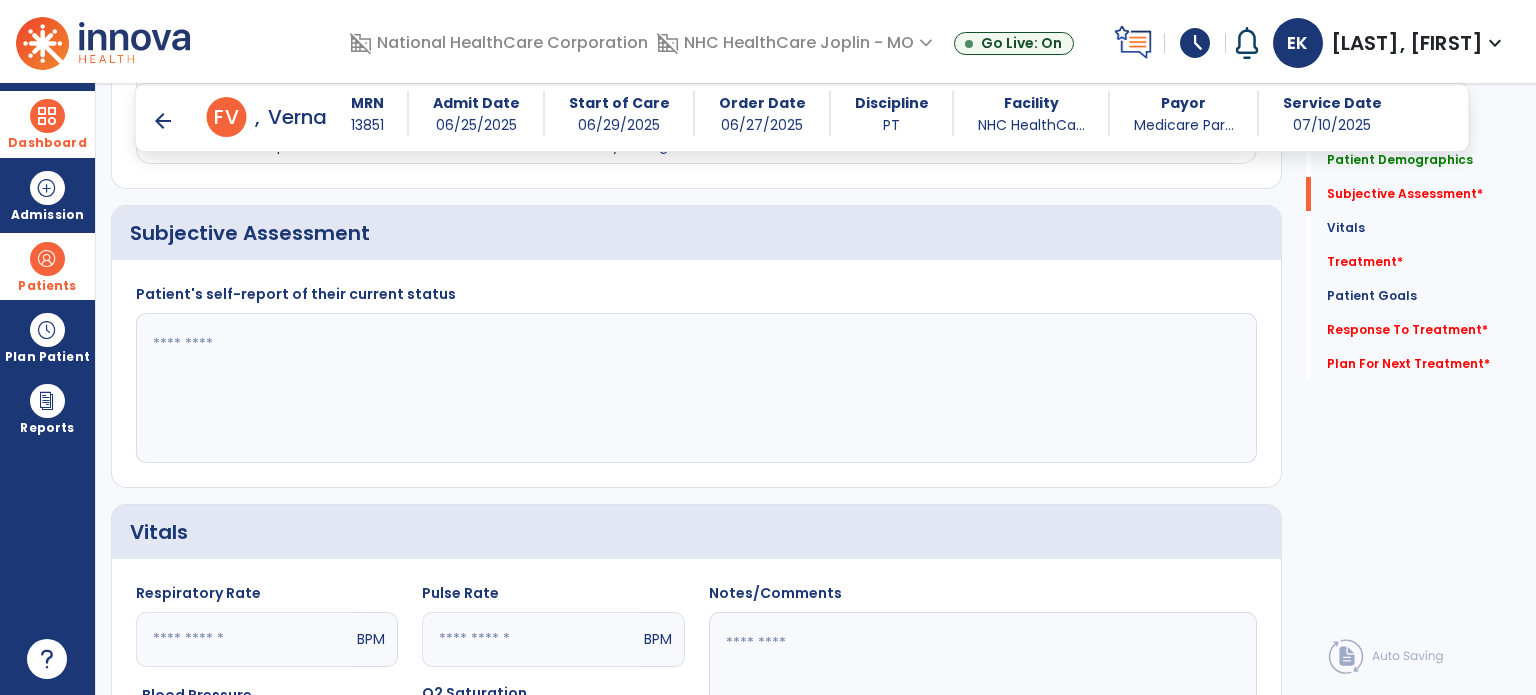 scroll, scrollTop: 428, scrollLeft: 0, axis: vertical 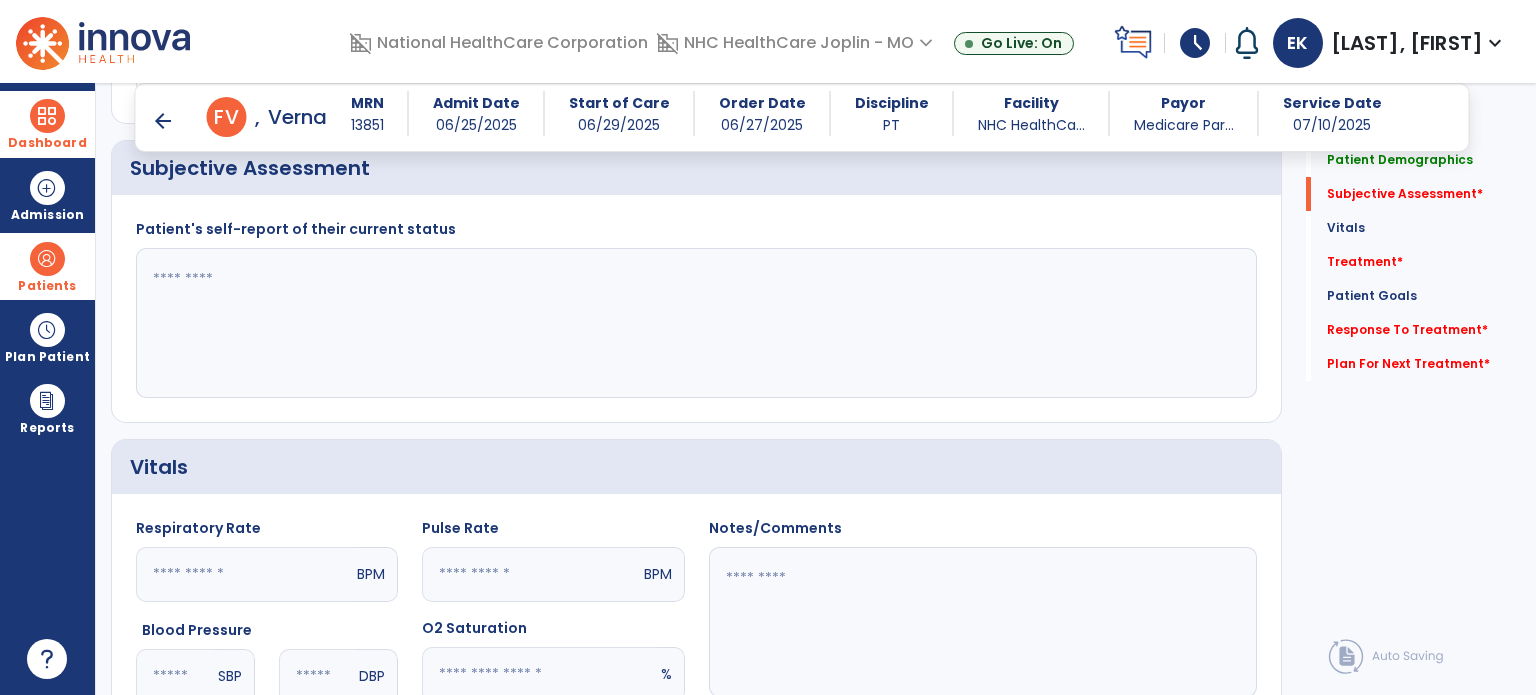 click 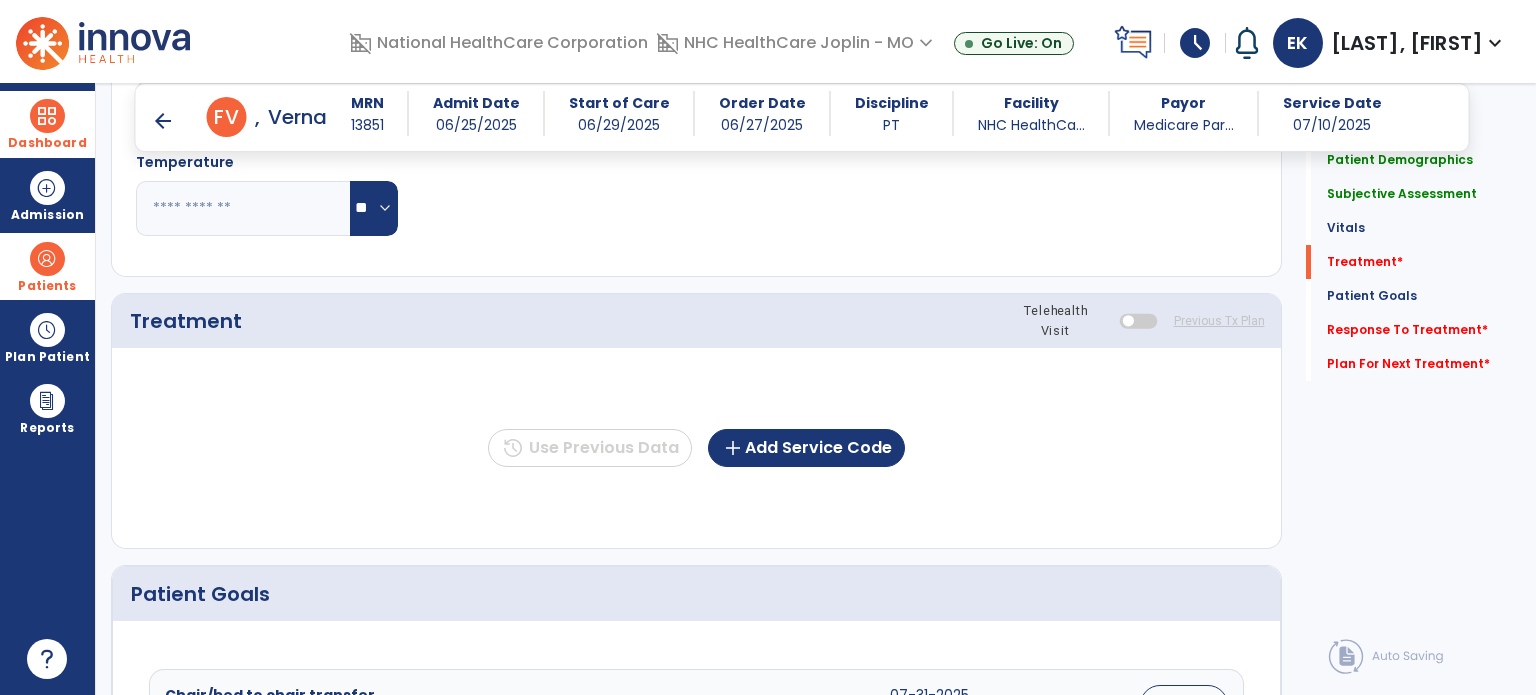 scroll, scrollTop: 999, scrollLeft: 0, axis: vertical 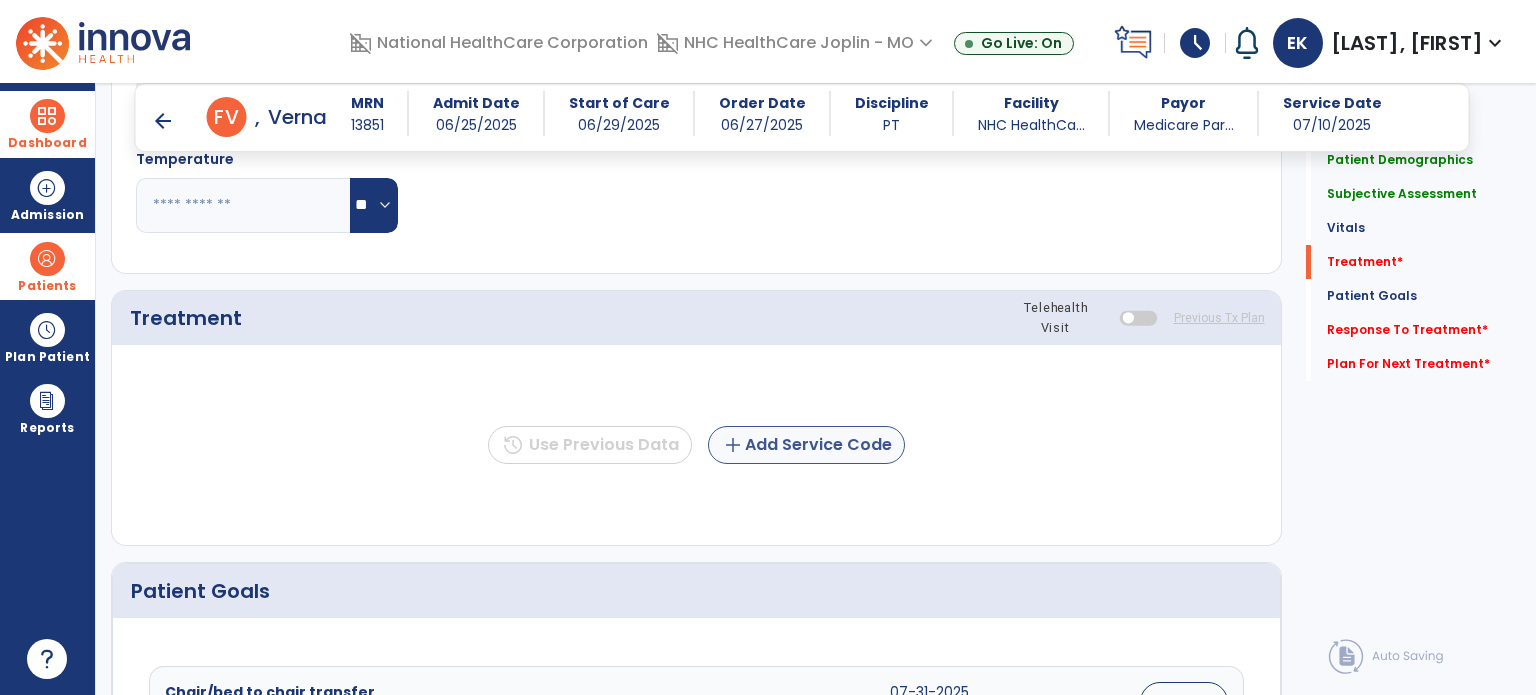 type on "**********" 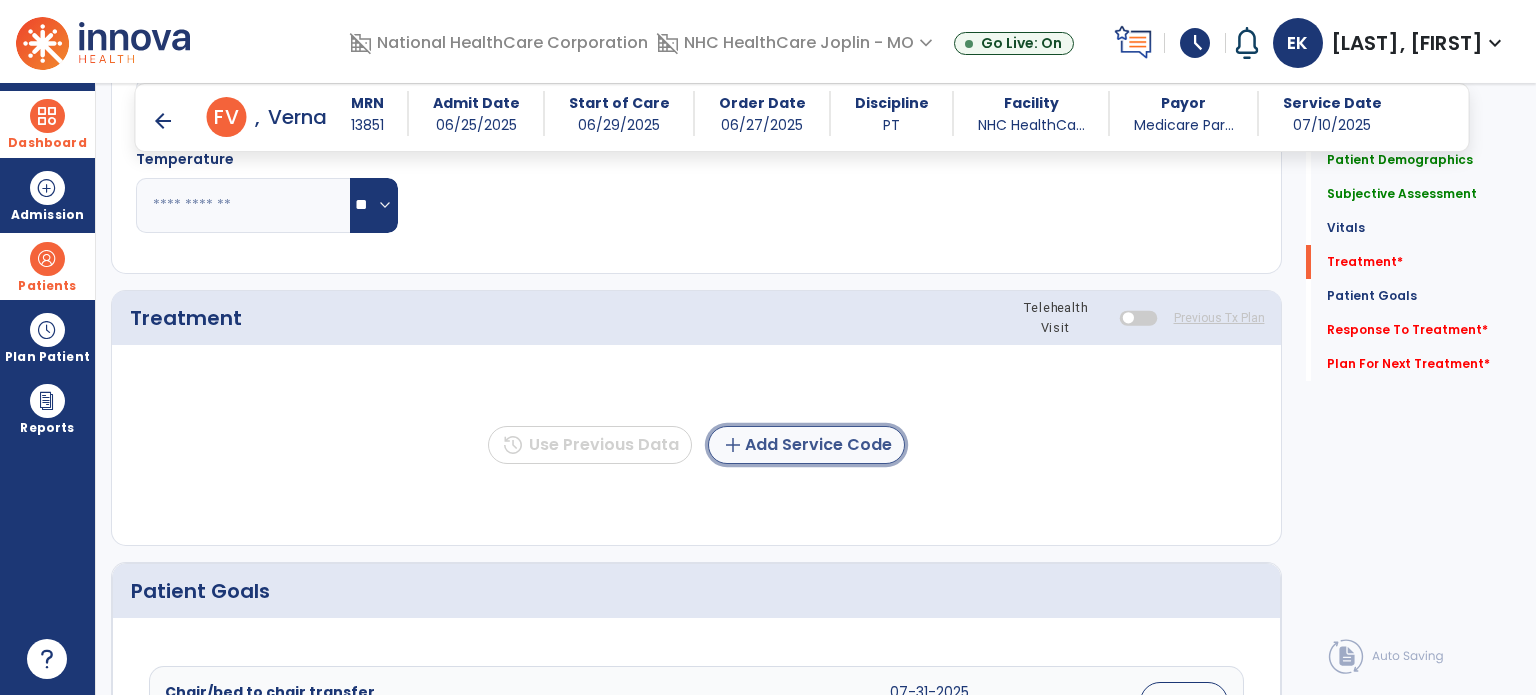 click on "add  Add Service Code" 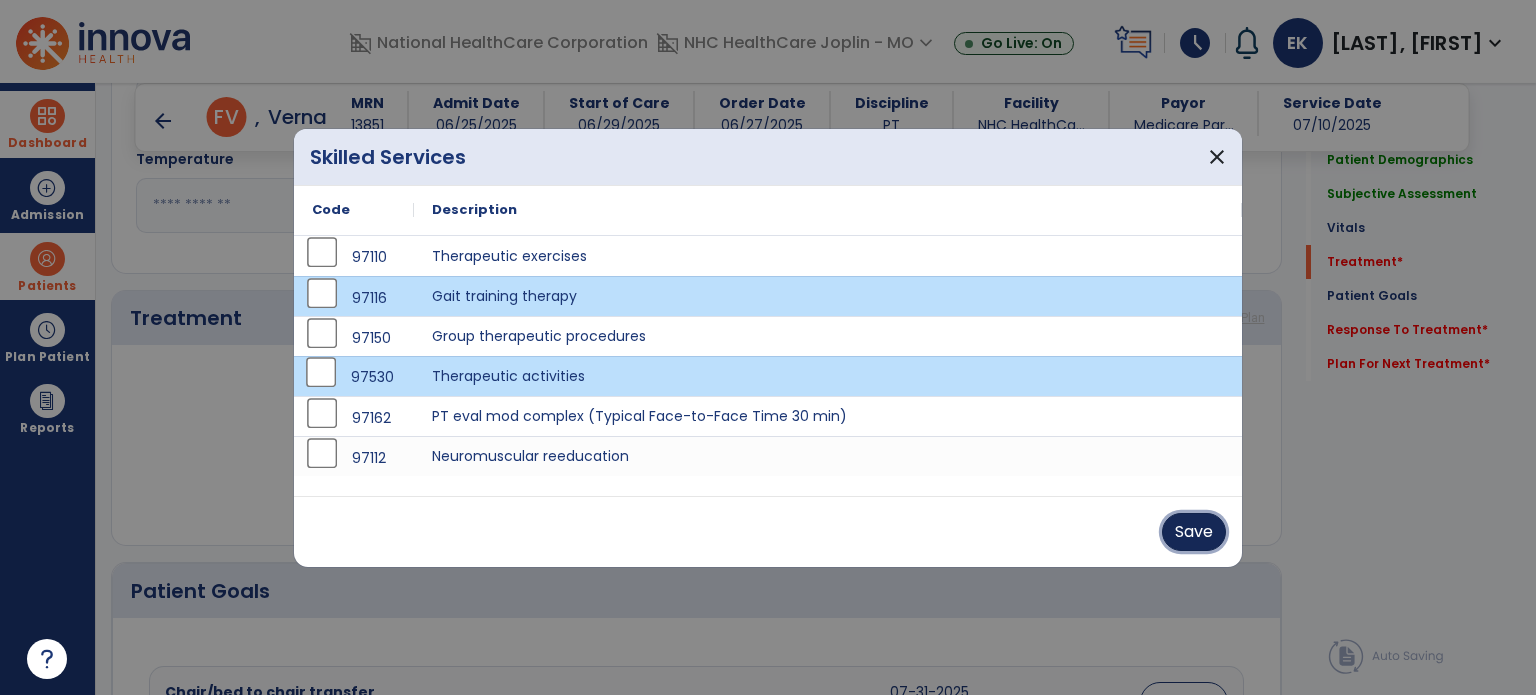 click on "Save" at bounding box center [1194, 532] 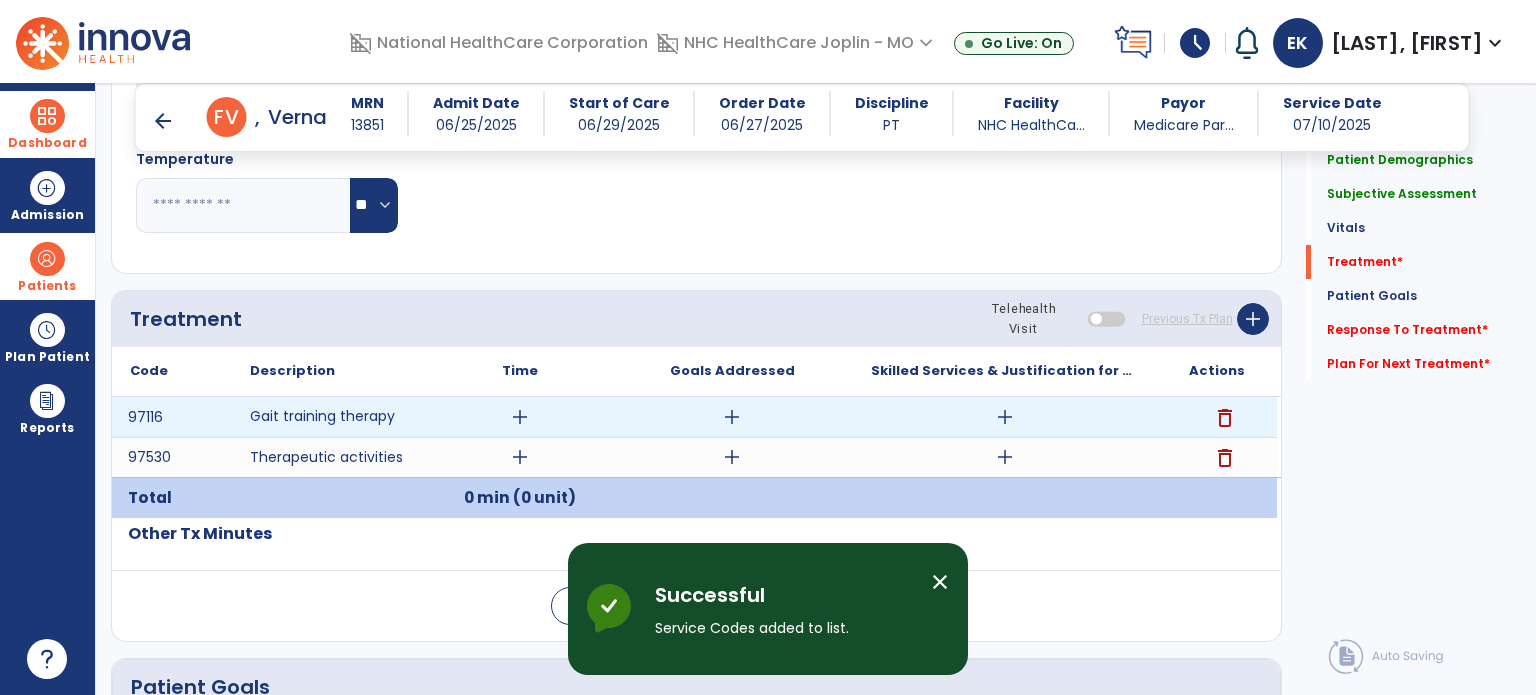 click on "add" at bounding box center [520, 417] 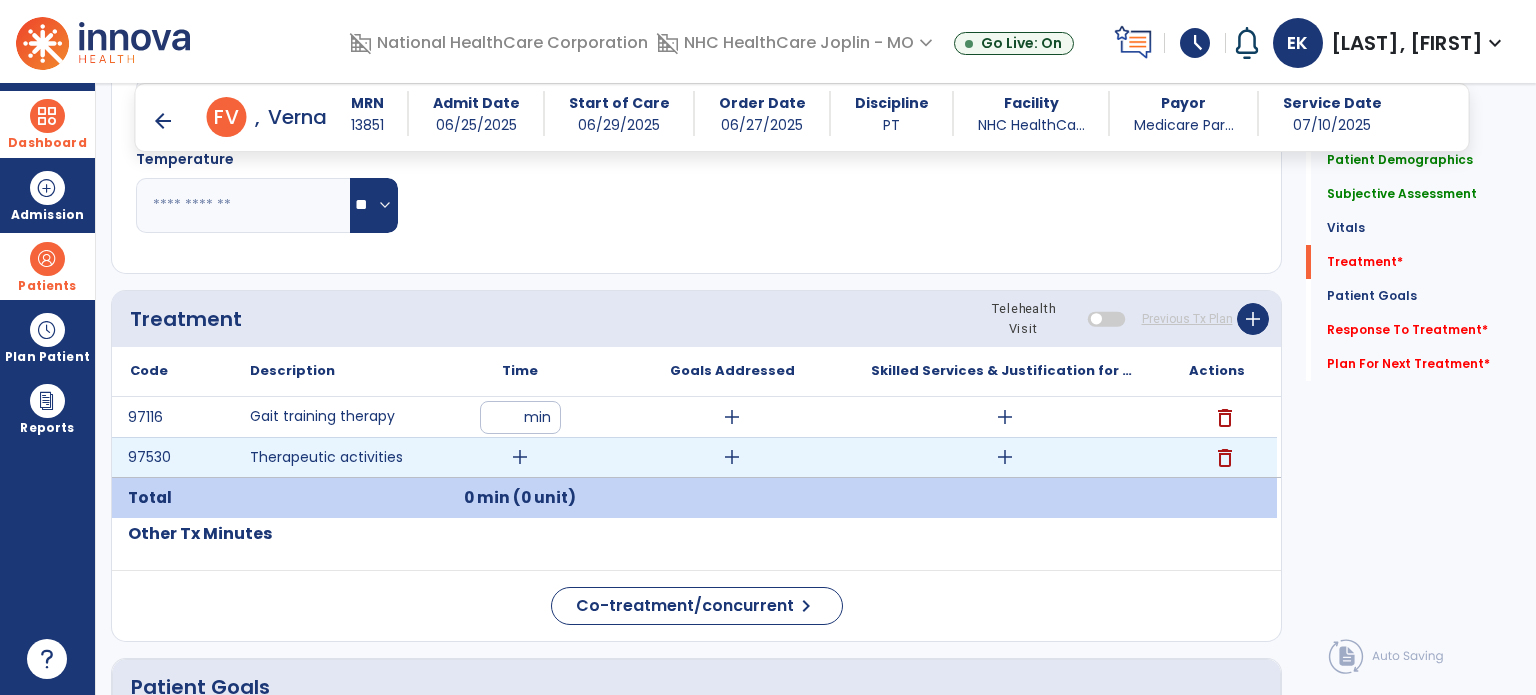 type on "*" 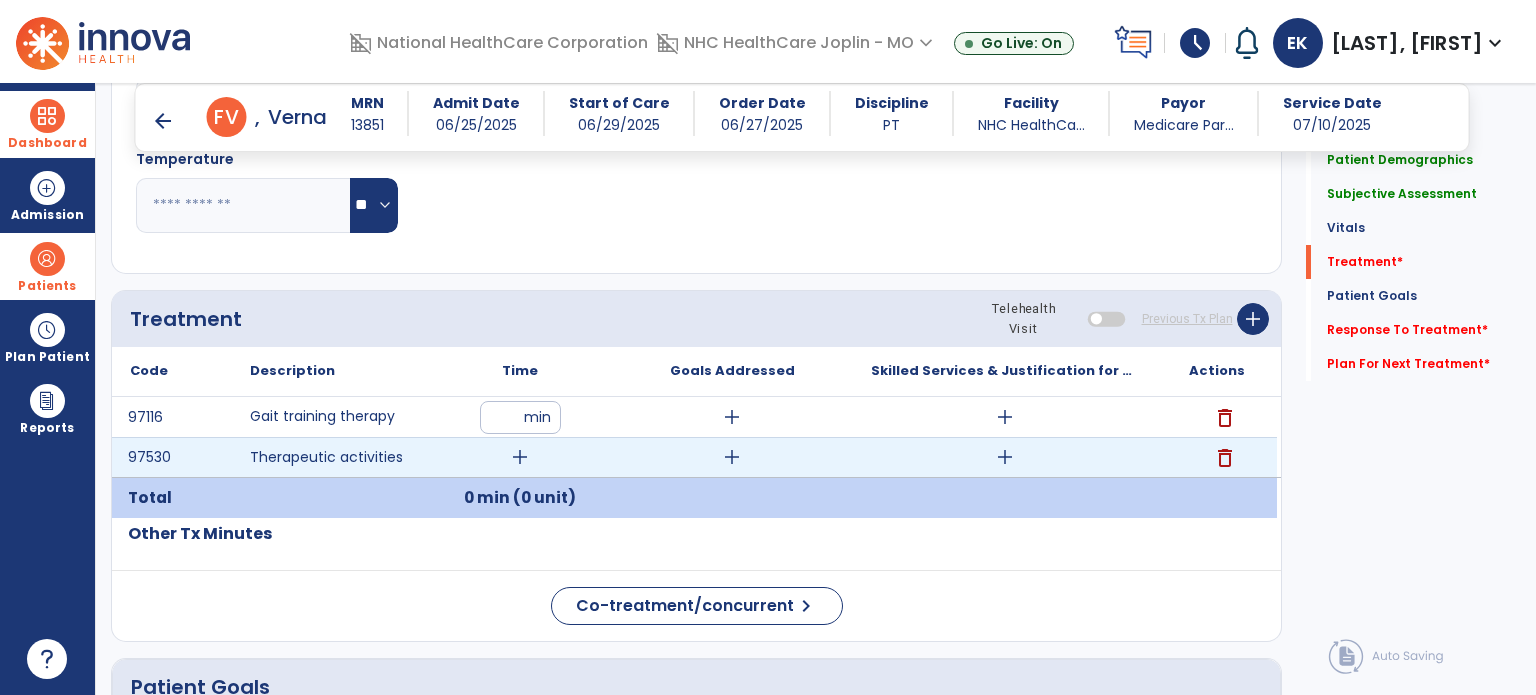 type on "*" 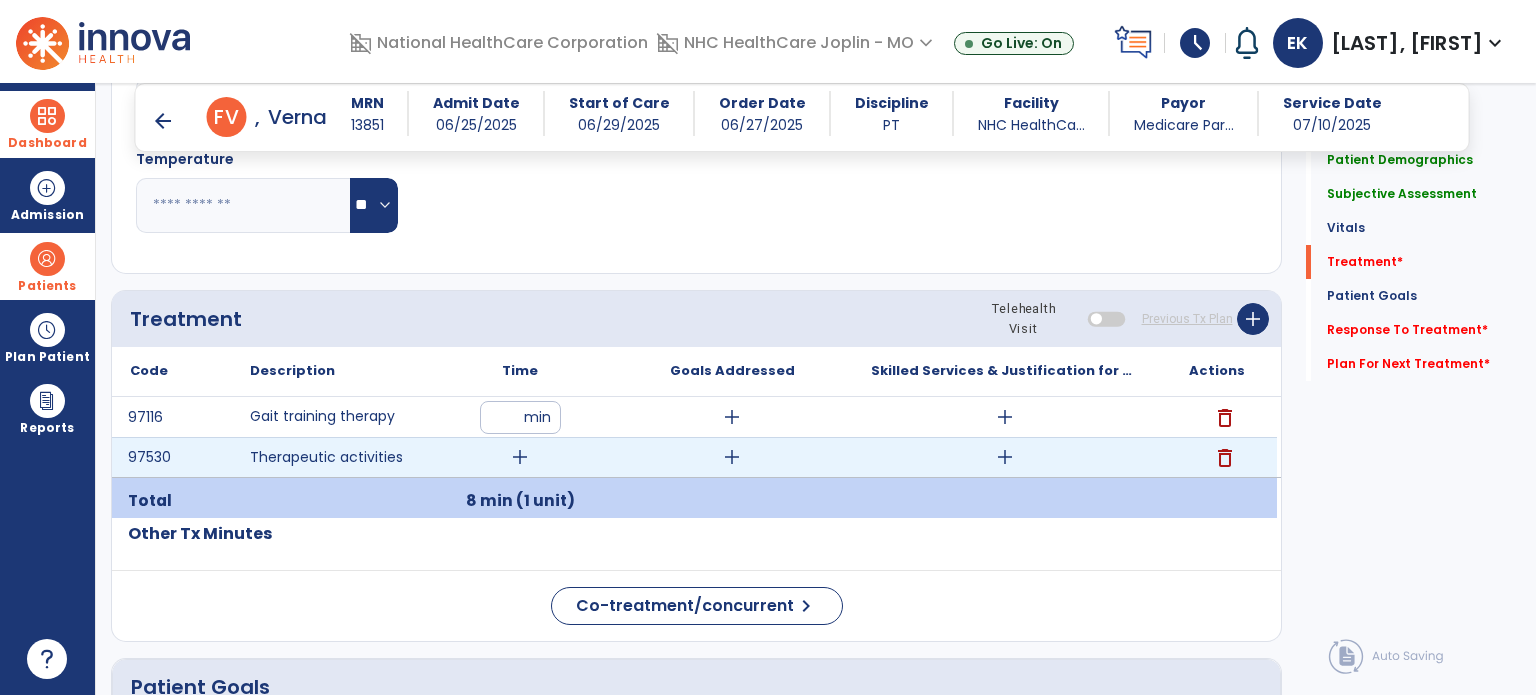 click on "add" at bounding box center [520, 457] 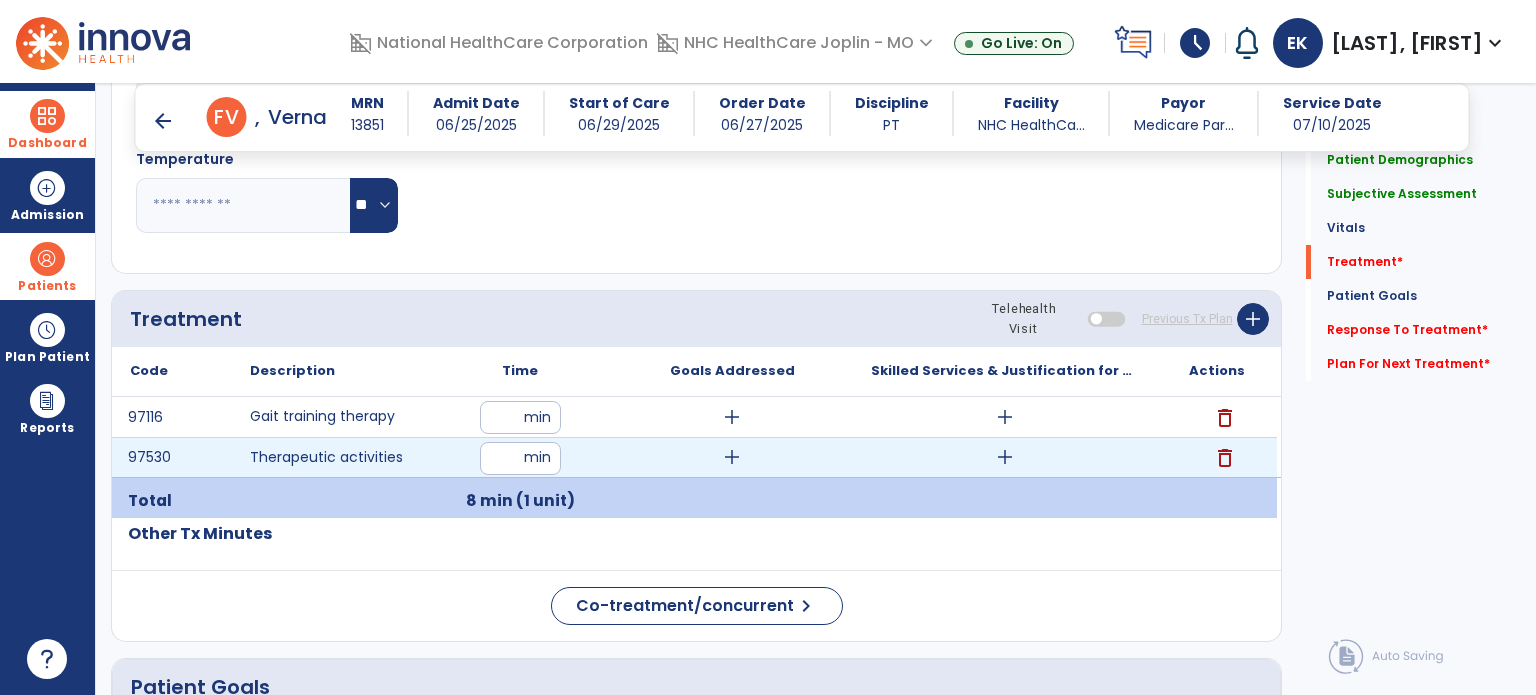 type on "**" 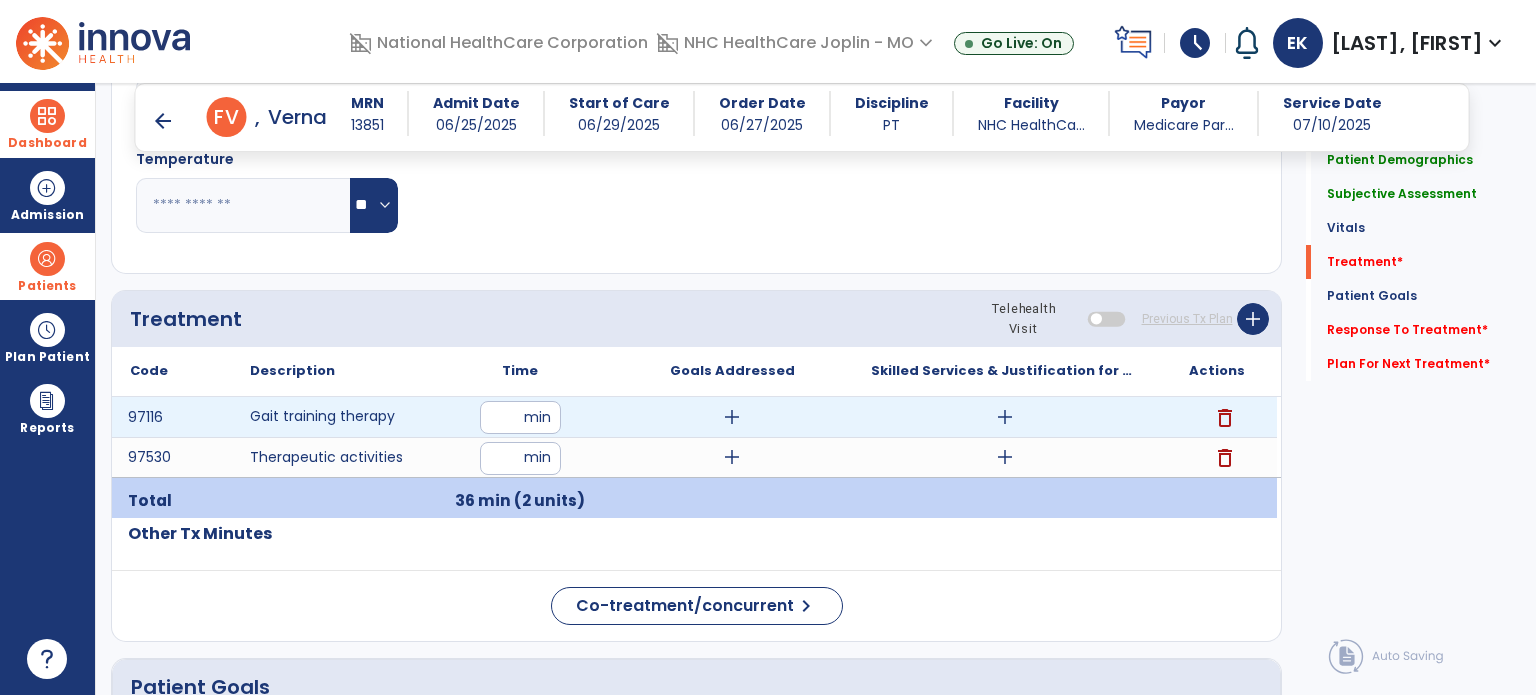 click on "add" at bounding box center [1005, 417] 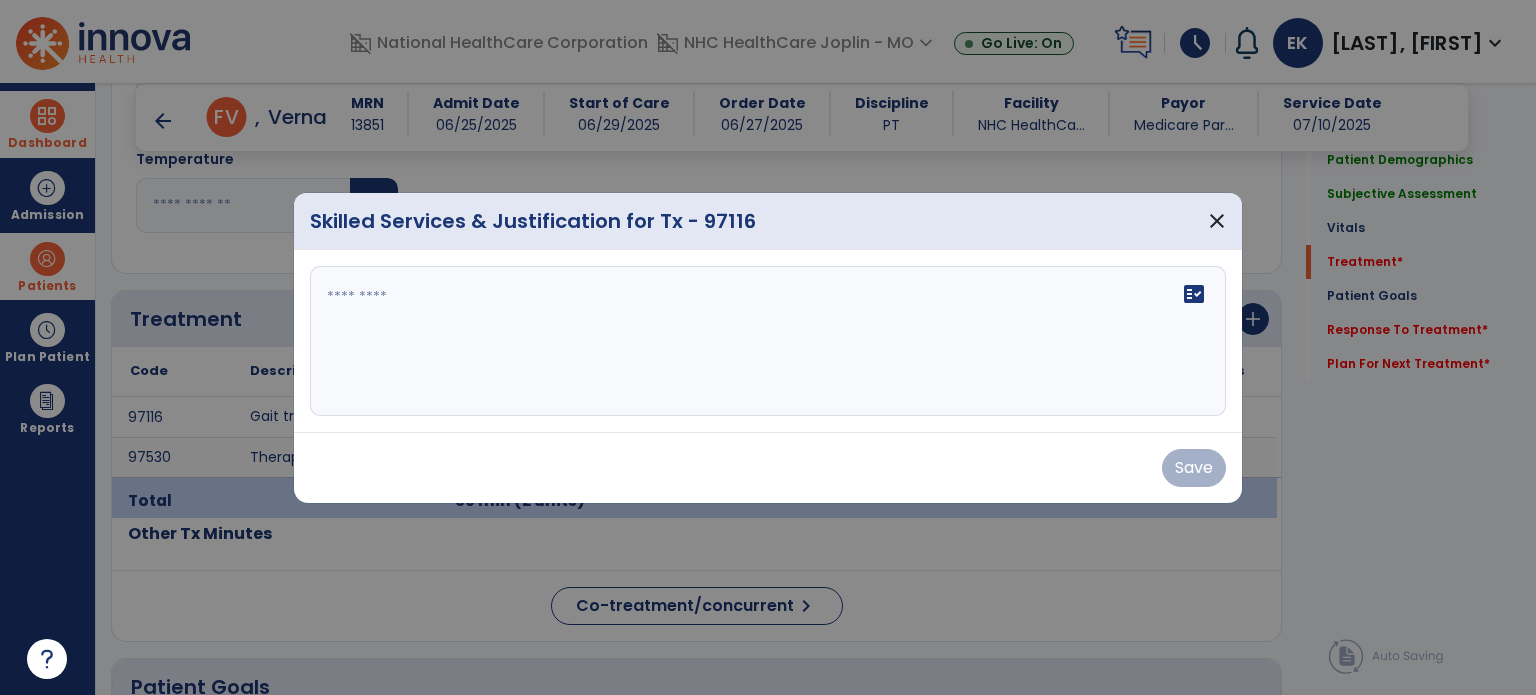 click on "fact_check" at bounding box center [768, 341] 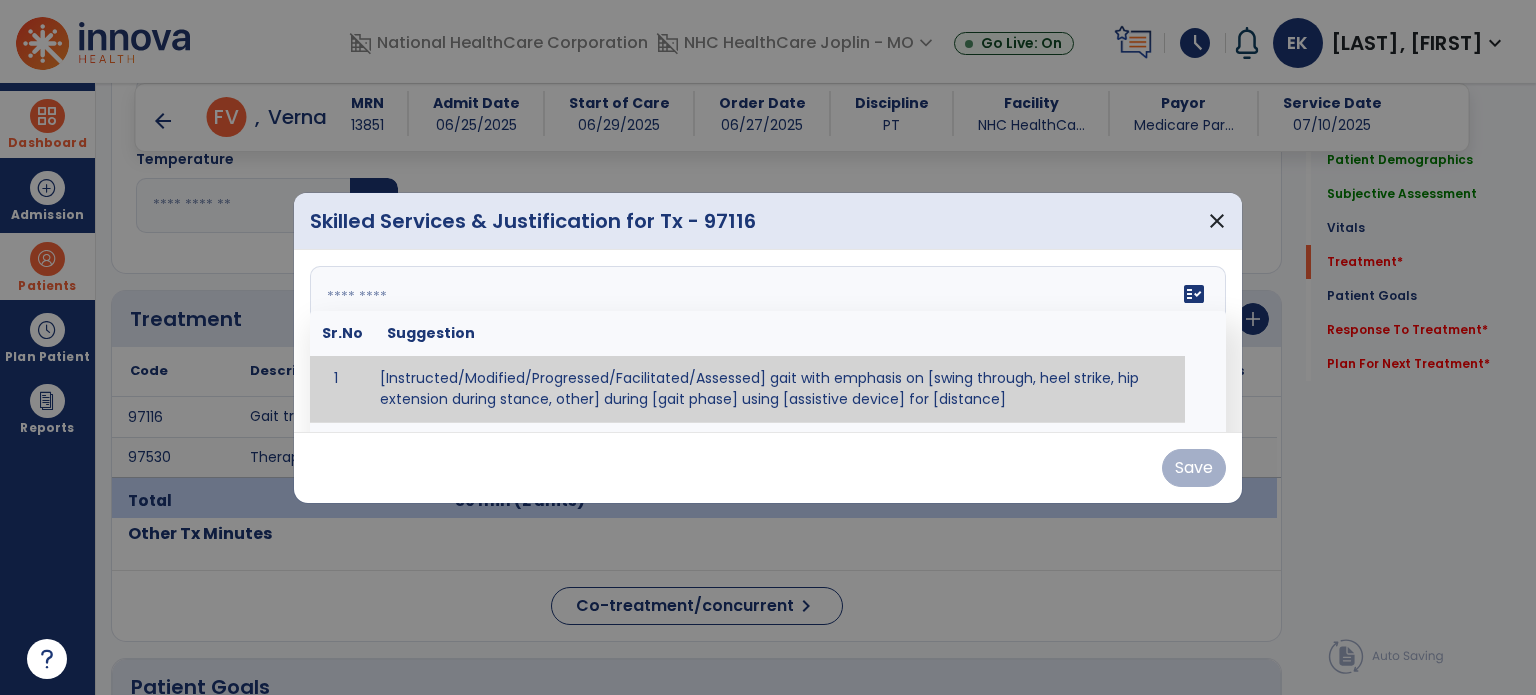 click at bounding box center [766, 341] 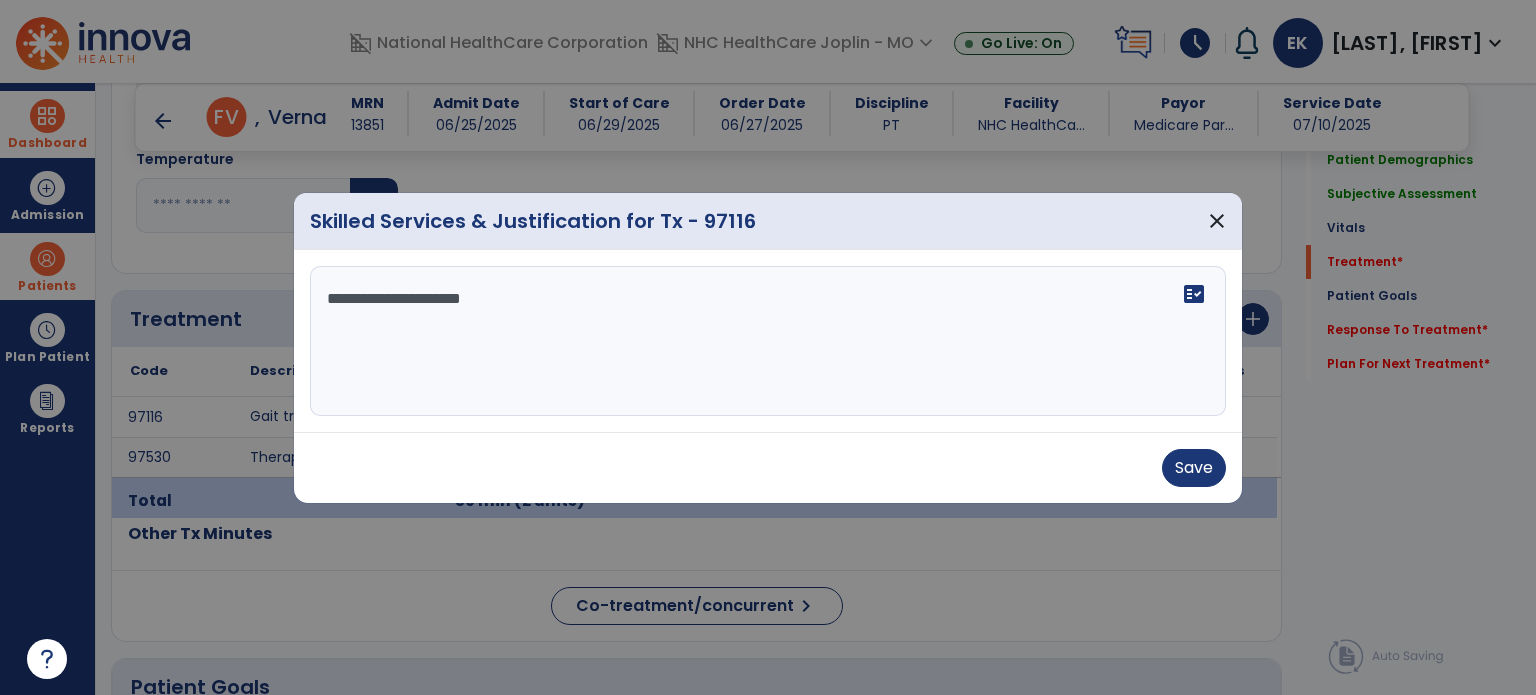 click on "**********" at bounding box center [768, 341] 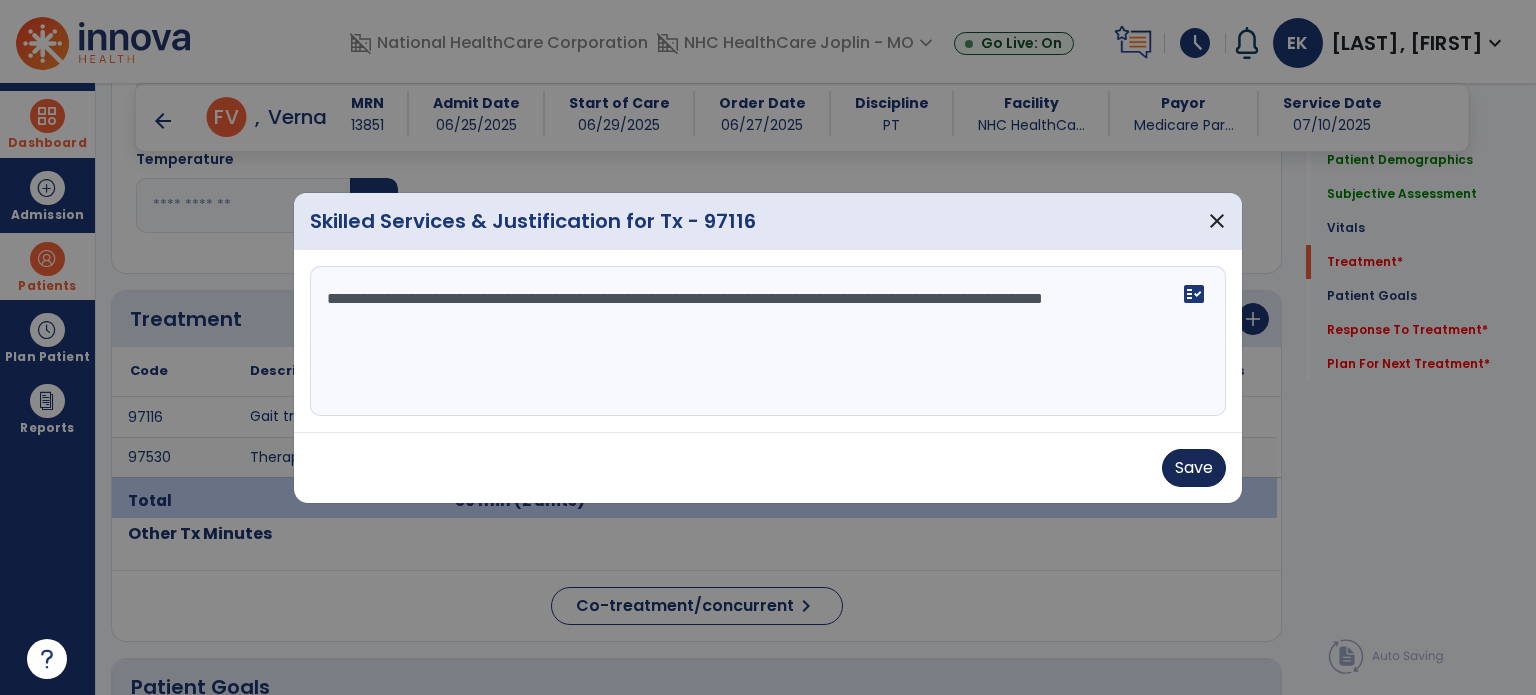 type on "**********" 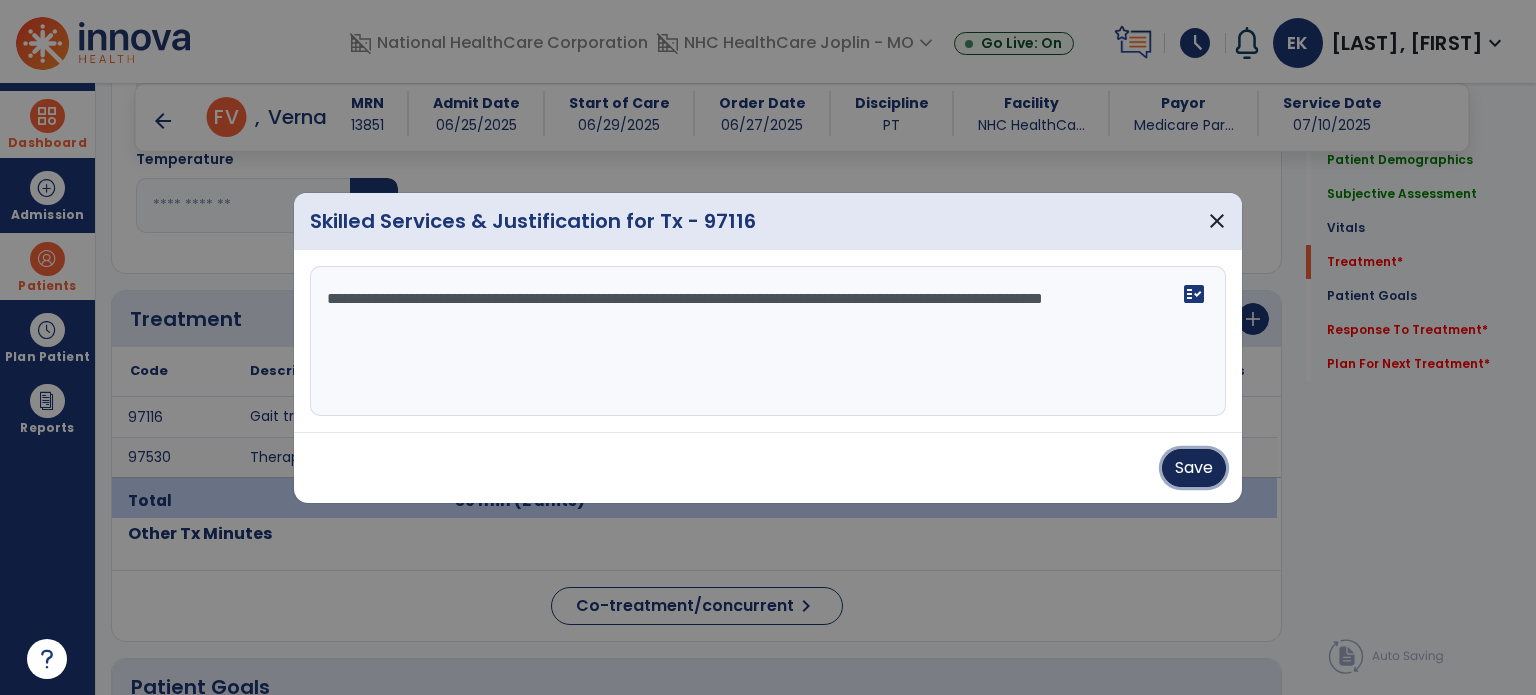 click on "Save" at bounding box center (1194, 468) 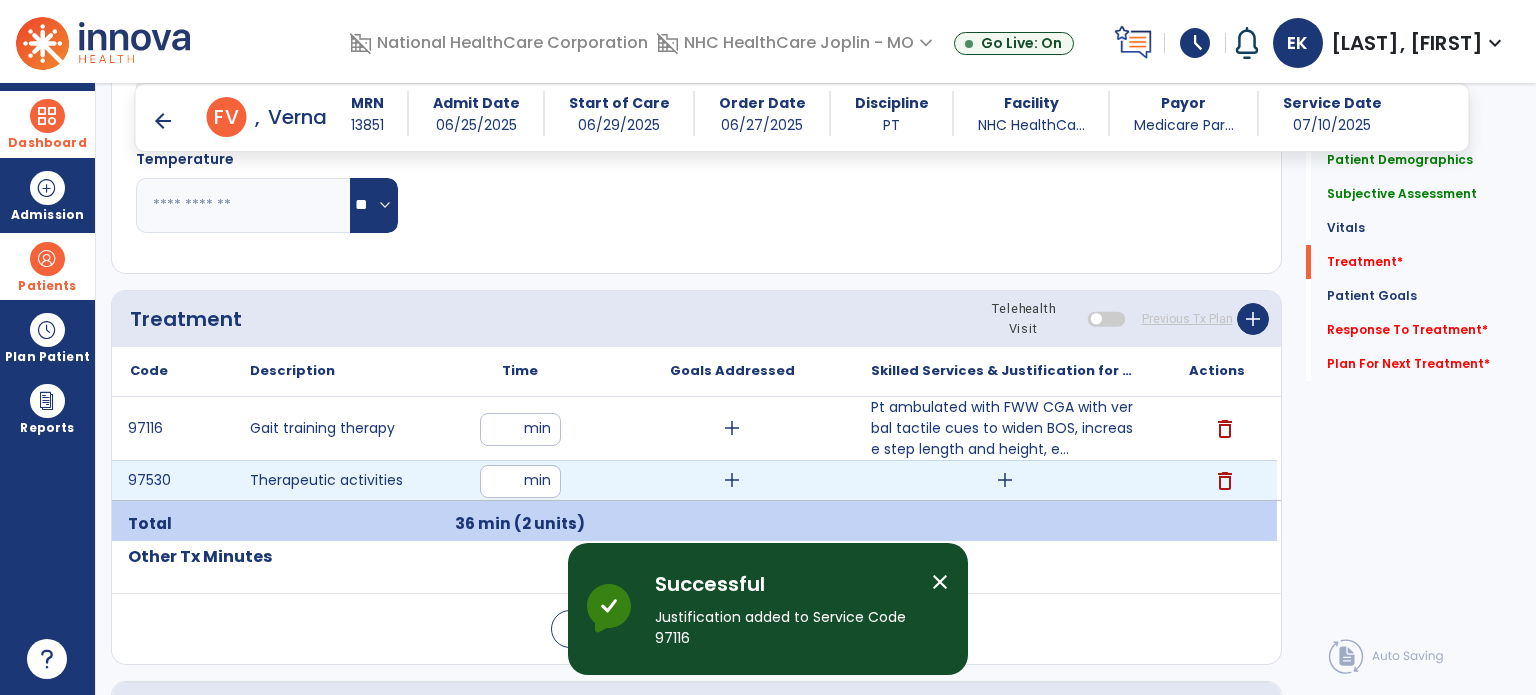 click on "add" at bounding box center (1005, 480) 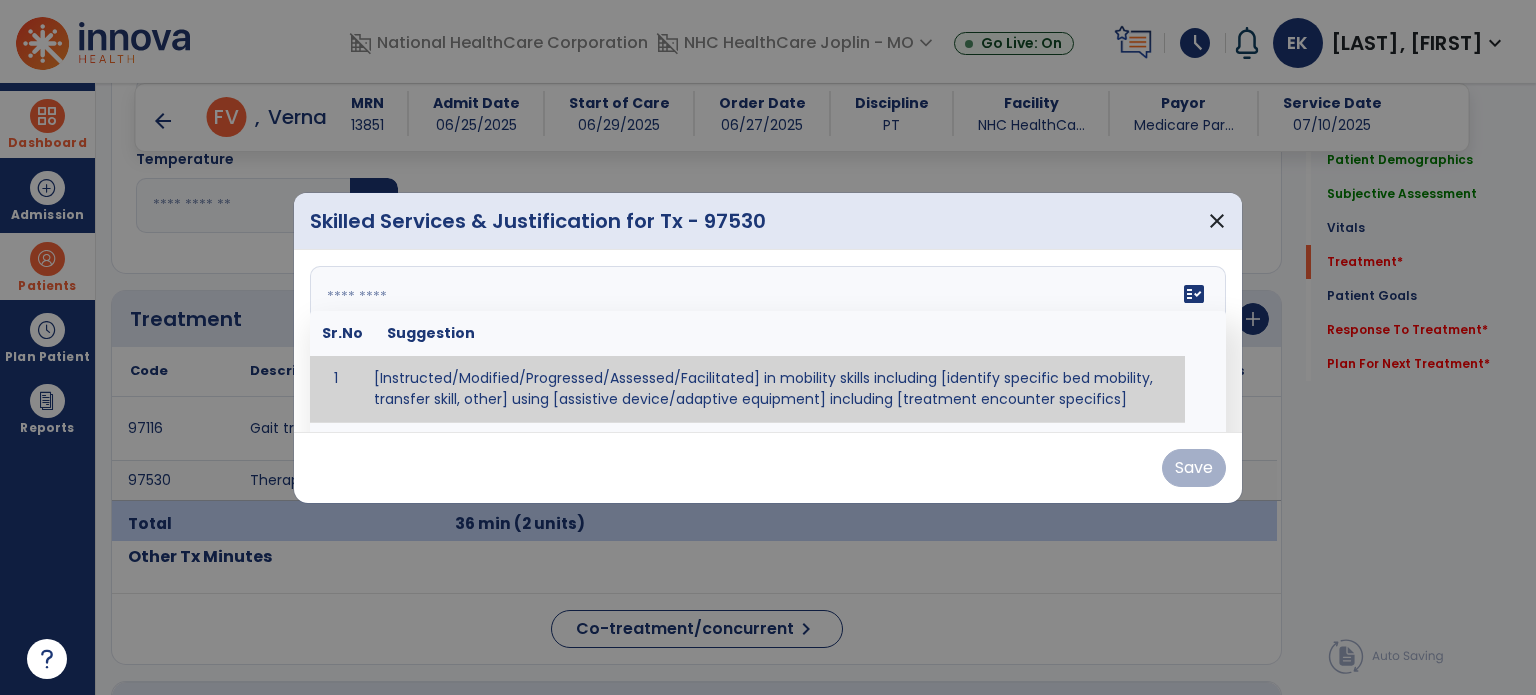 click at bounding box center (766, 341) 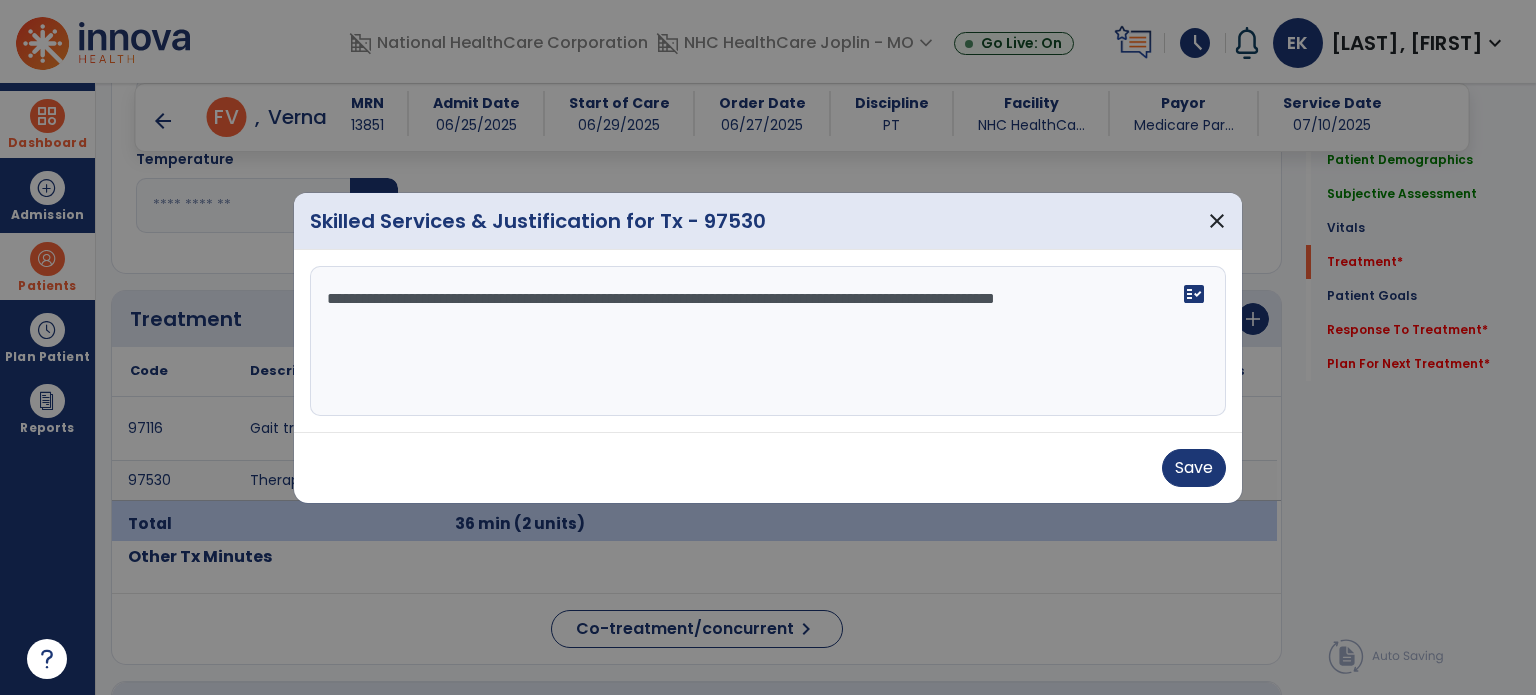 click on "**********" at bounding box center (768, 341) 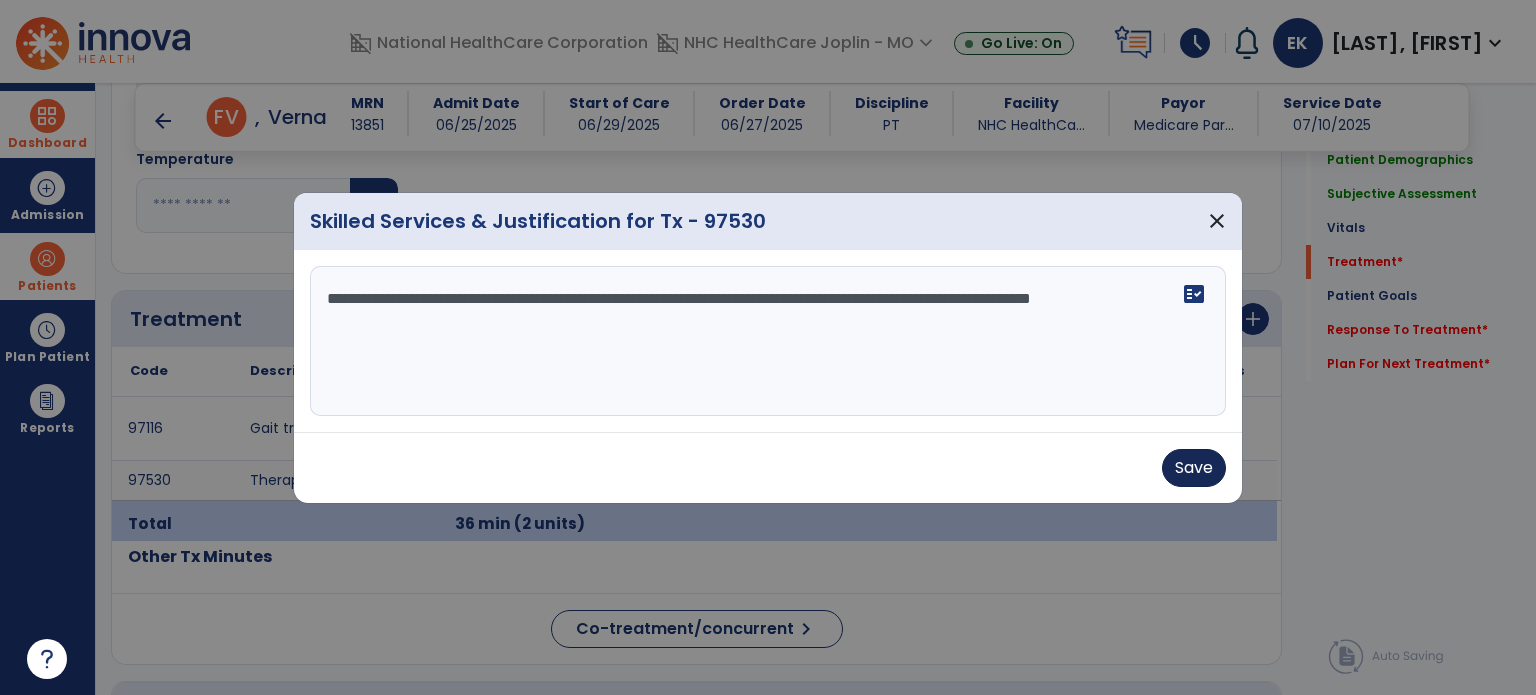 type on "**********" 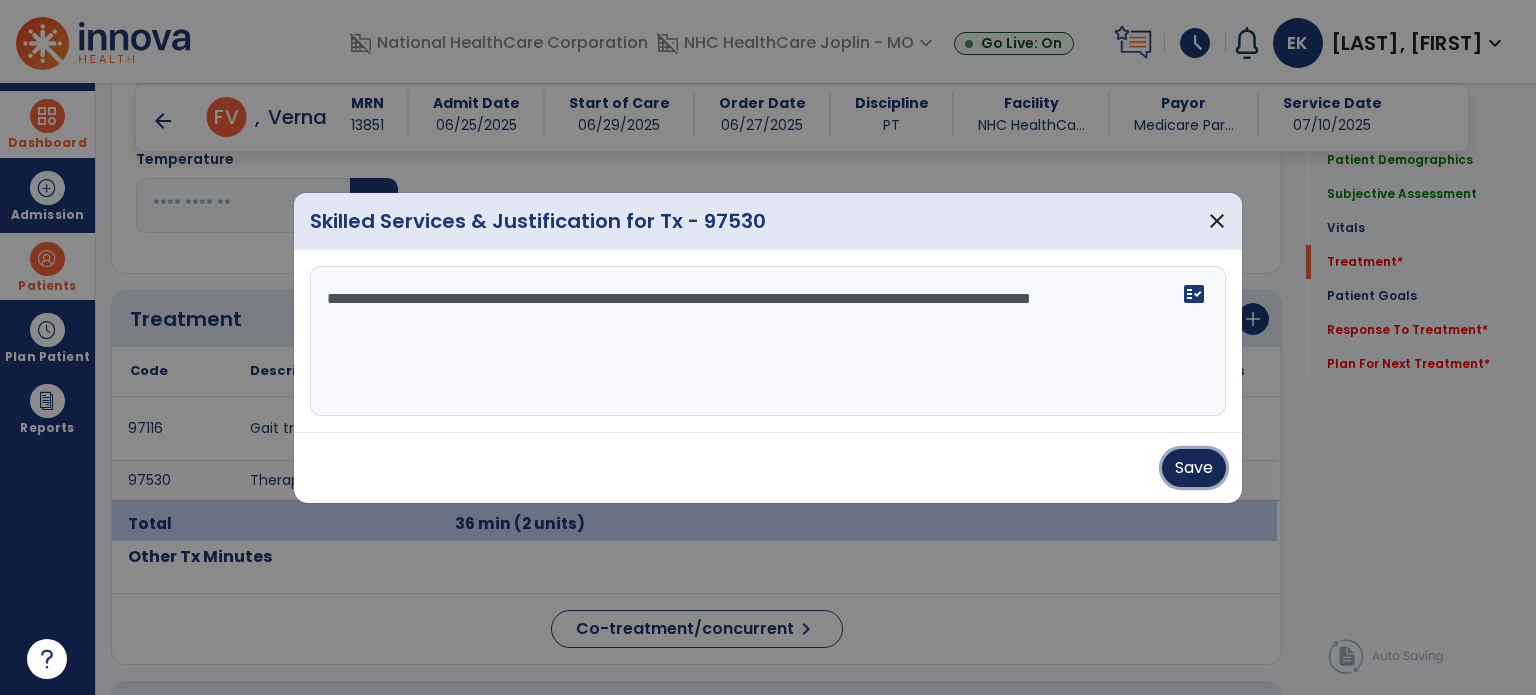 click on "Save" at bounding box center (1194, 468) 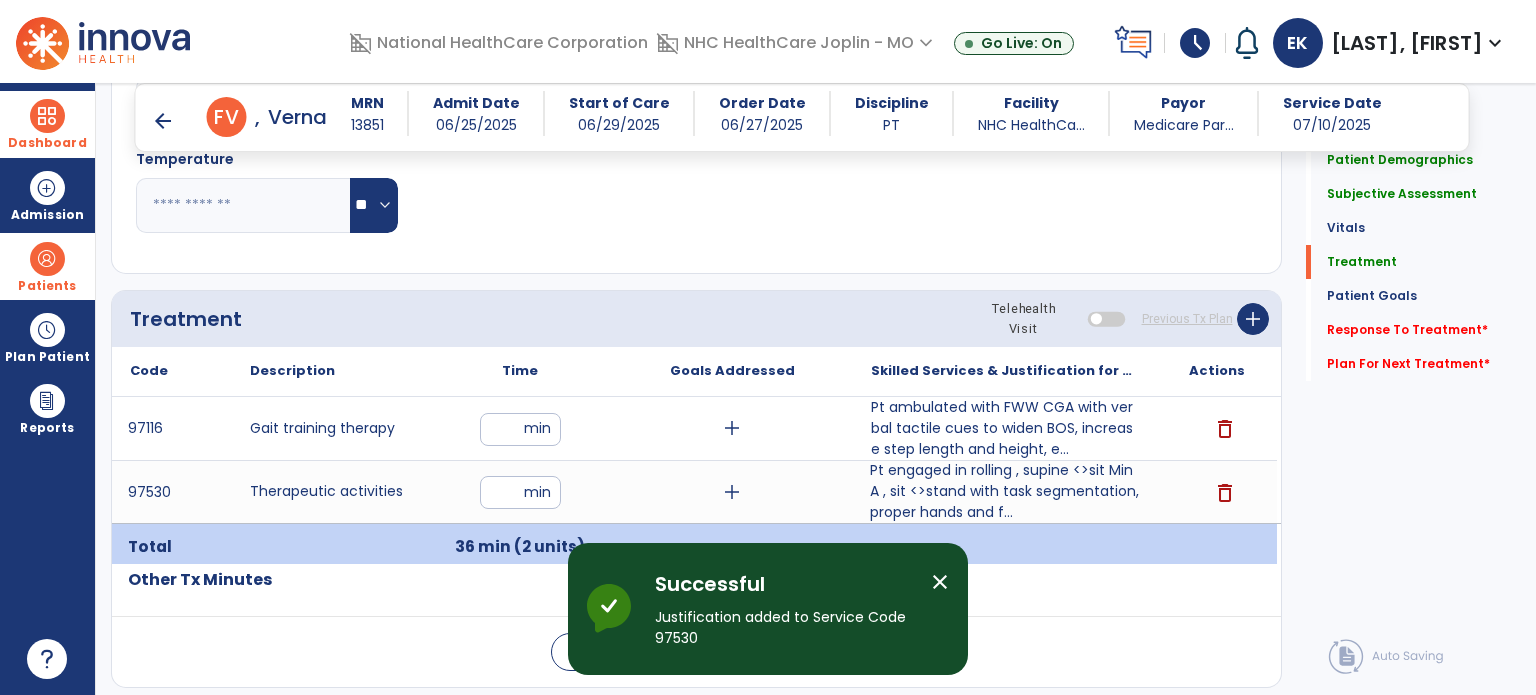 click on "close" at bounding box center [940, 582] 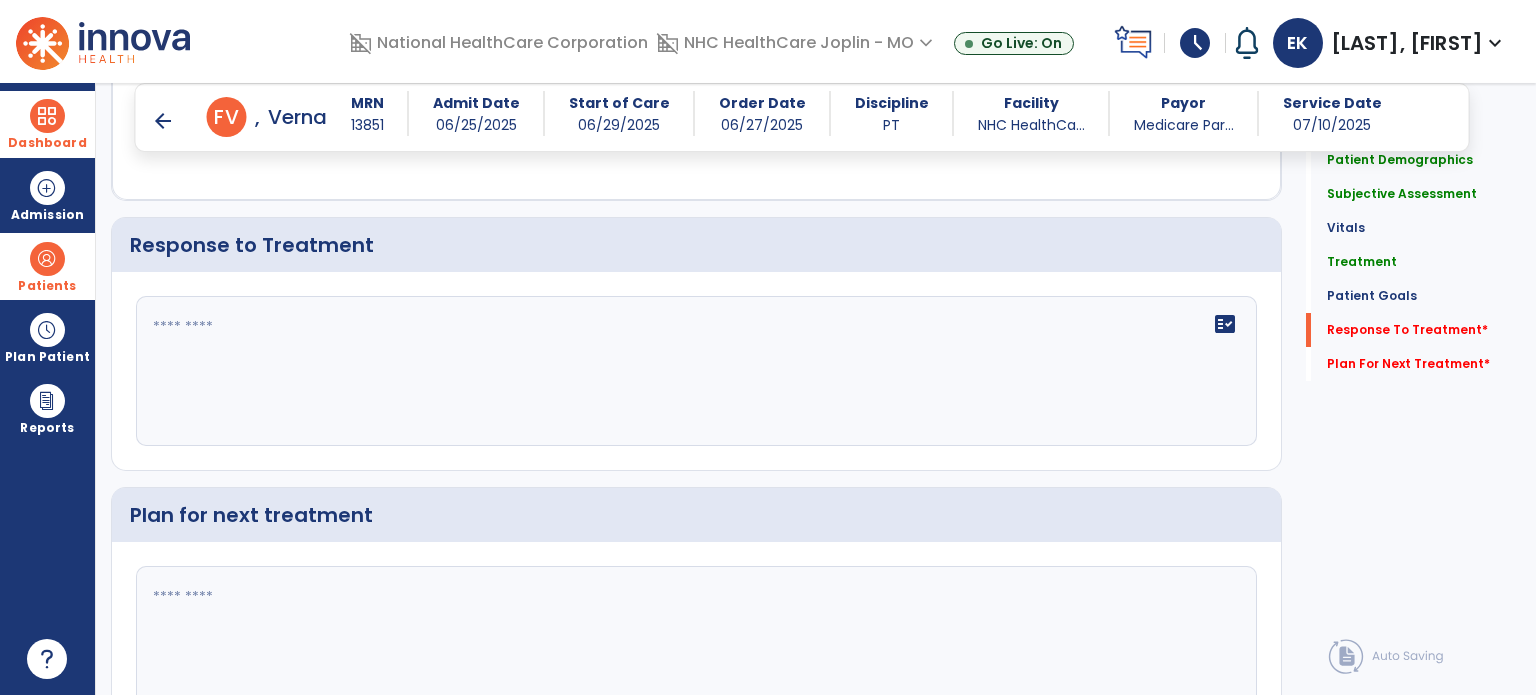 scroll, scrollTop: 3296, scrollLeft: 0, axis: vertical 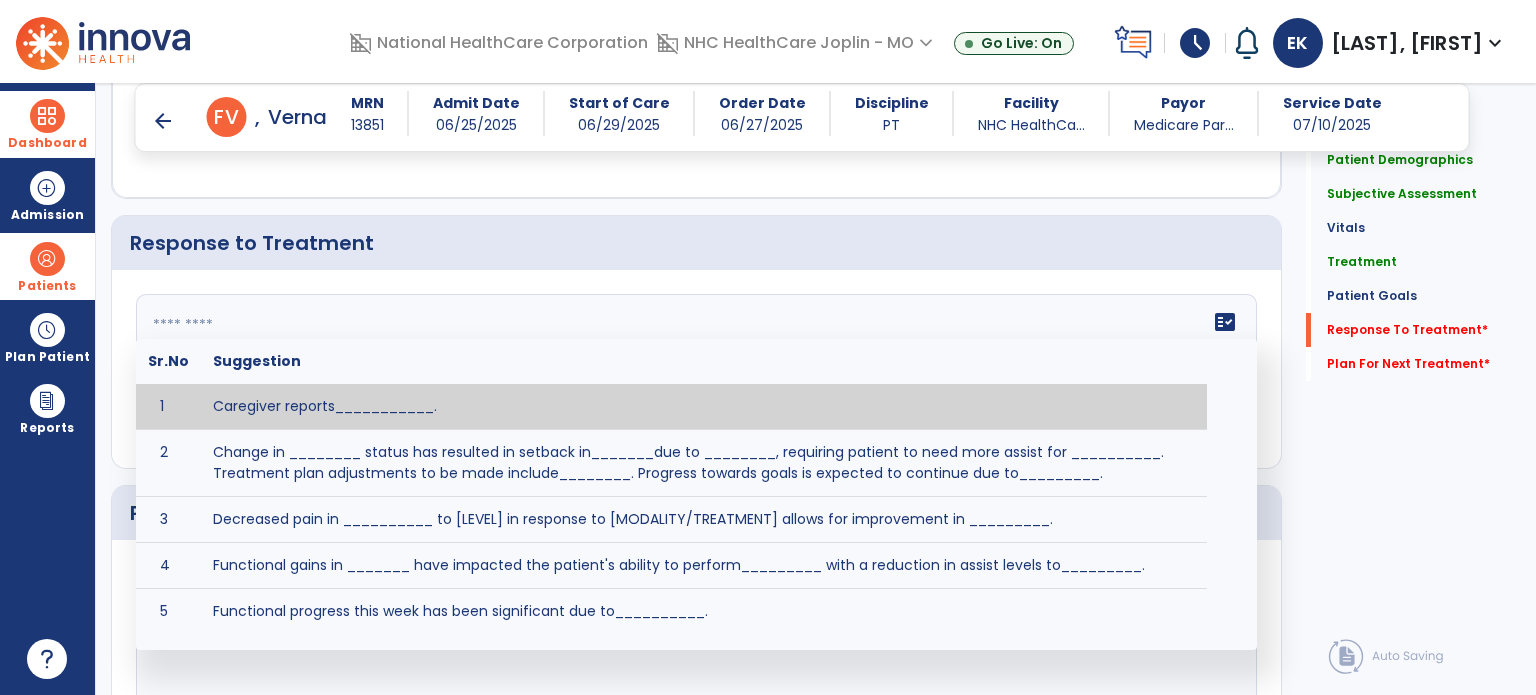 click on "fact_check  Sr.No Suggestion 1 Caregiver reports___________. 2 Change in ________ status has resulted in setback in_______due to ________, requiring patient to need more assist for __________.   Treatment plan adjustments to be made include________.  Progress towards goals is expected to continue due to_________. 3 Decreased pain in __________ to [LEVEL] in response to [MODALITY/TREATMENT] allows for improvement in _________. 4 Functional gains in _______ have impacted the patient's ability to perform_________ with a reduction in assist levels to_________. 5 Functional progress this week has been significant due to__________. 6 Gains in ________ have improved the patient's ability to perform ______with decreased levels of assist to___________. 7 Improvement in ________allows patient to tolerate higher levels of challenges in_________. 8 Pain in [AREA] has decreased to [LEVEL] in response to [TREATMENT/MODALITY], allowing fore ease in completing__________. 9 10 11 12 13 14 15 16 17 18 19 20 21" 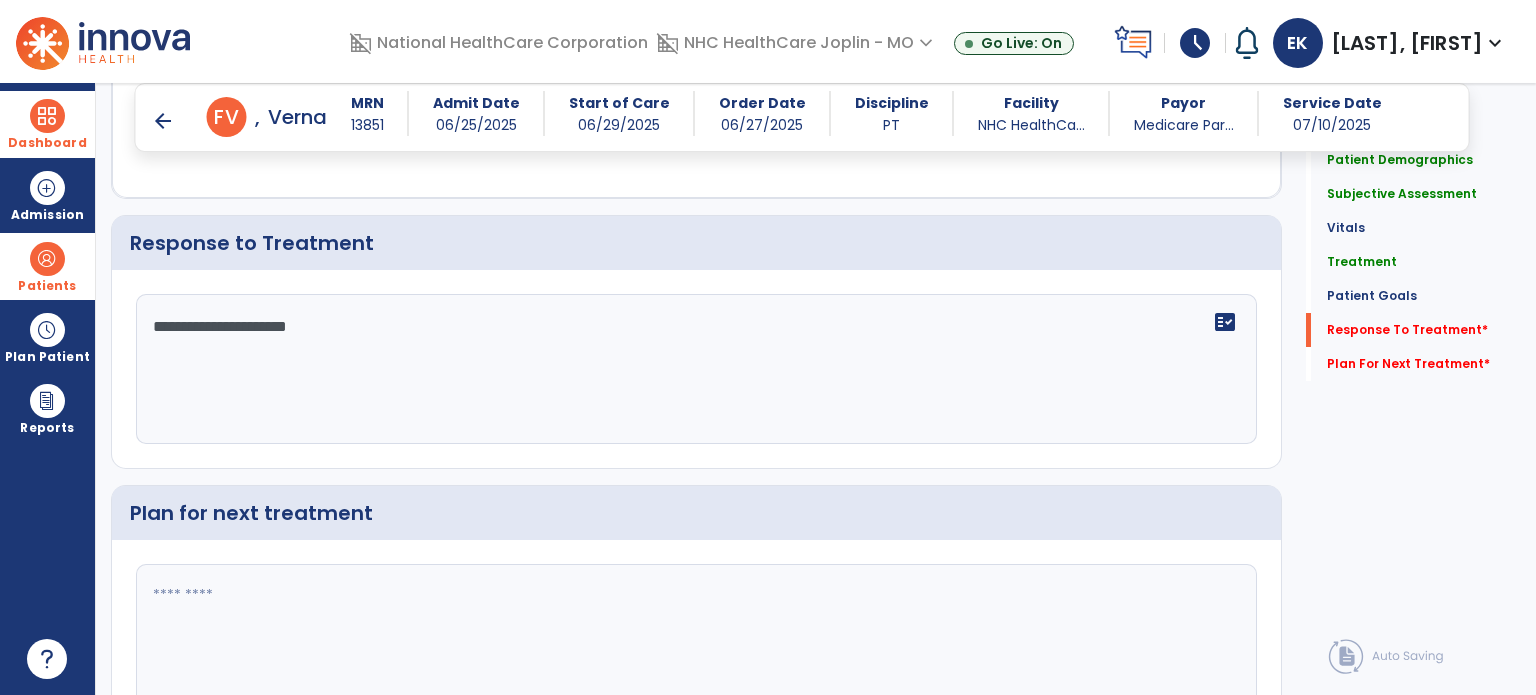 scroll, scrollTop: 3396, scrollLeft: 0, axis: vertical 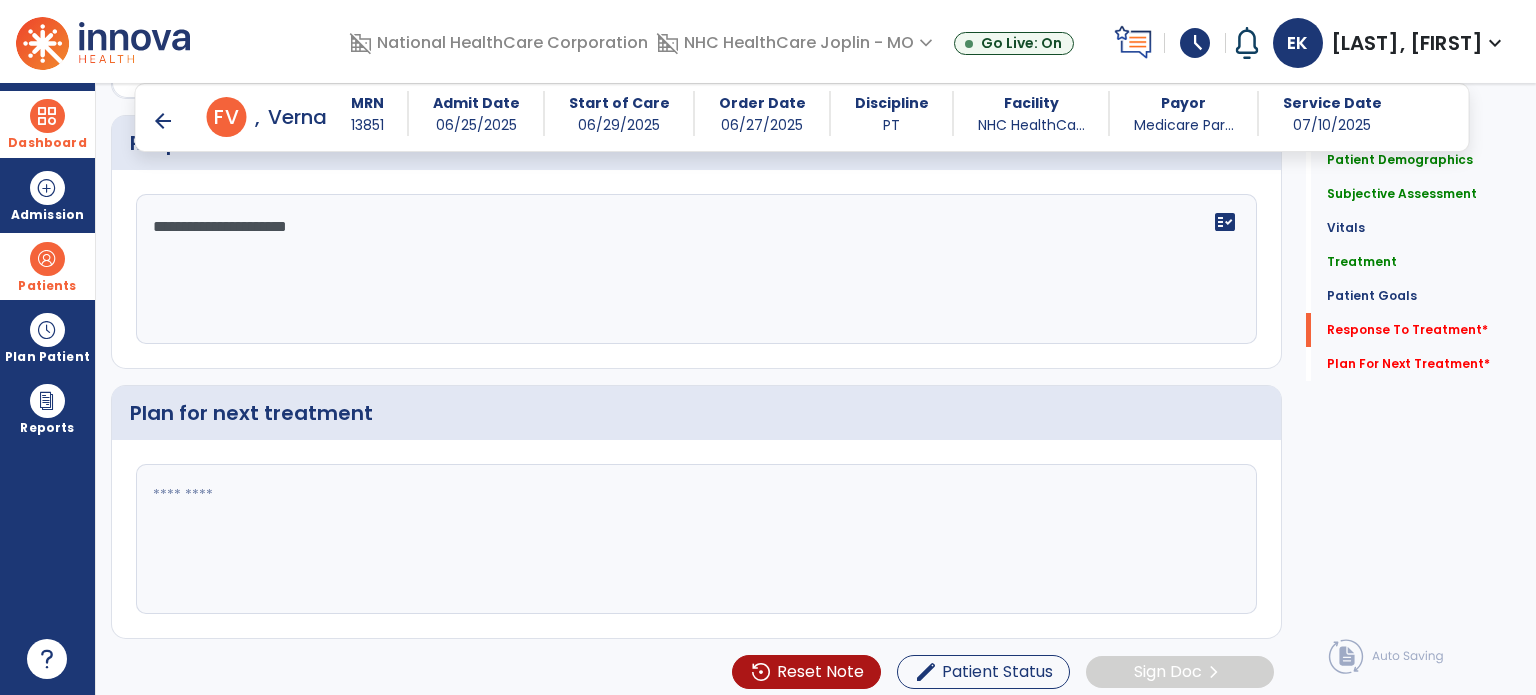 type on "**********" 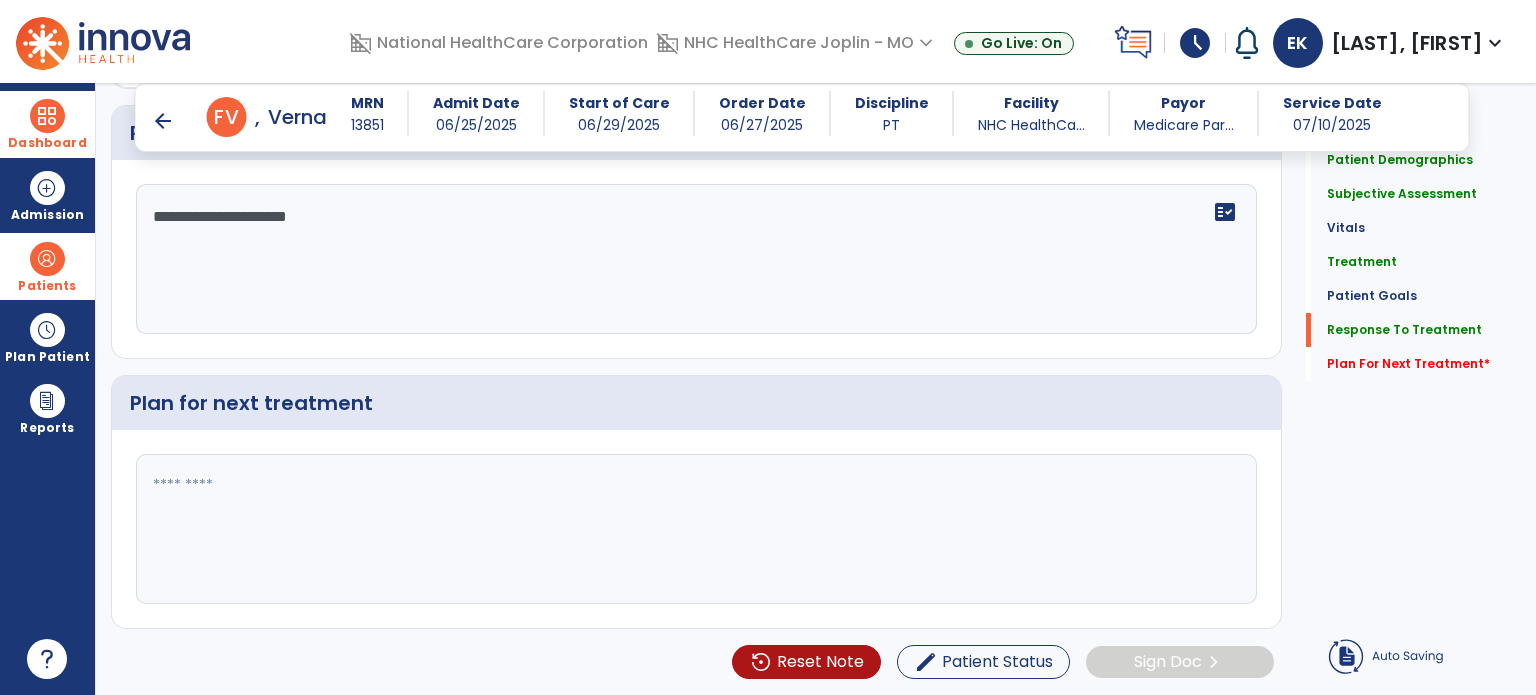 click 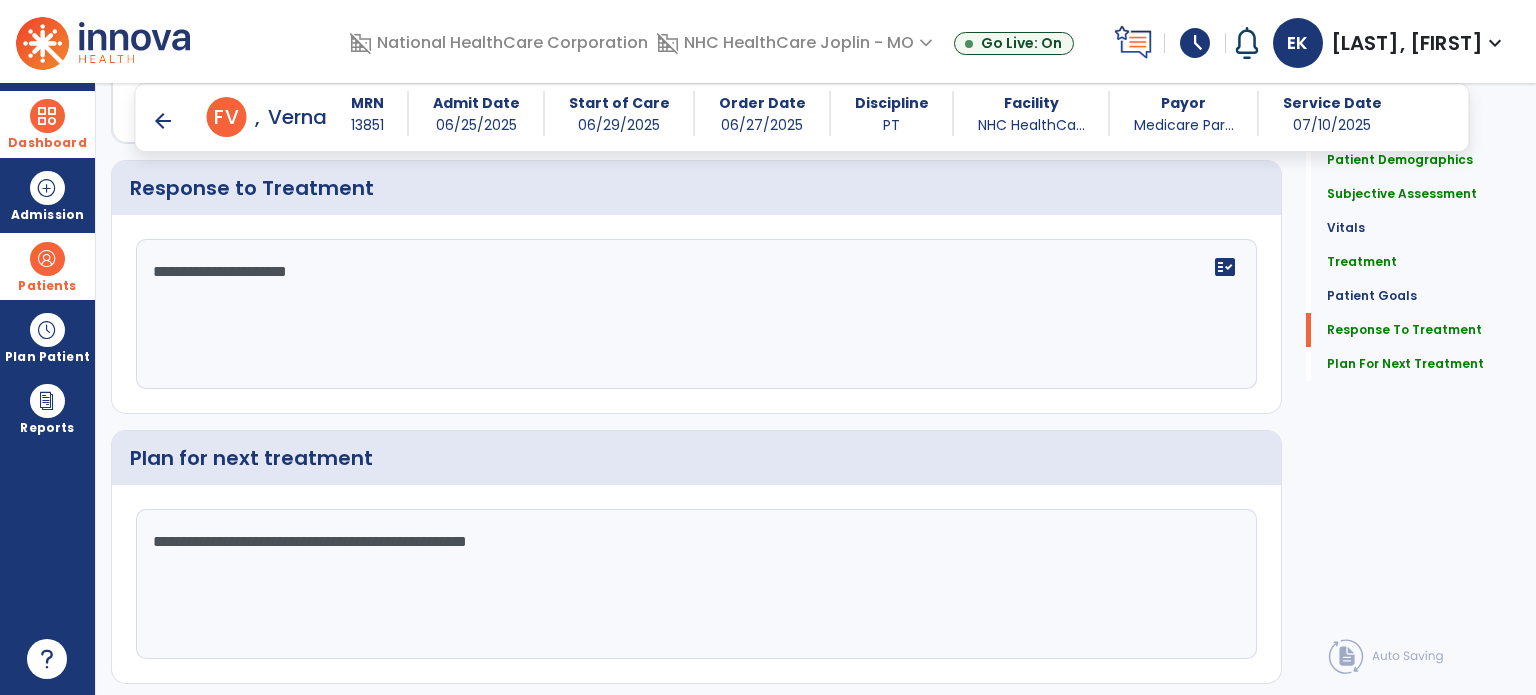 scroll, scrollTop: 3396, scrollLeft: 0, axis: vertical 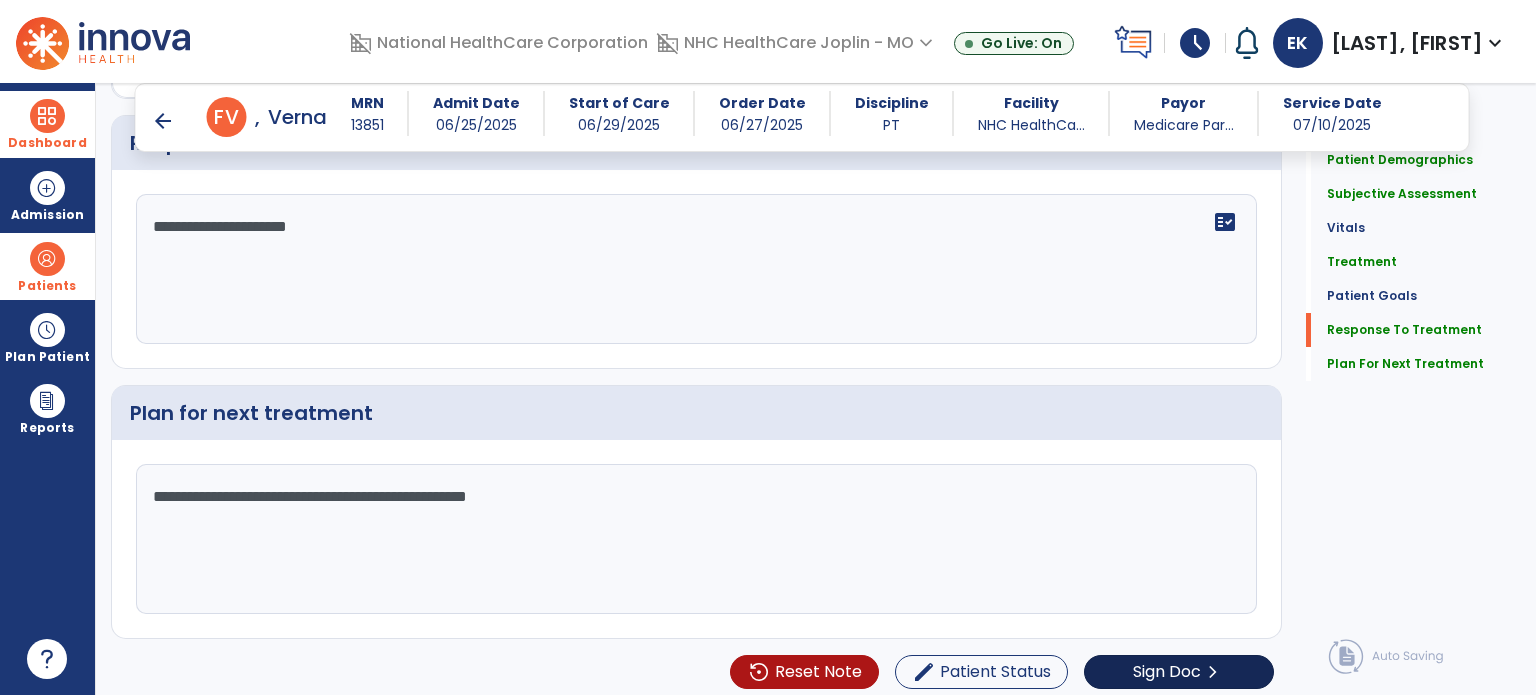 type on "**********" 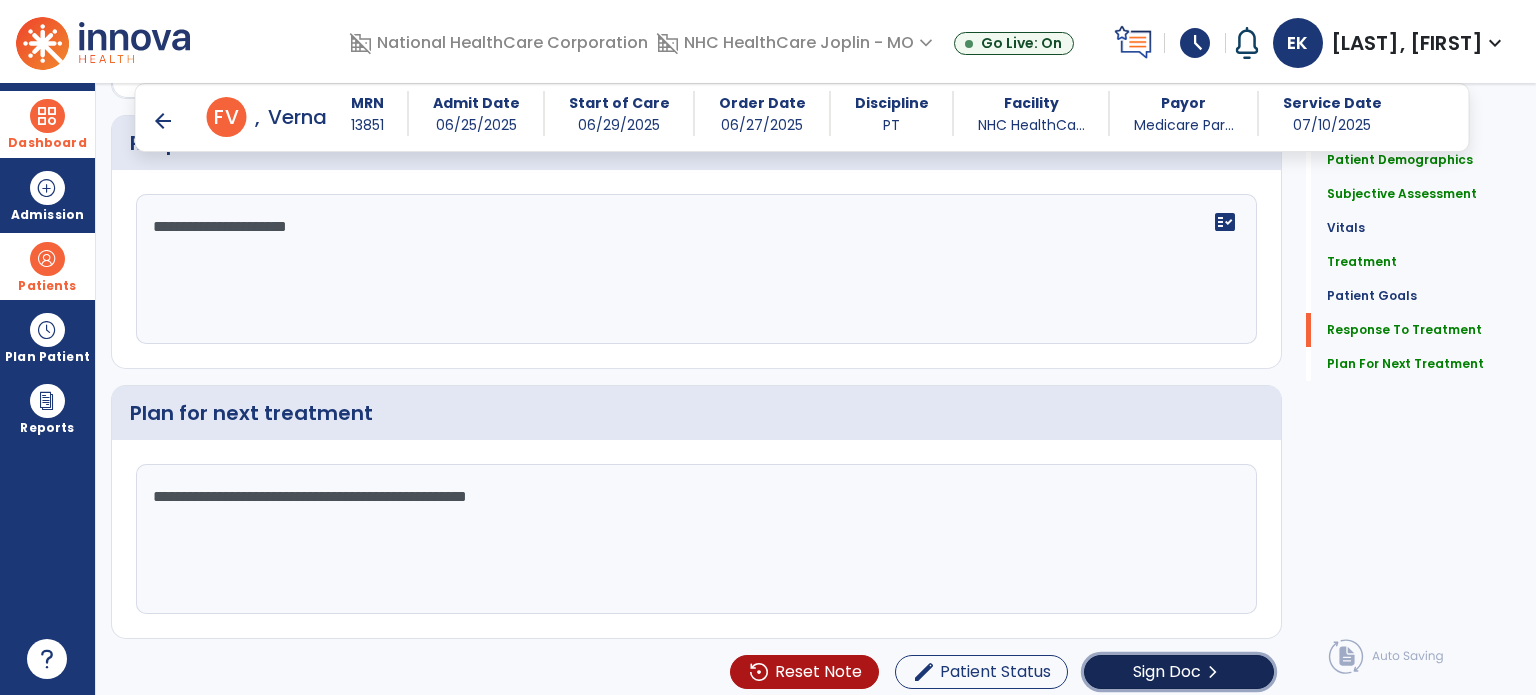 click on "Sign Doc" 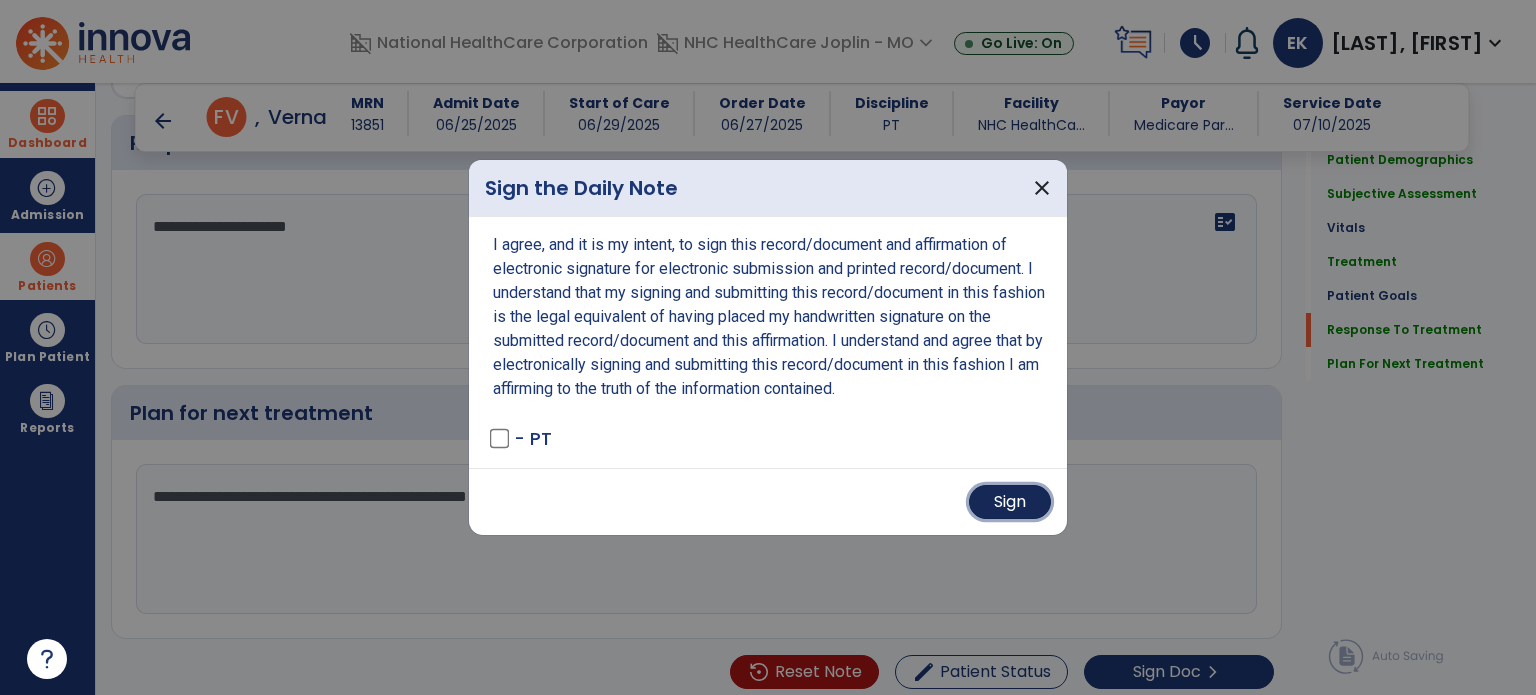 click on "Sign" at bounding box center [1010, 502] 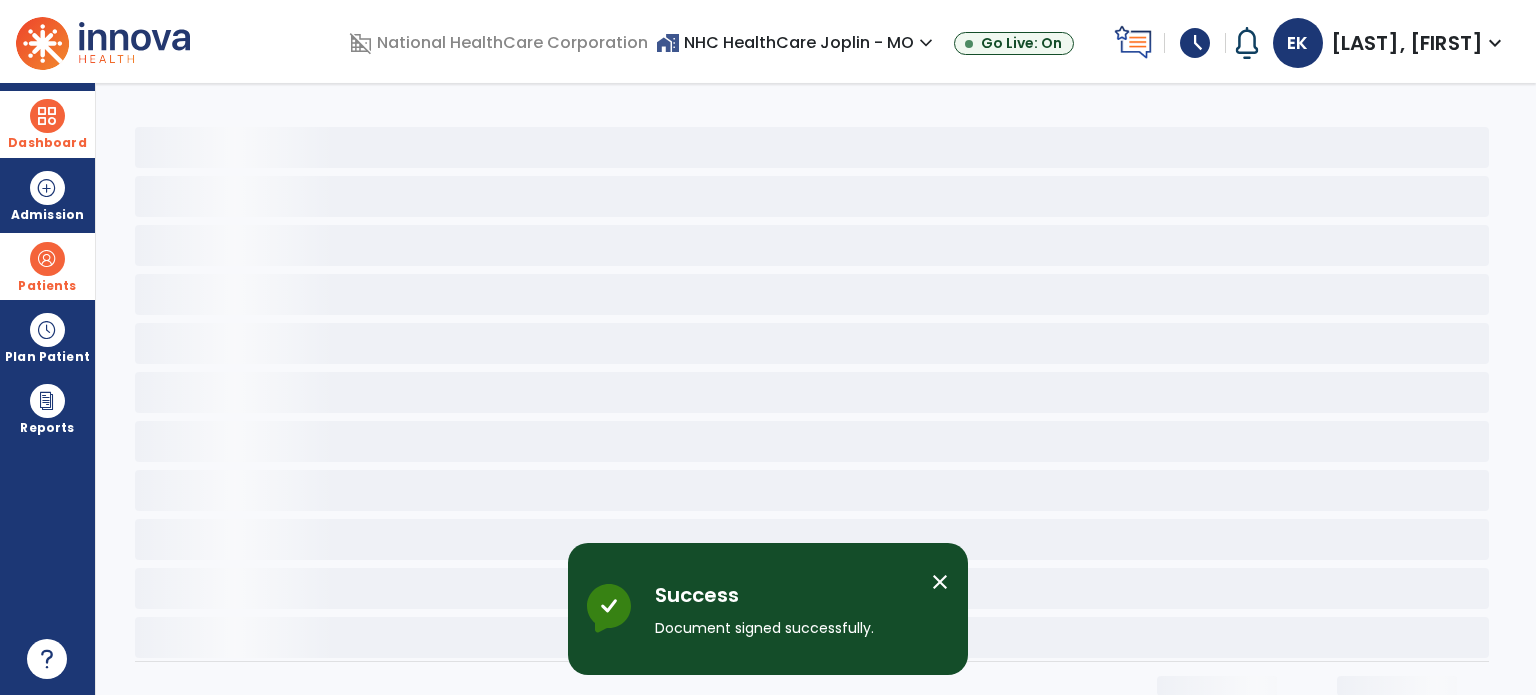 scroll, scrollTop: 0, scrollLeft: 0, axis: both 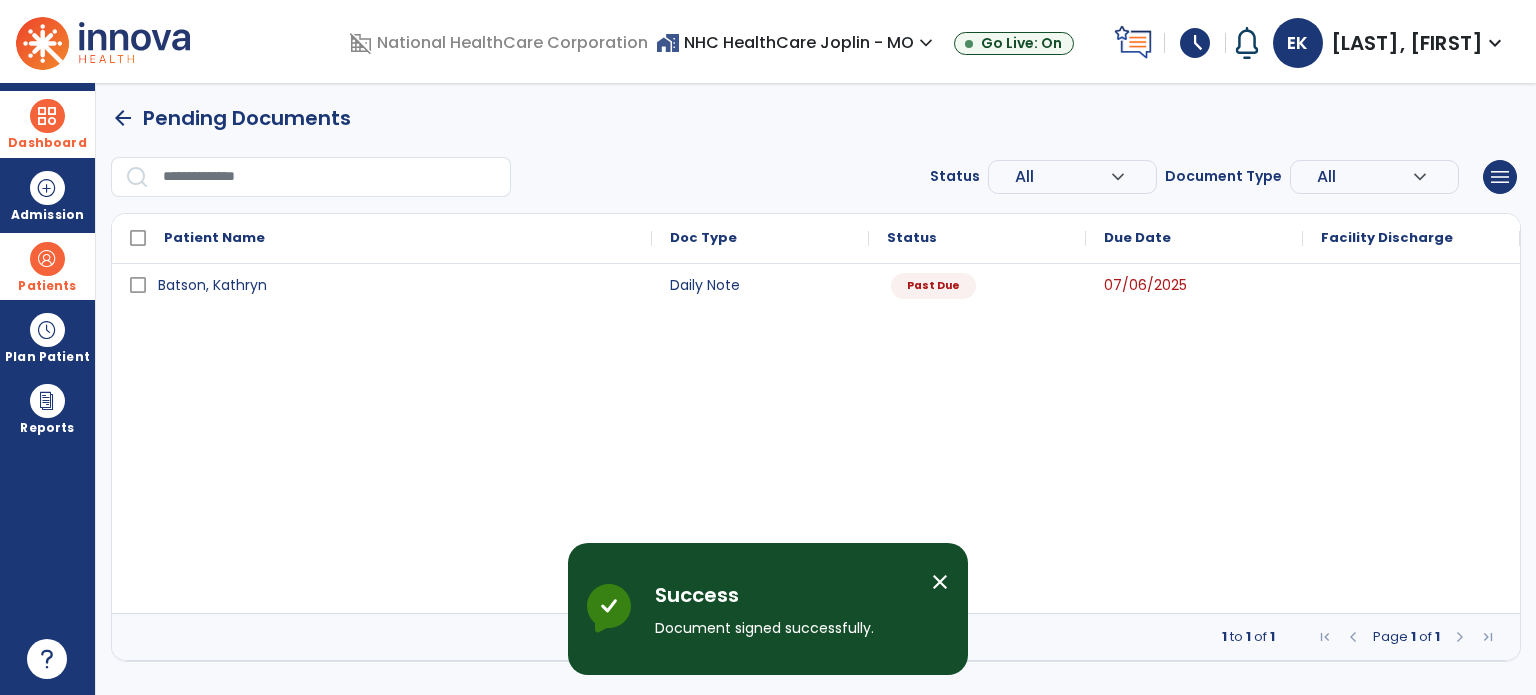 click on "schedule" at bounding box center [1195, 43] 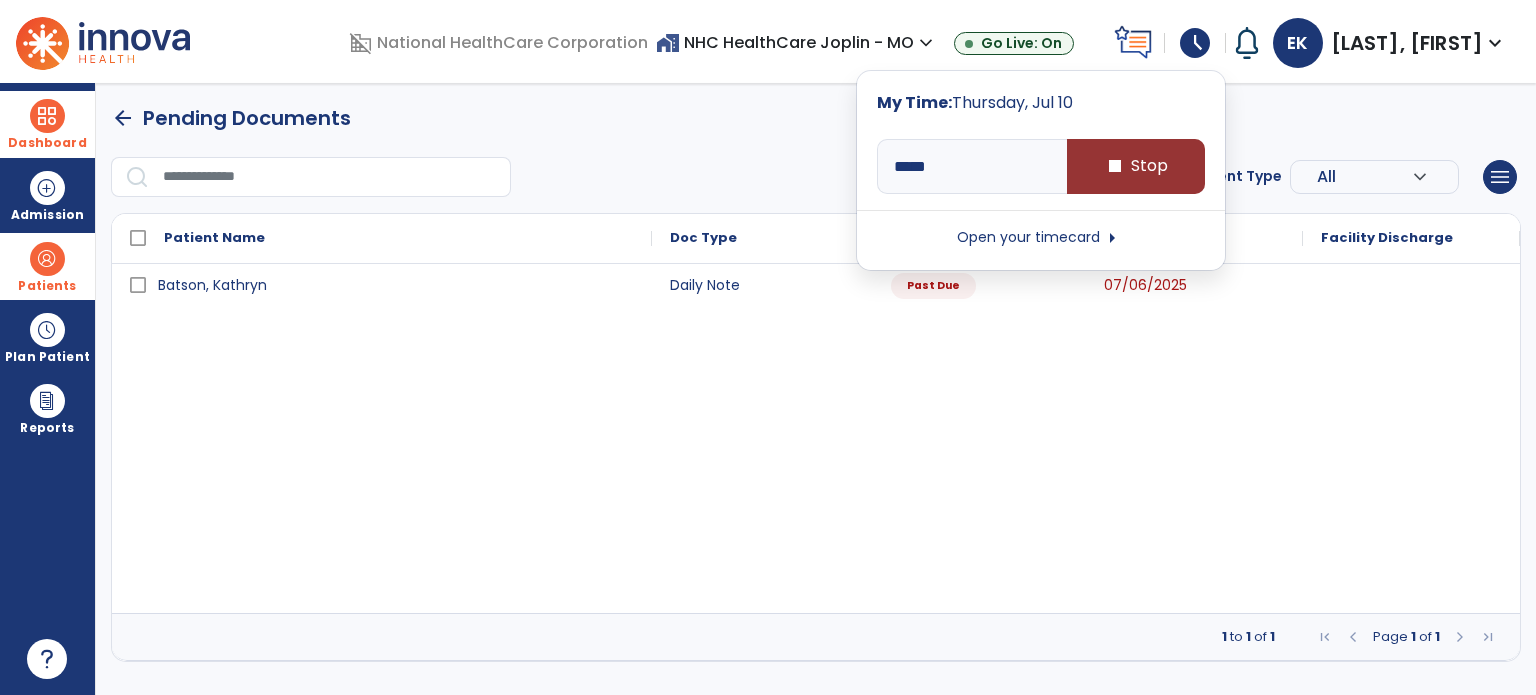 click on "stop  Stop" at bounding box center (1136, 166) 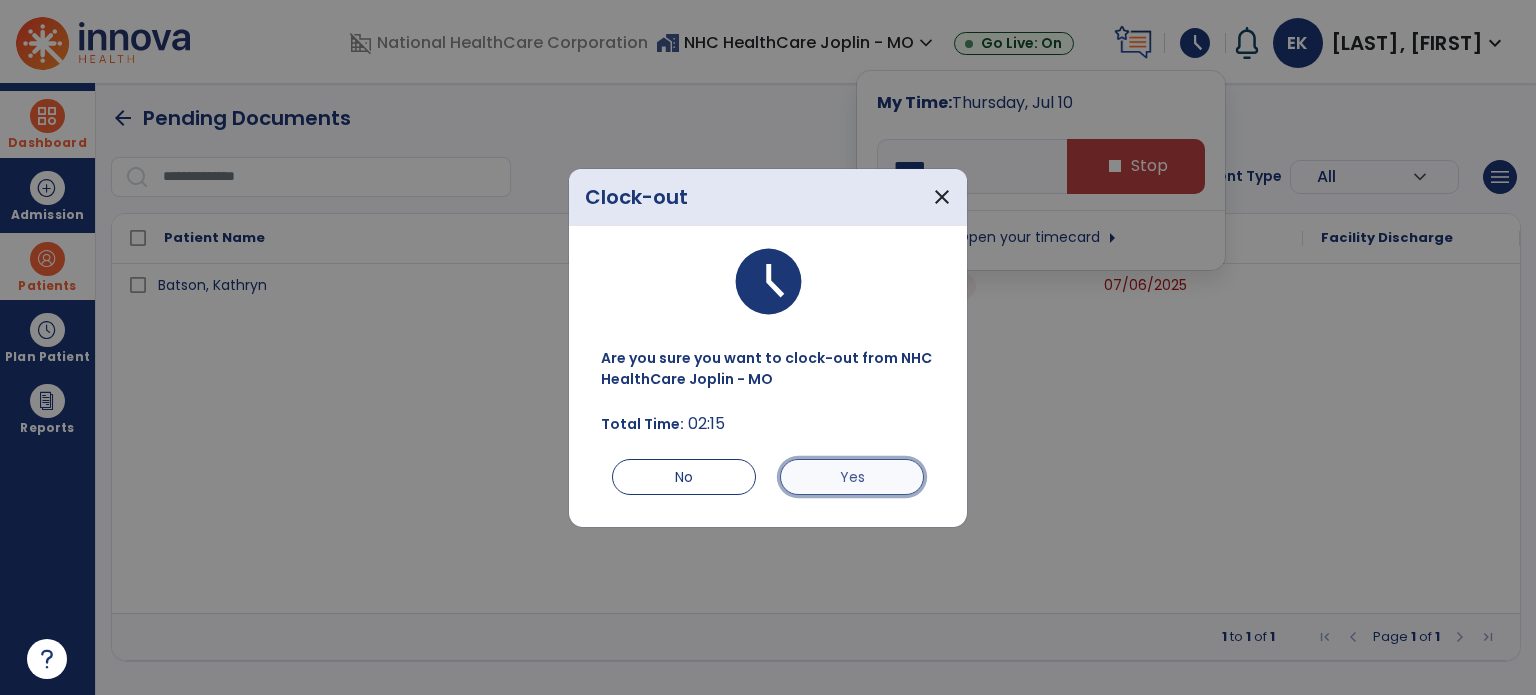 click on "Yes" at bounding box center (852, 477) 